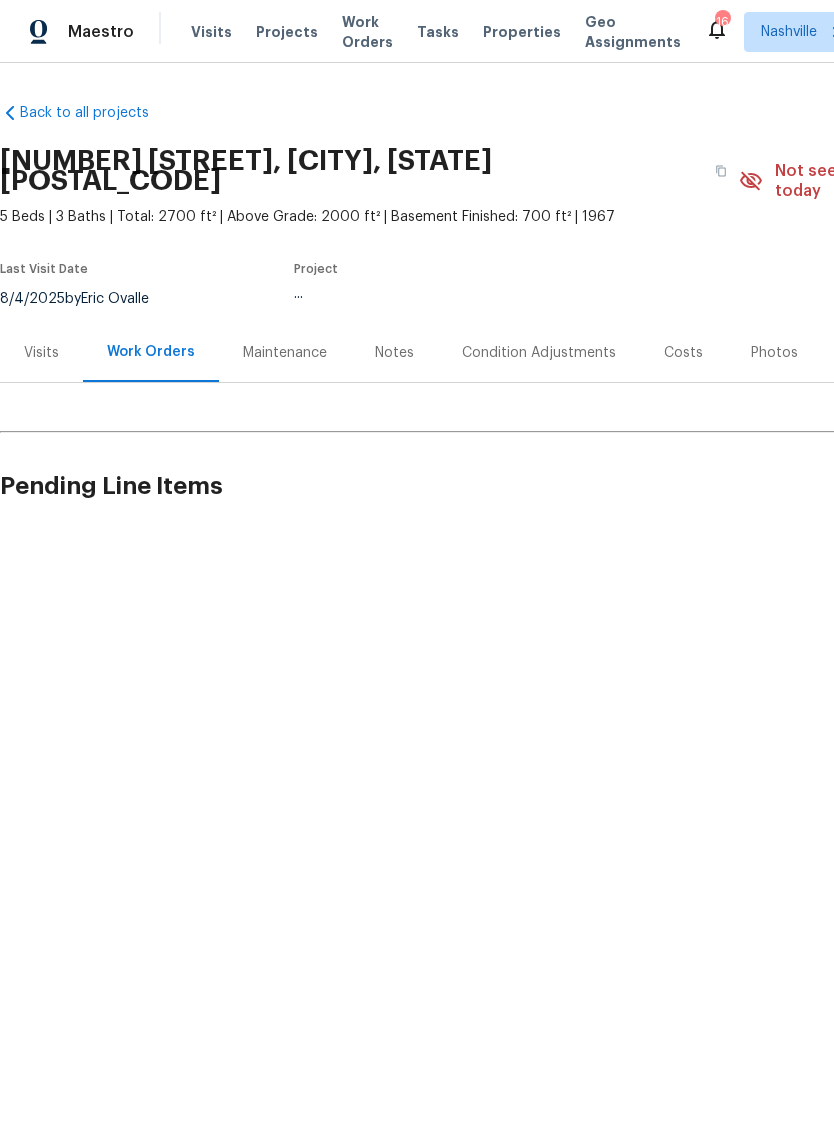 scroll, scrollTop: 0, scrollLeft: 0, axis: both 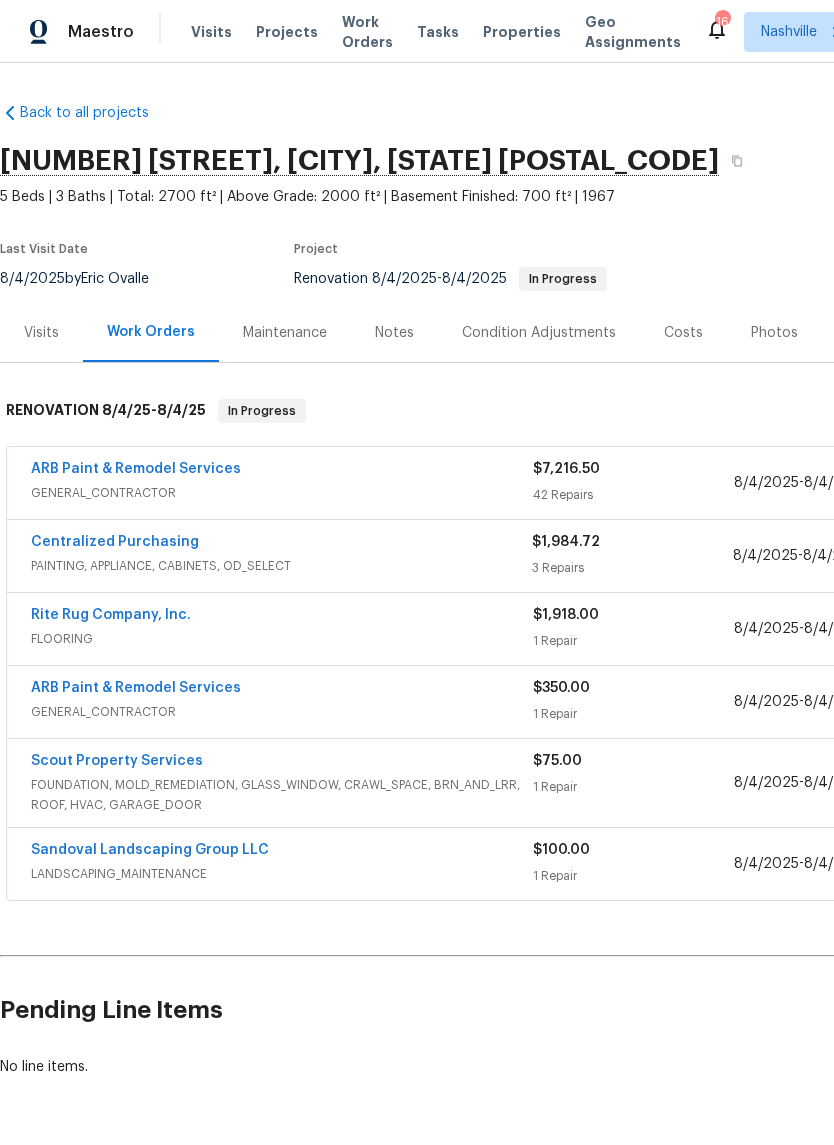 click on "ARB Paint & Remodel Services" at bounding box center [136, 469] 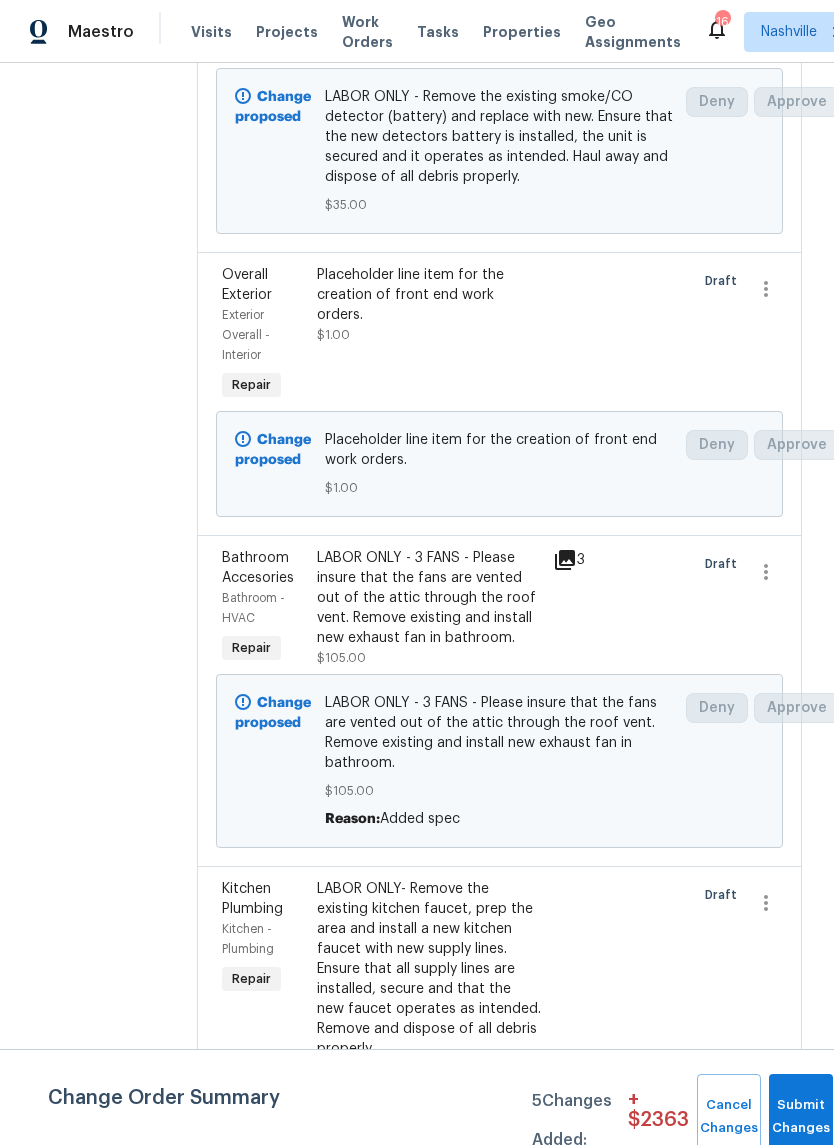 scroll, scrollTop: 5720, scrollLeft: 0, axis: vertical 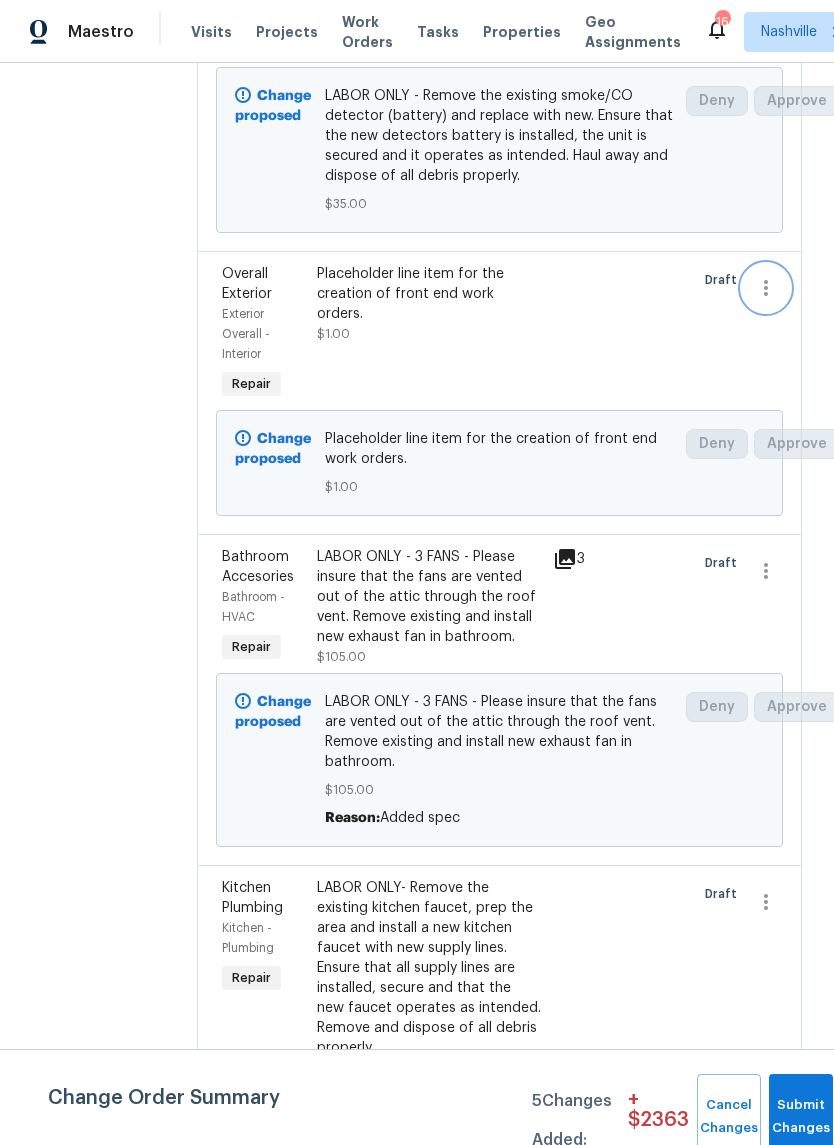 click 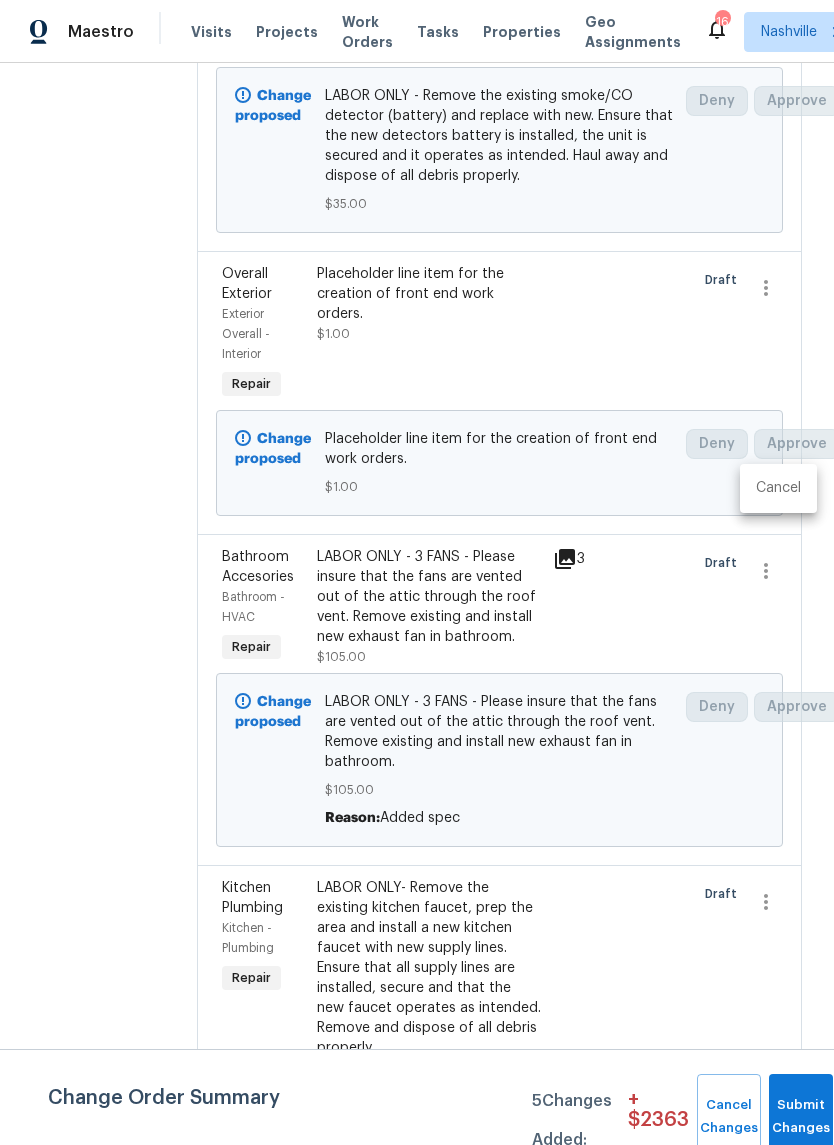 click on "Cancel" at bounding box center (778, 488) 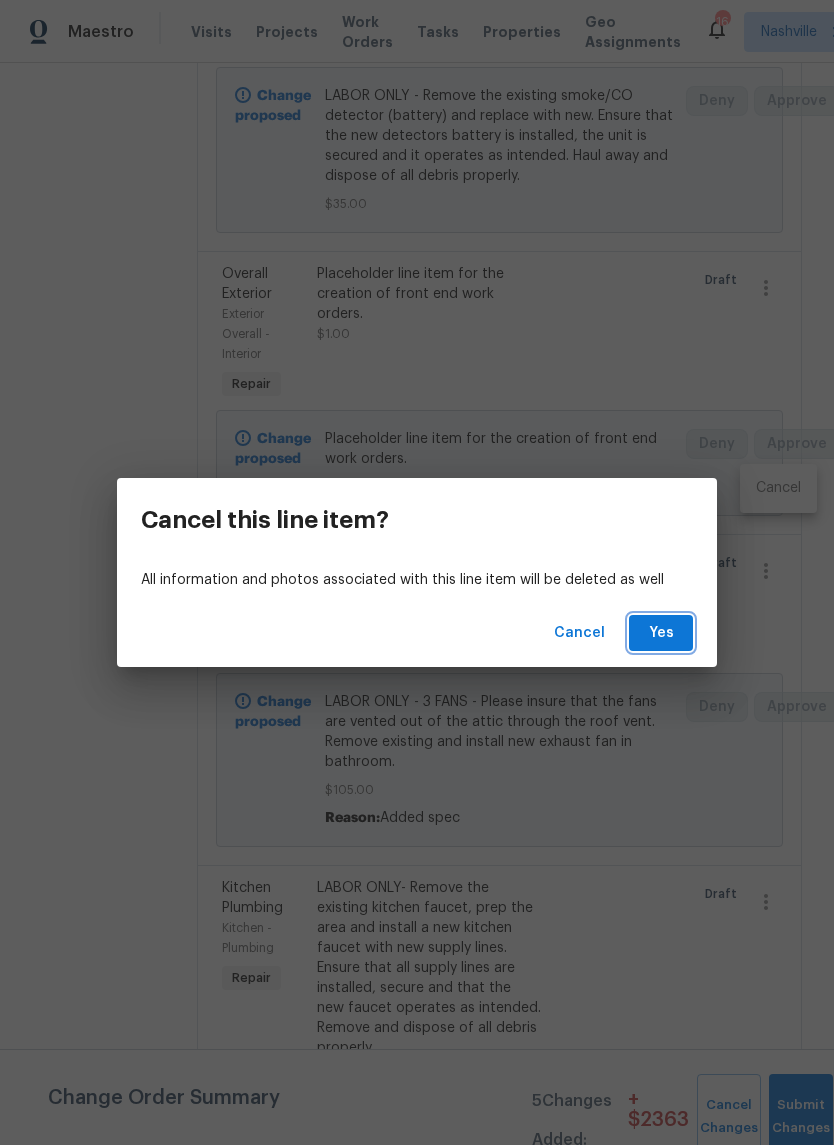 click on "Yes" at bounding box center (661, 633) 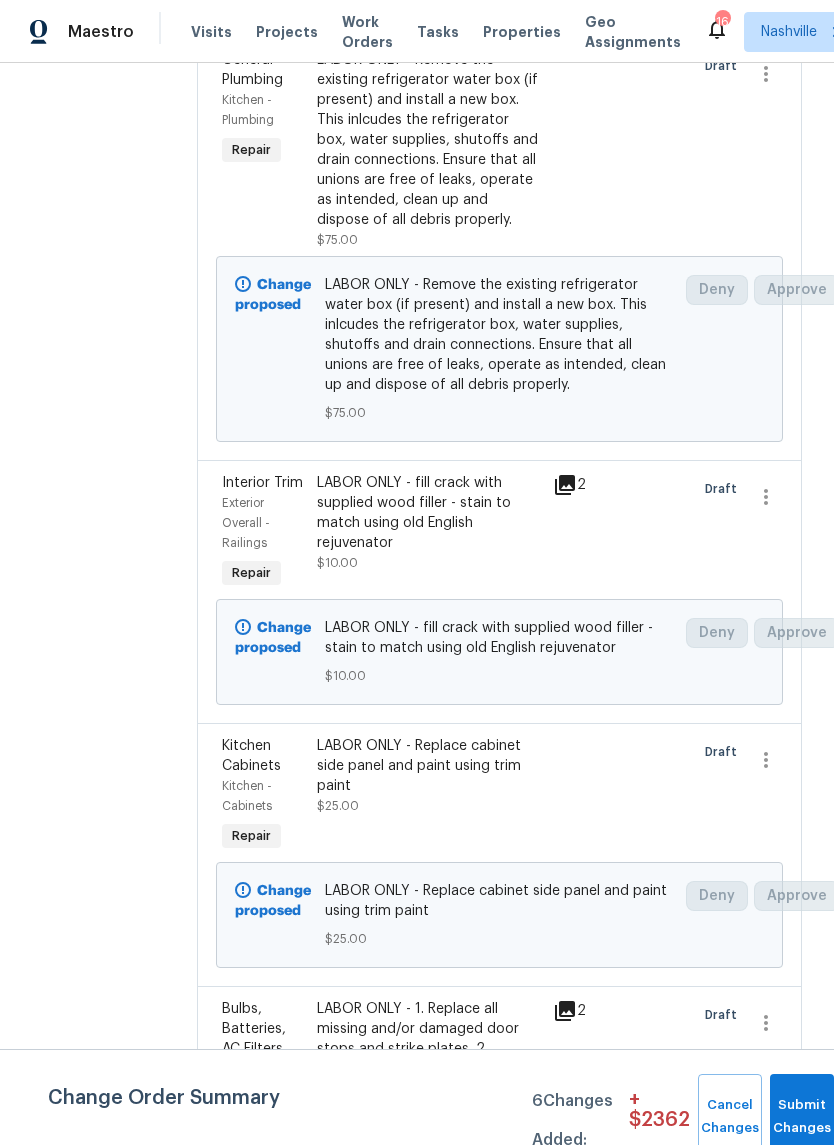scroll, scrollTop: 8246, scrollLeft: 0, axis: vertical 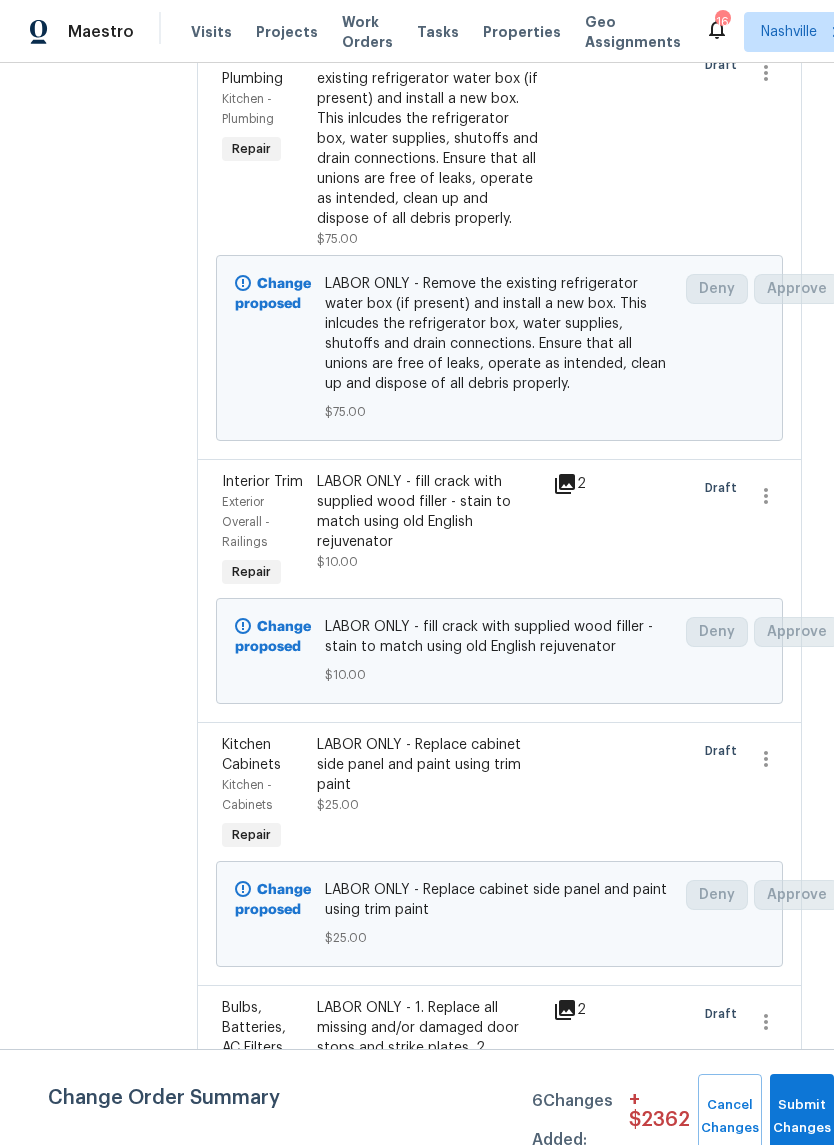 click on "LABOR ONLY - Remove the existing refrigerator water box (if present) and install a new box. This inlcudes the refrigerator box, water supplies, shutoffs and drain connections. Ensure that all unions are free of leaks, operate as intended, clean up and dispose of all debris properly." at bounding box center [429, 139] 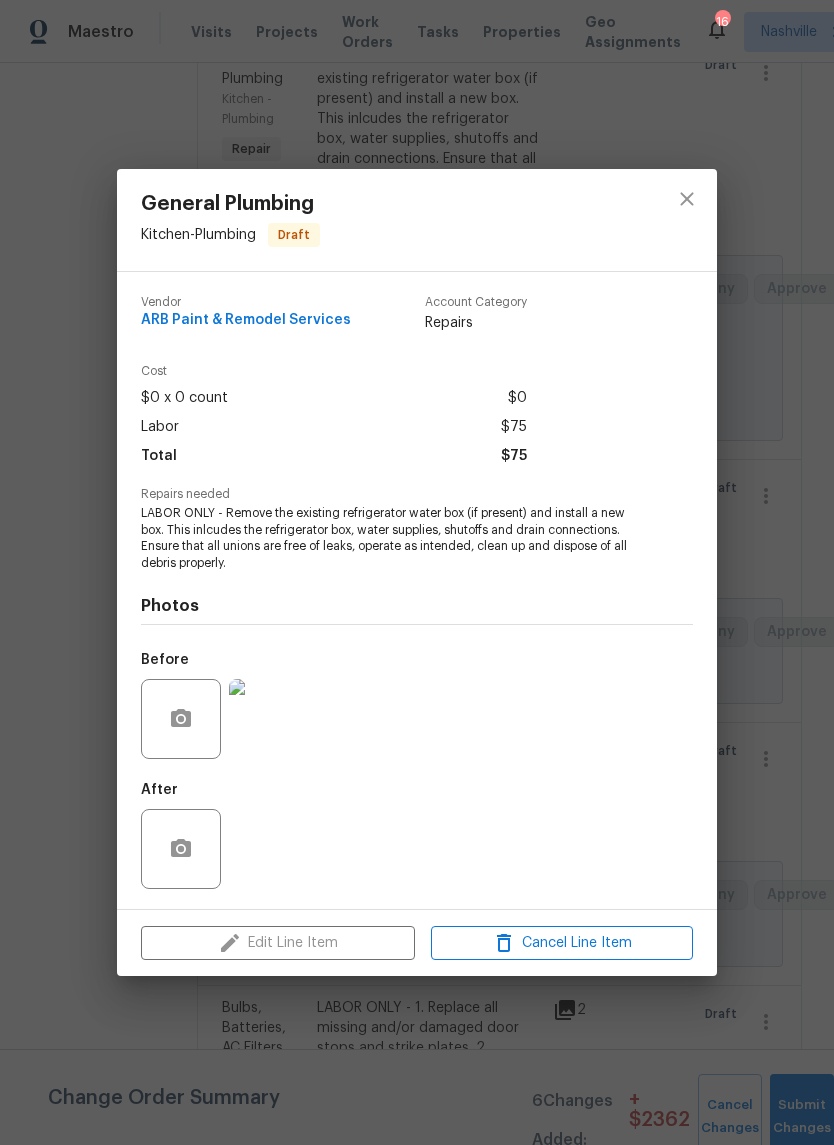 click on "LABOR ONLY - Remove the existing refrigerator water box (if present) and install a new box. This inlcudes the refrigerator box, water supplies, shutoffs and drain connections. Ensure that all unions are free of leaks, operate as intended, clean up and dispose of all debris properly." at bounding box center [389, 538] 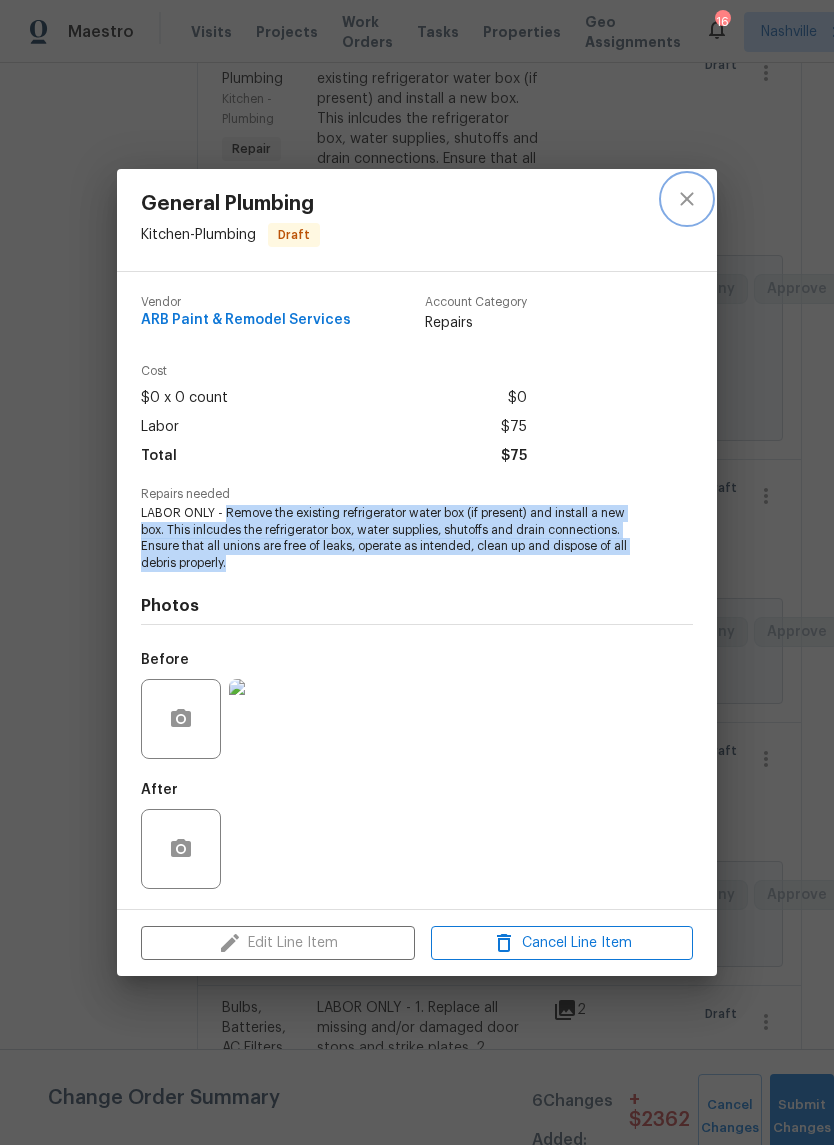click 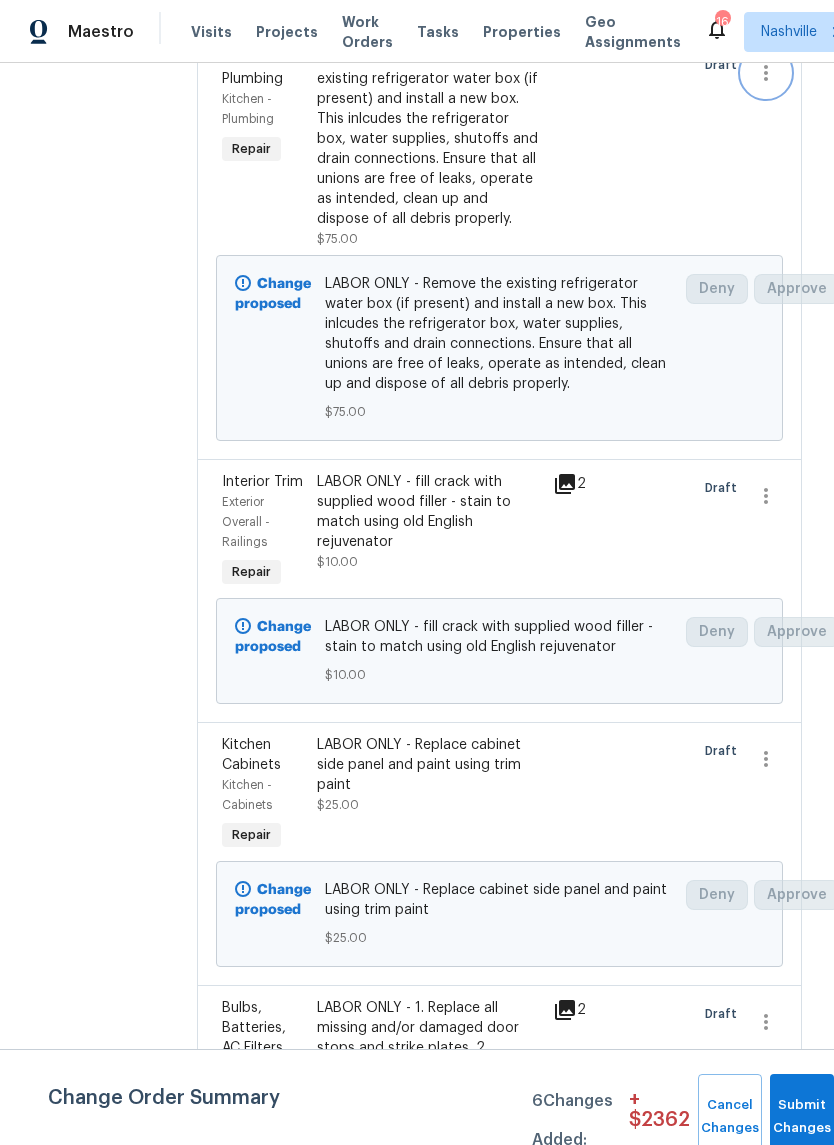click 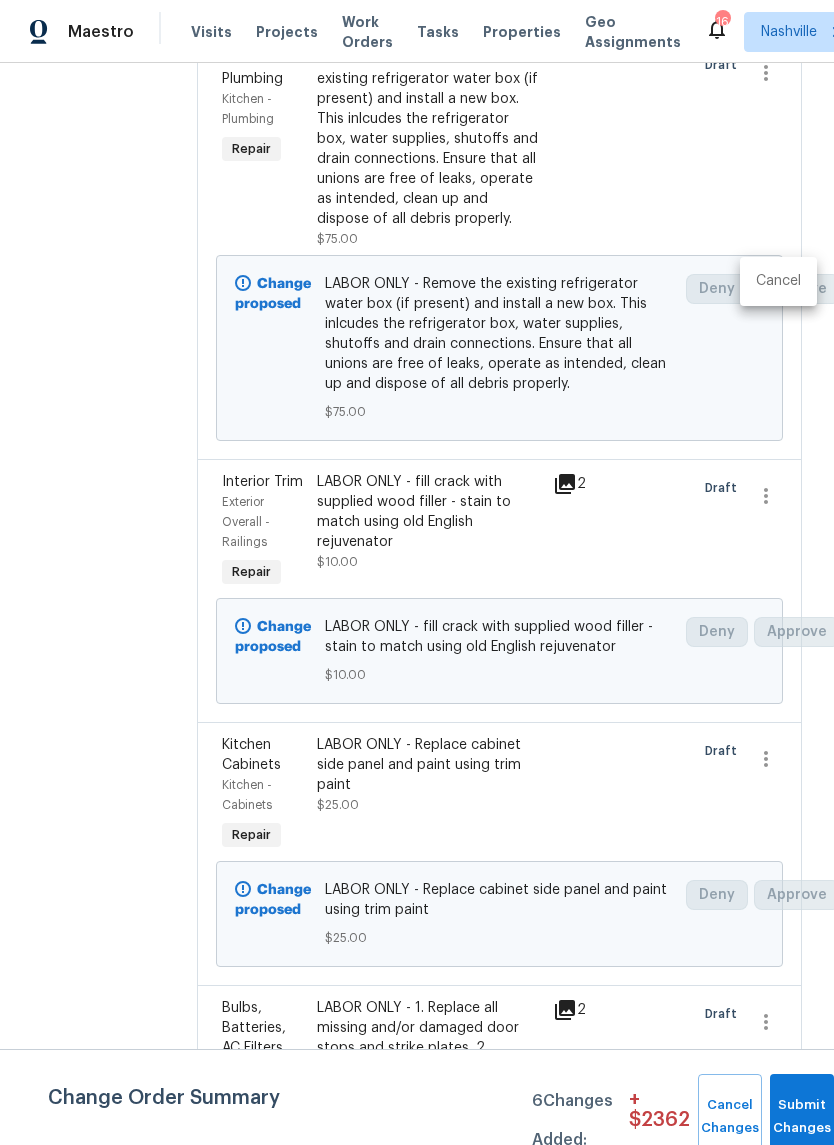 click on "Cancel" at bounding box center [778, 281] 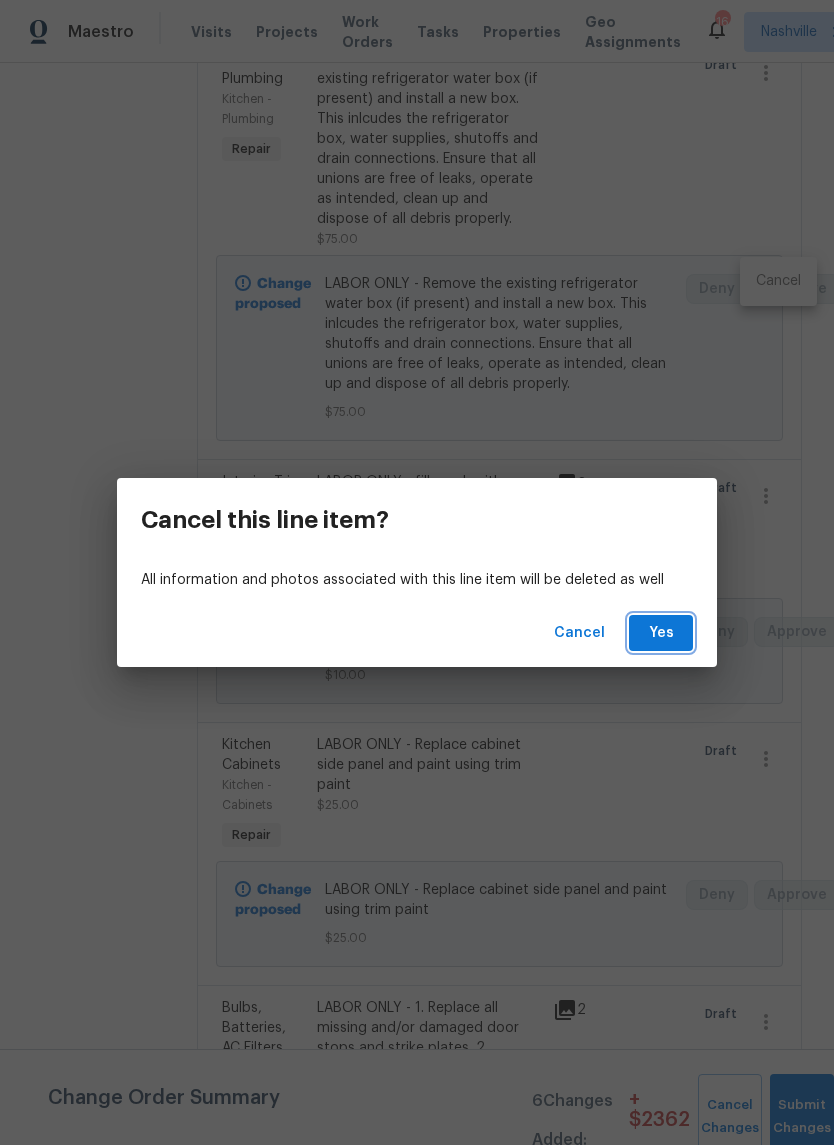 click on "Yes" at bounding box center (661, 633) 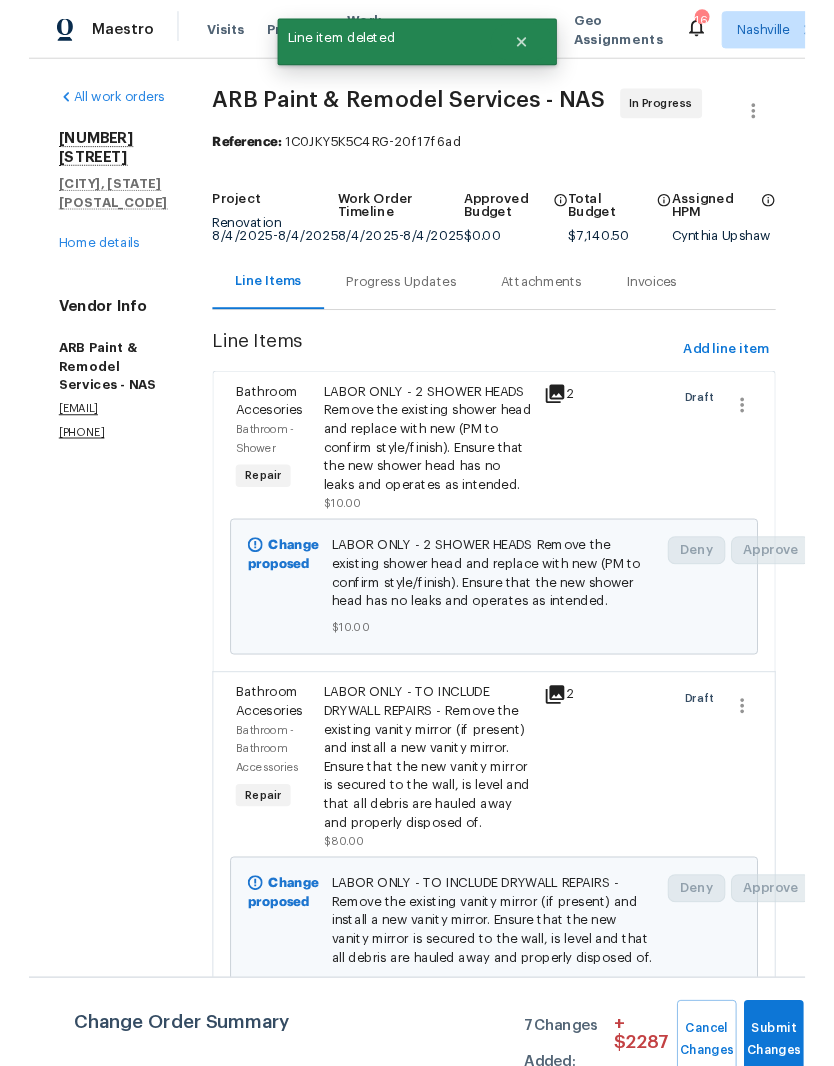scroll, scrollTop: 0, scrollLeft: 0, axis: both 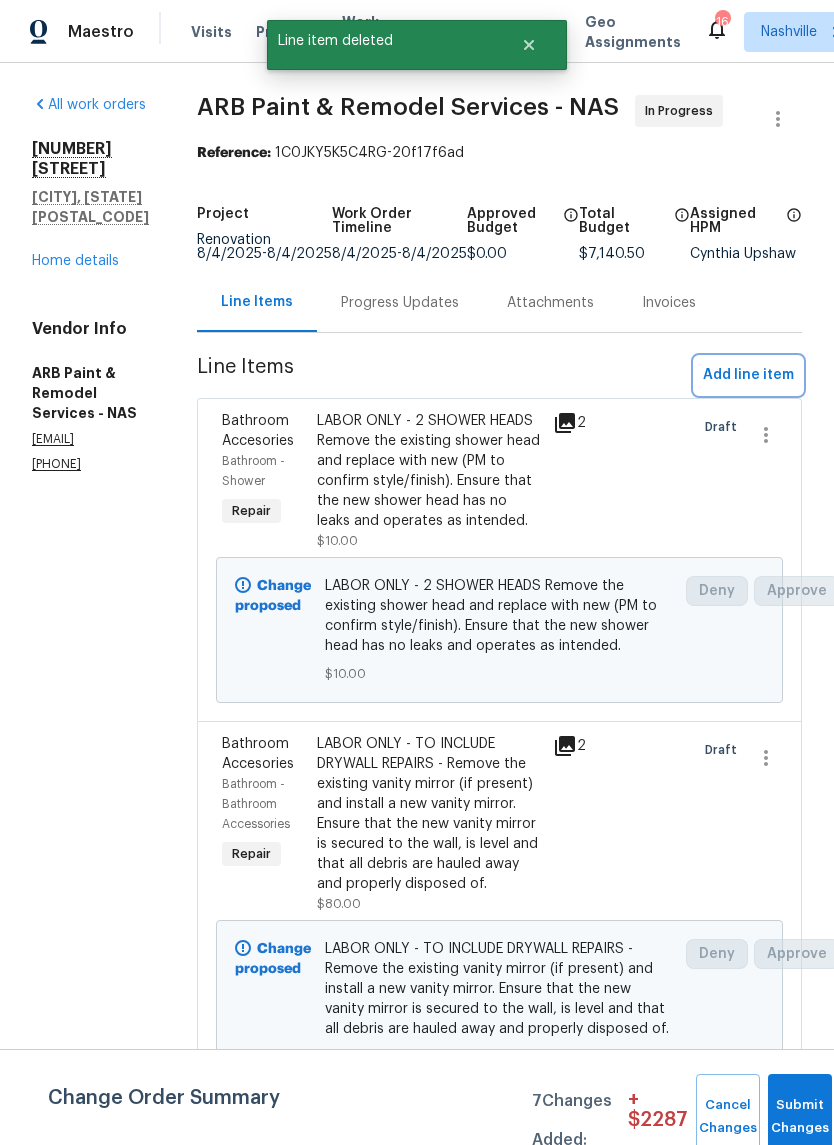 click on "Add line item" at bounding box center (748, 375) 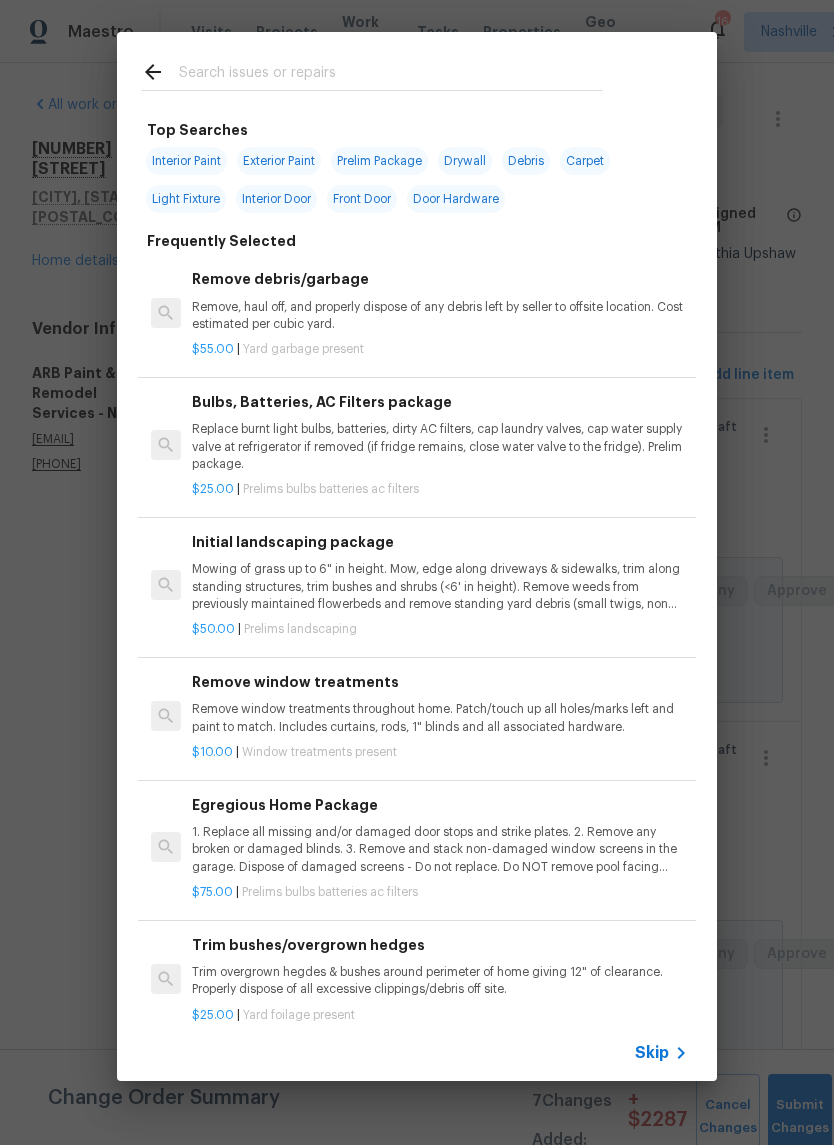 click at bounding box center [391, 75] 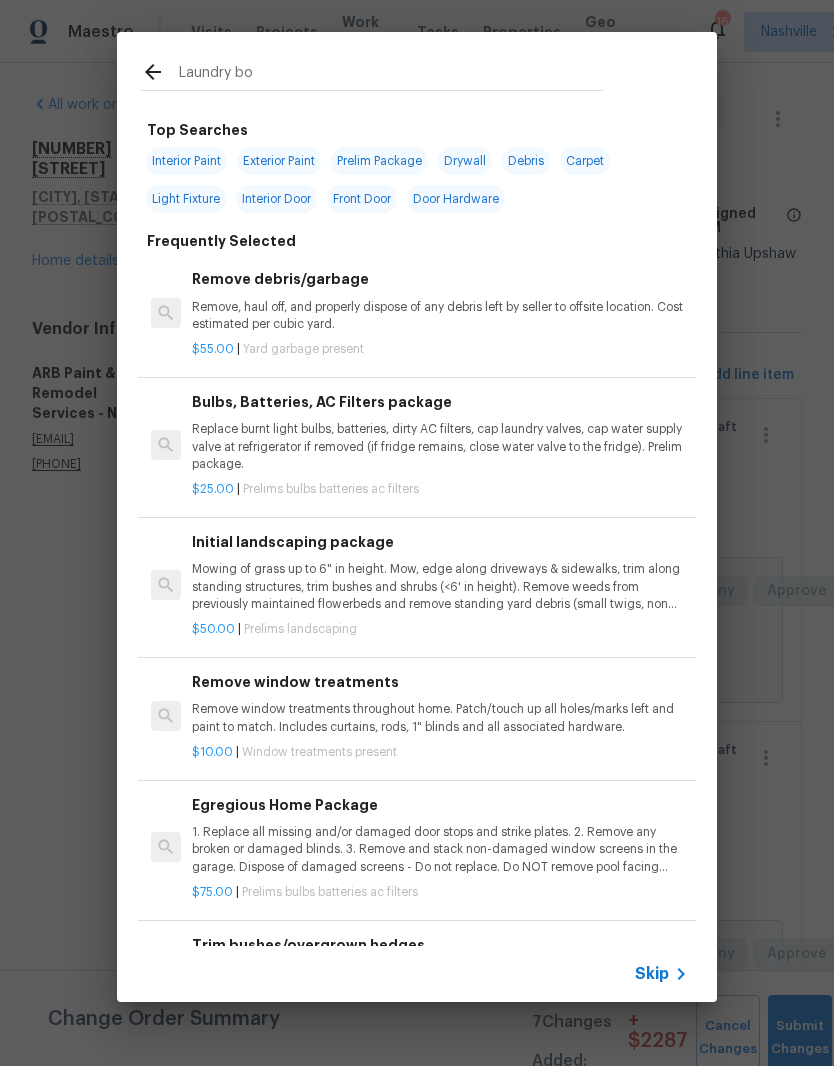 type on "Laundry box" 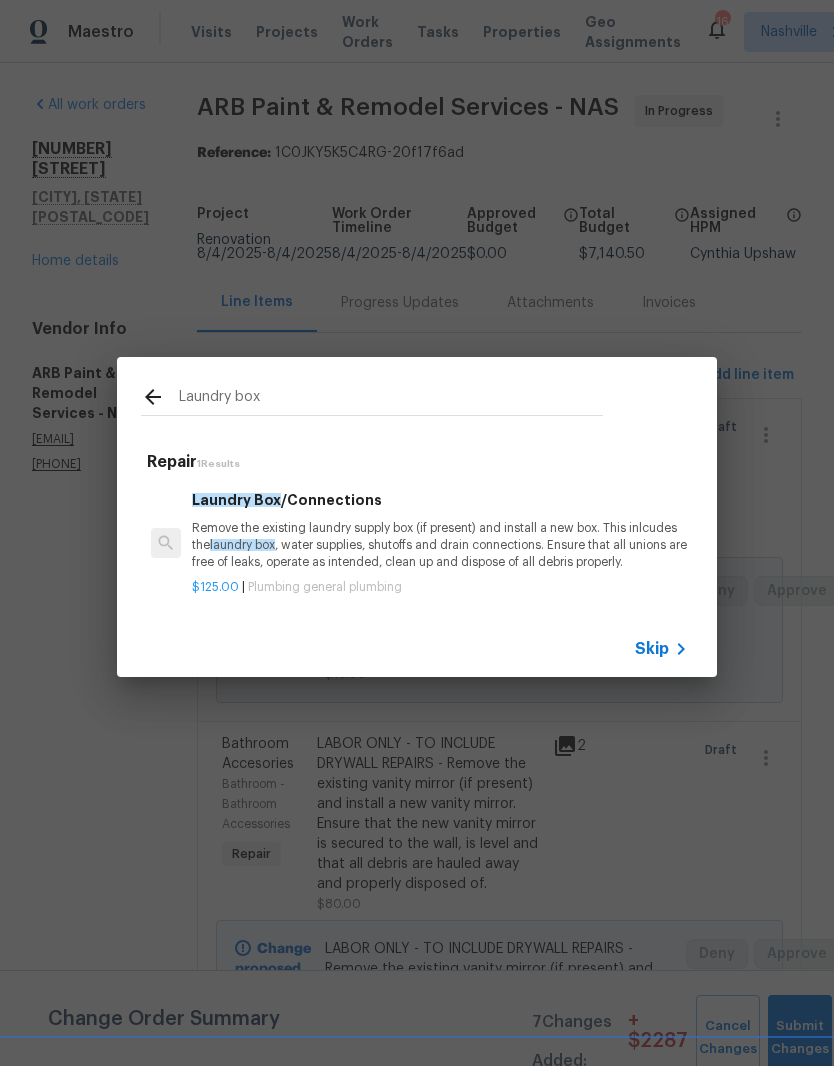 click on "Remove the existing laundry supply box (if present) and install a new box. This inlcudes the  laundry box , water supplies, shutoffs and drain connections. Ensure that all unions are free of leaks, operate as intended, clean up and dispose of all debris properly." at bounding box center (440, 545) 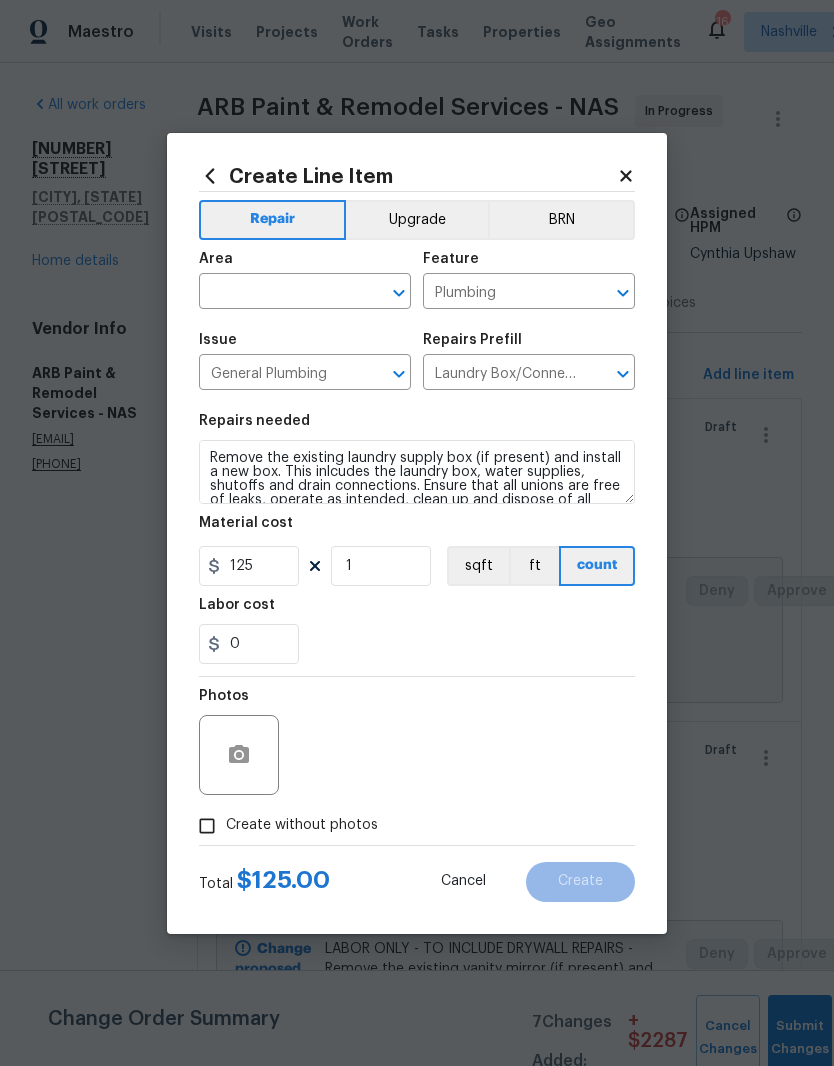 click at bounding box center (277, 293) 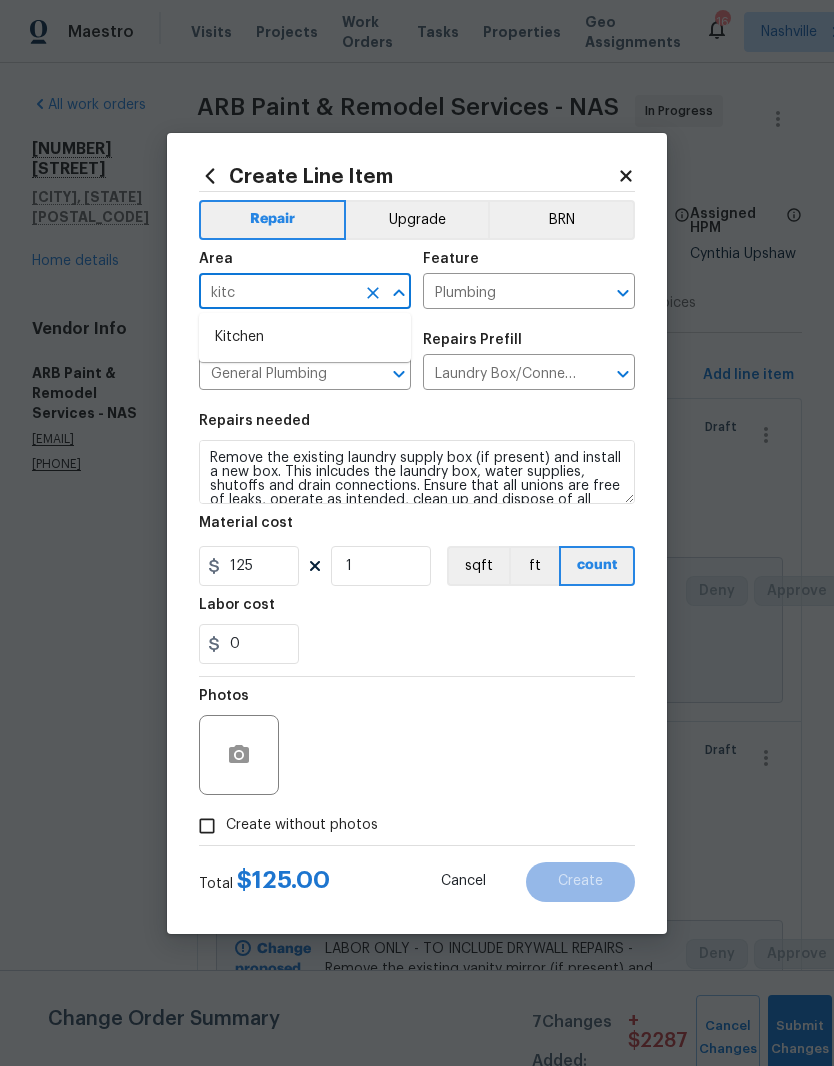 click on "Kitchen" at bounding box center [305, 337] 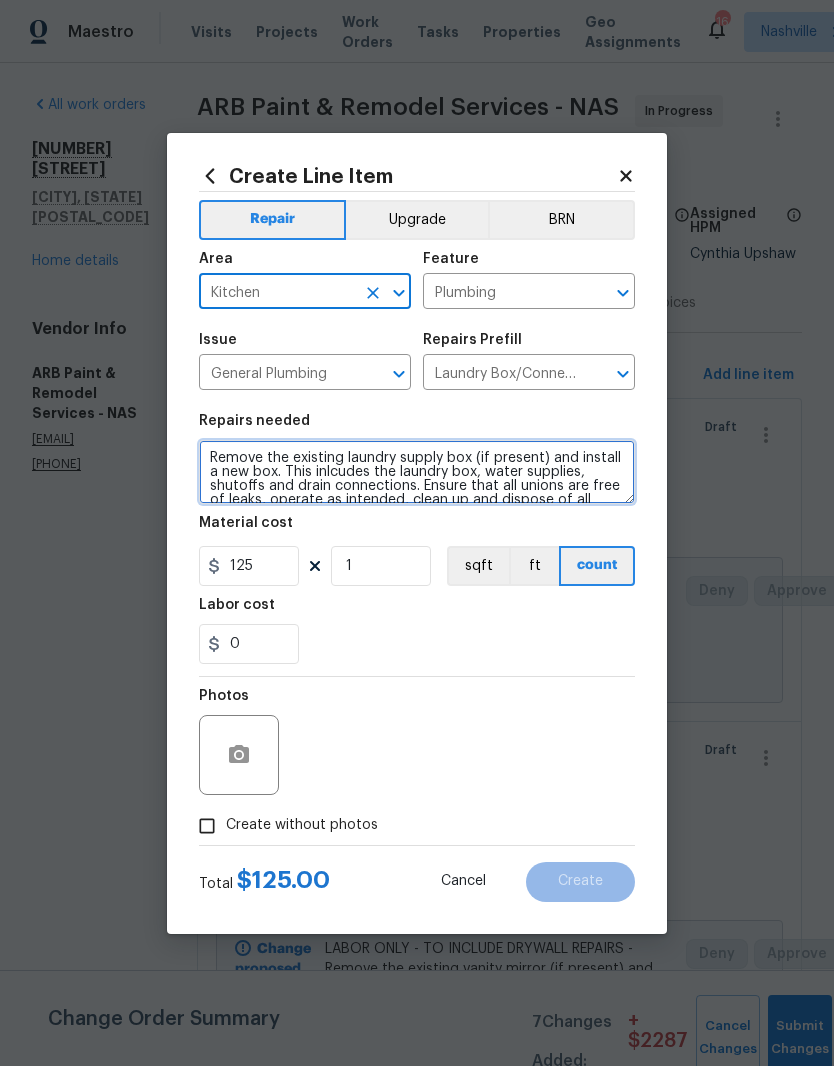 click on "Remove the existing laundry supply box (if present) and install a new box. This inlcudes the laundry box, water supplies, shutoffs and drain connections. Ensure that all unions are free of leaks, operate as intended, clean up and dispose of all debris properly." at bounding box center (417, 472) 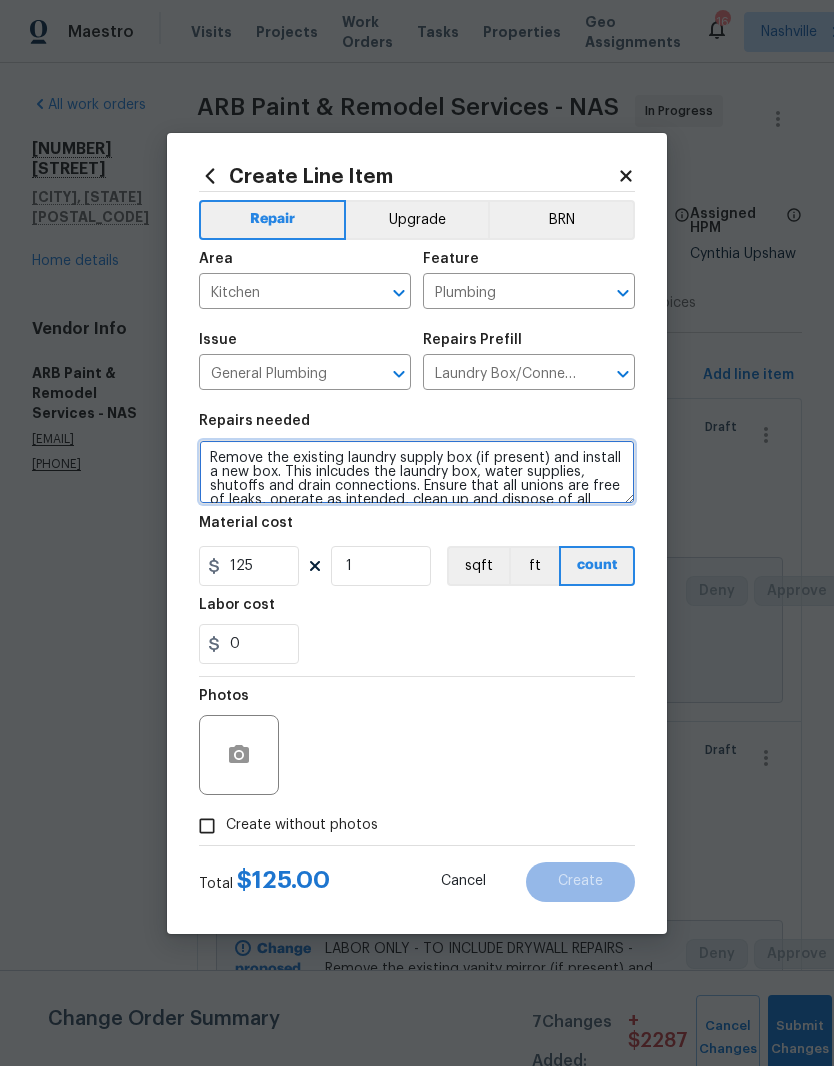 click on "Remove the existing laundry supply box (if present) and install a new box. This inlcudes the laundry box, water supplies, shutoffs and drain connections. Ensure that all unions are free of leaks, operate as intended, clean up and dispose of all debris properly." at bounding box center (417, 472) 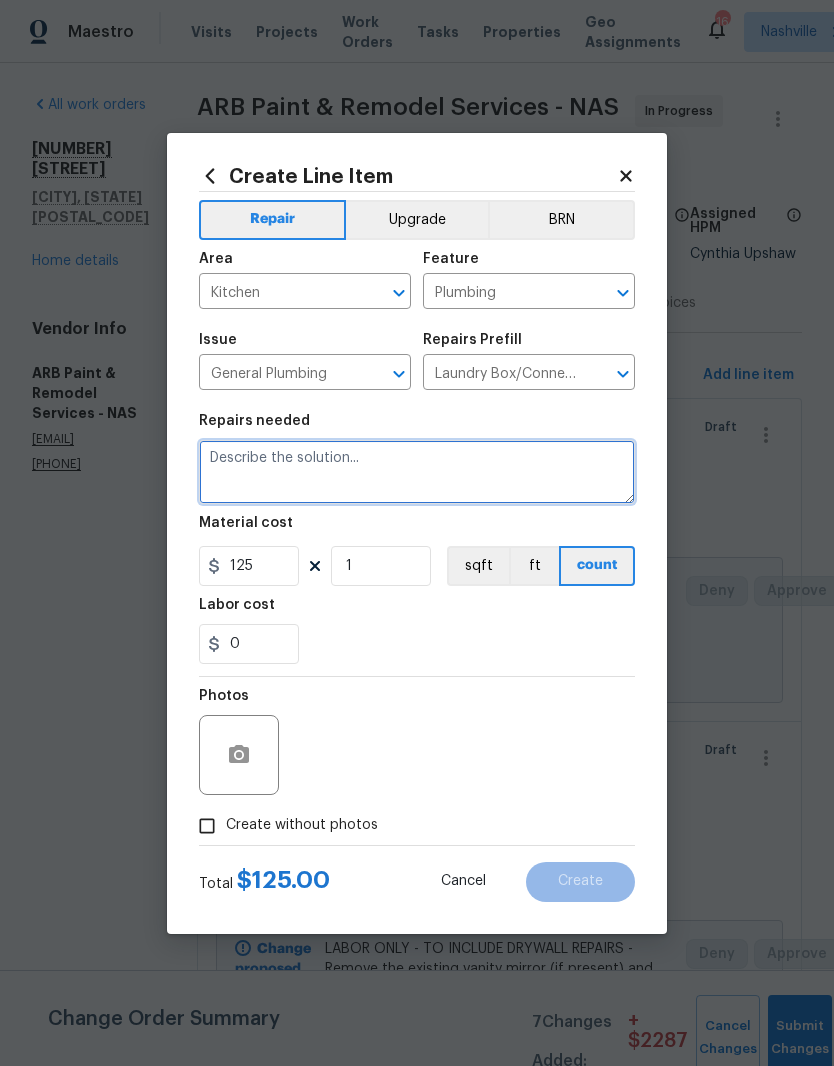 scroll, scrollTop: 0, scrollLeft: 0, axis: both 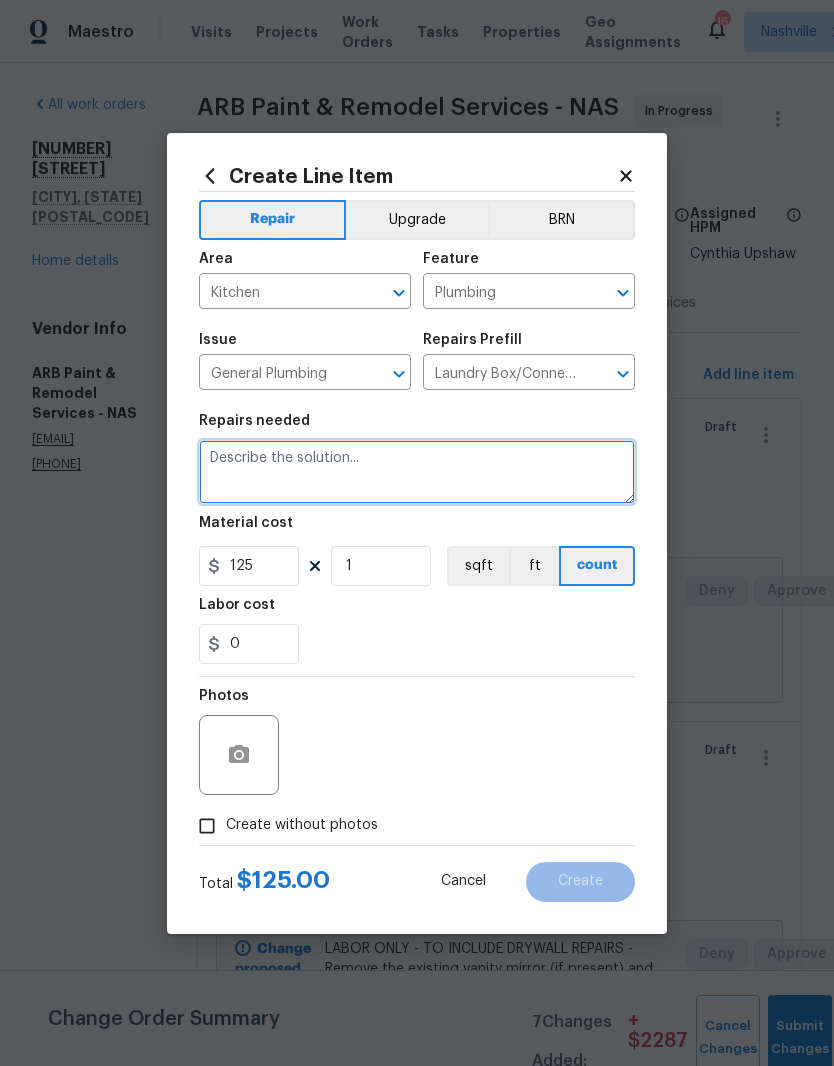 paste on "Remove the existing refrigerator water box (if present) and install a new box. This inlcudes the refrigerator box, water supplies, shutoffs and drain connections. Ensure that all unions are free of leaks, operate as intended, clean up and dispose of all debris properly." 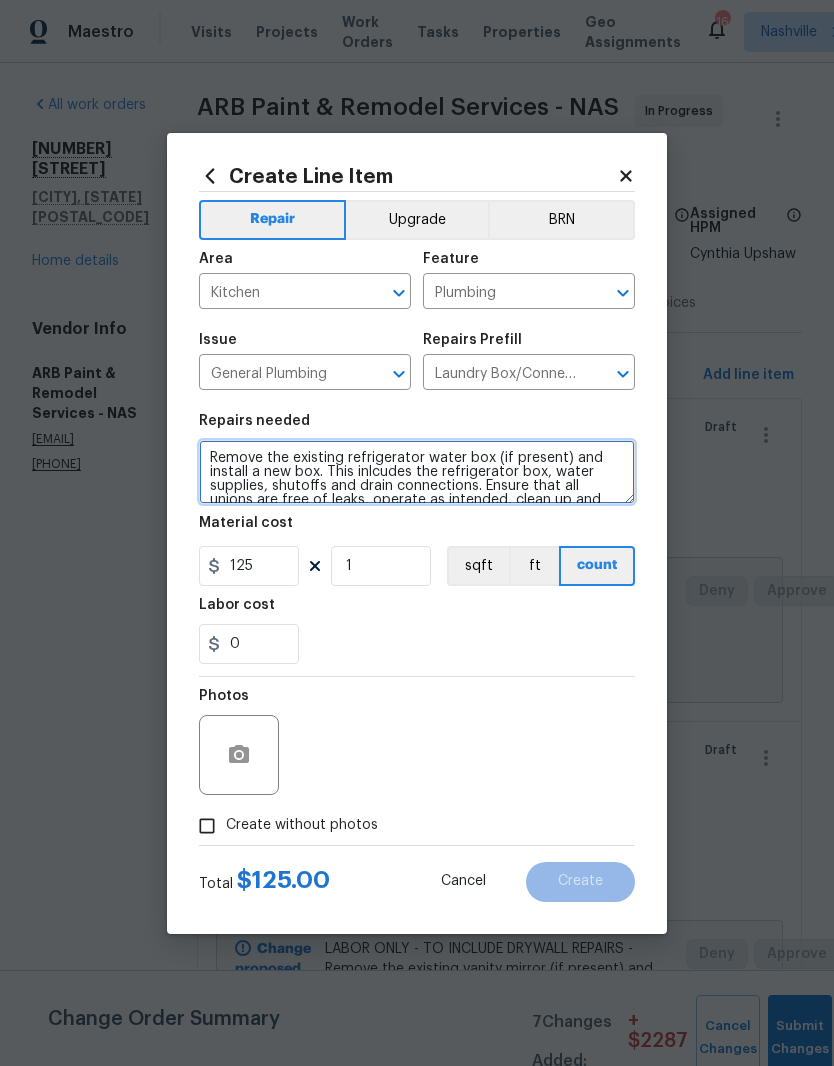 scroll, scrollTop: 0, scrollLeft: 0, axis: both 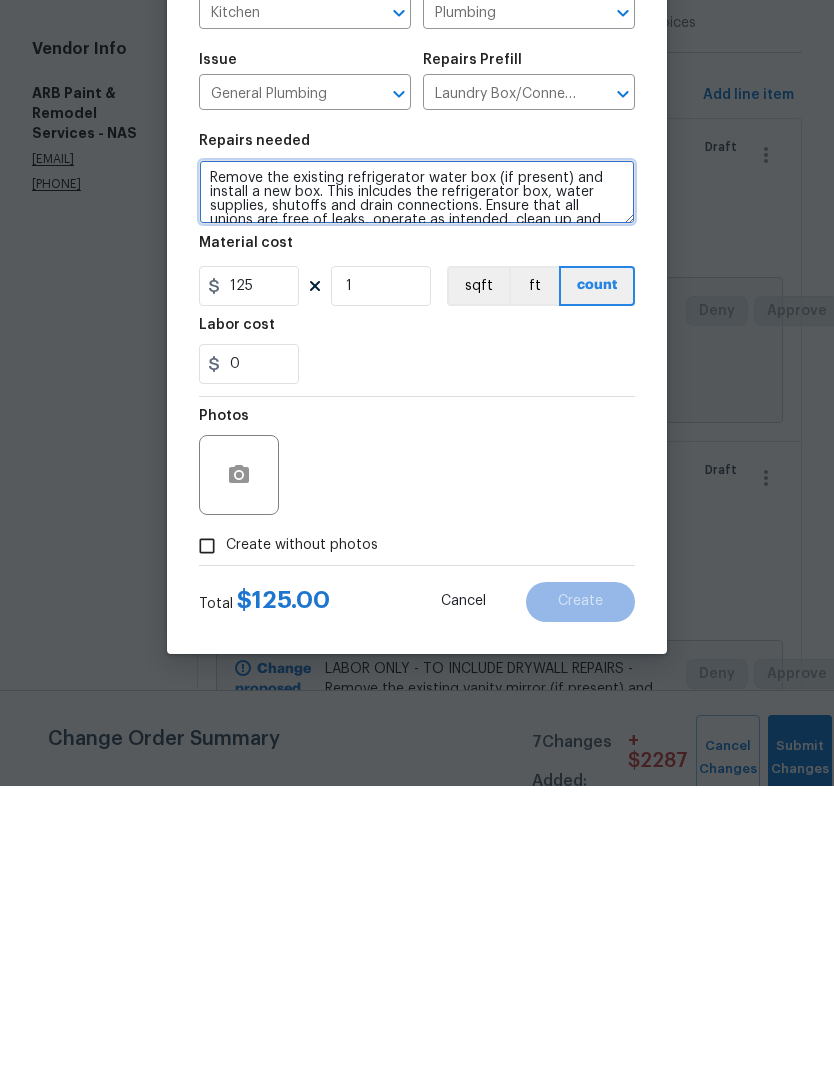 type on "Remove the existing refrigerator water box (if present) and install a new box. This inlcudes the refrigerator box, water supplies, shutoffs and drain connections. Ensure that all unions are free of leaks, operate as intended, clean up and dispose of all debris properly." 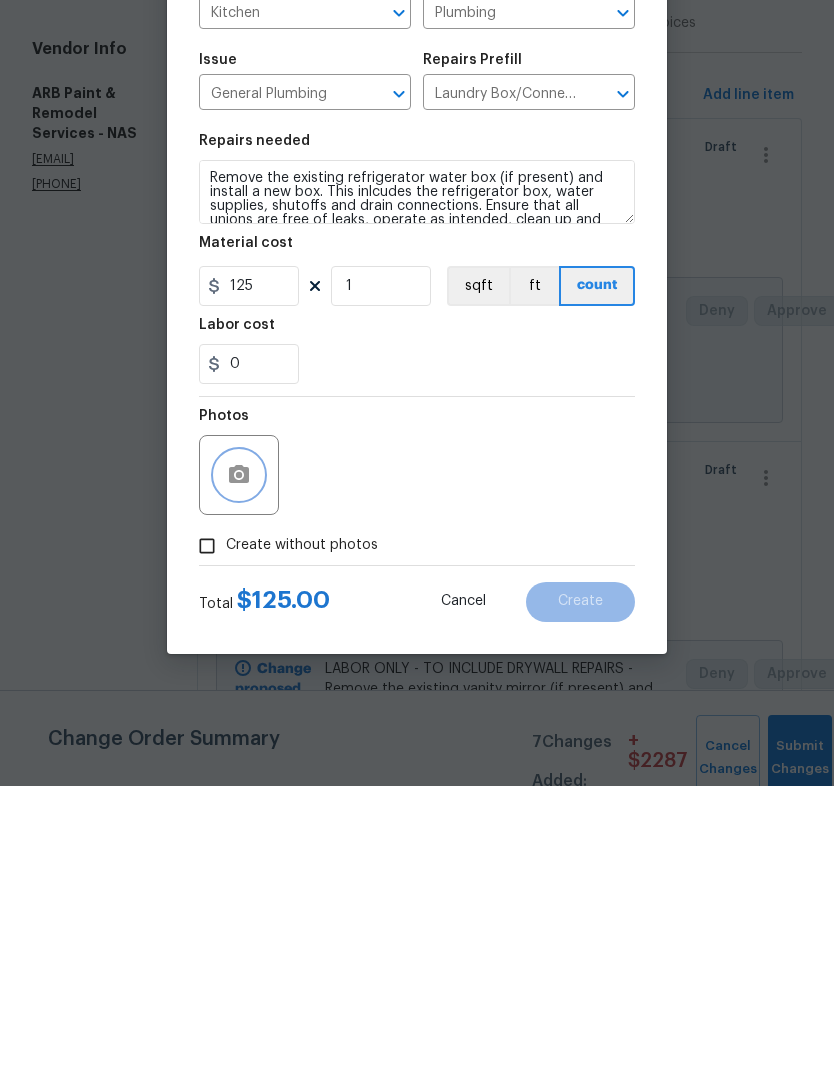 click 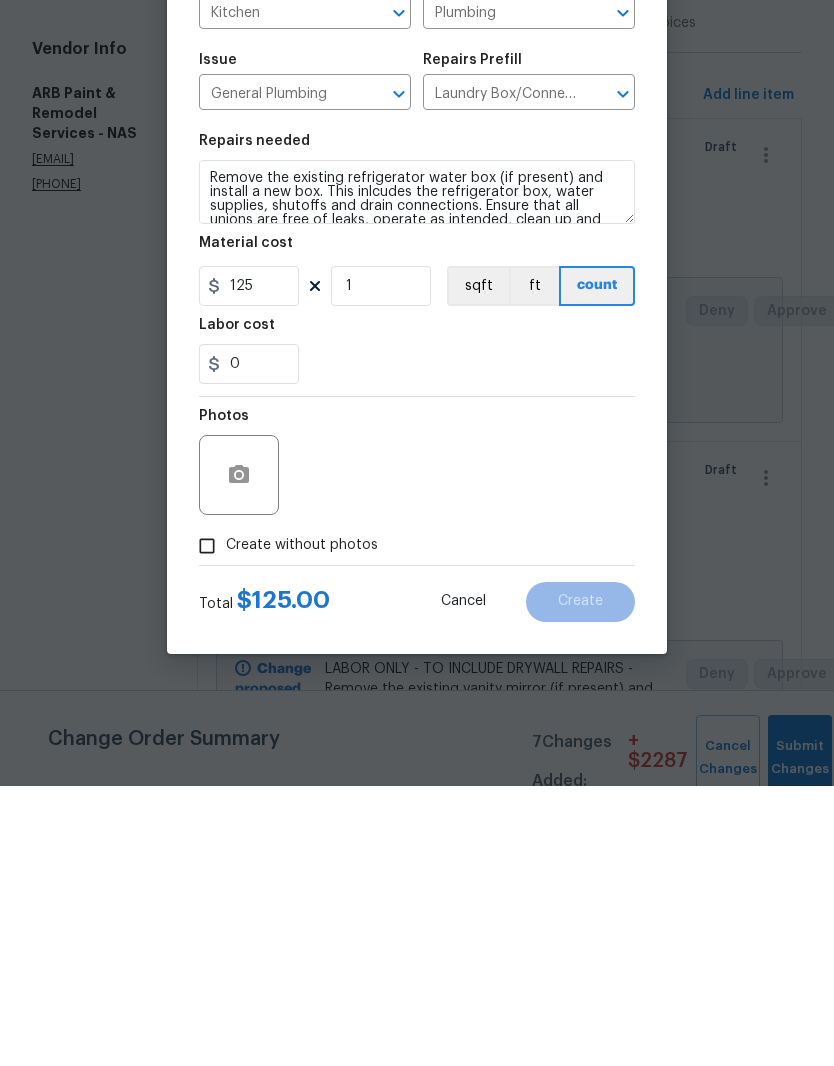 scroll, scrollTop: 82, scrollLeft: 0, axis: vertical 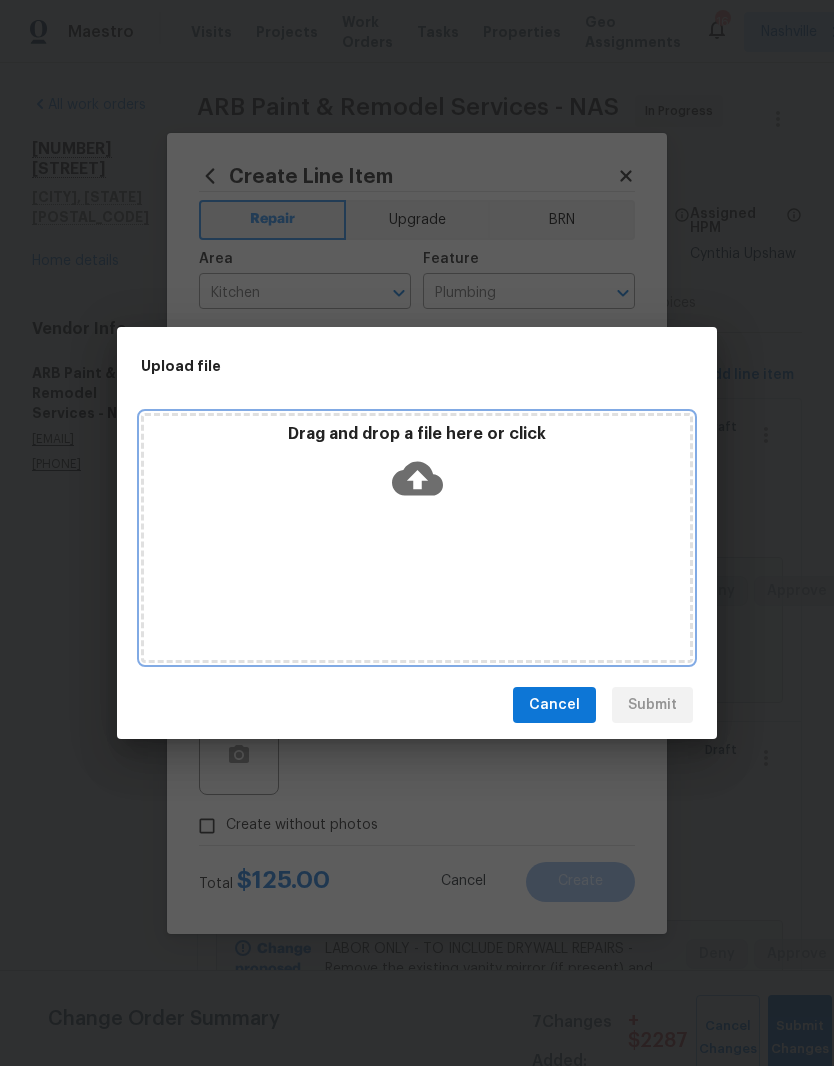 click on "Drag and drop a file here or click" at bounding box center [417, 467] 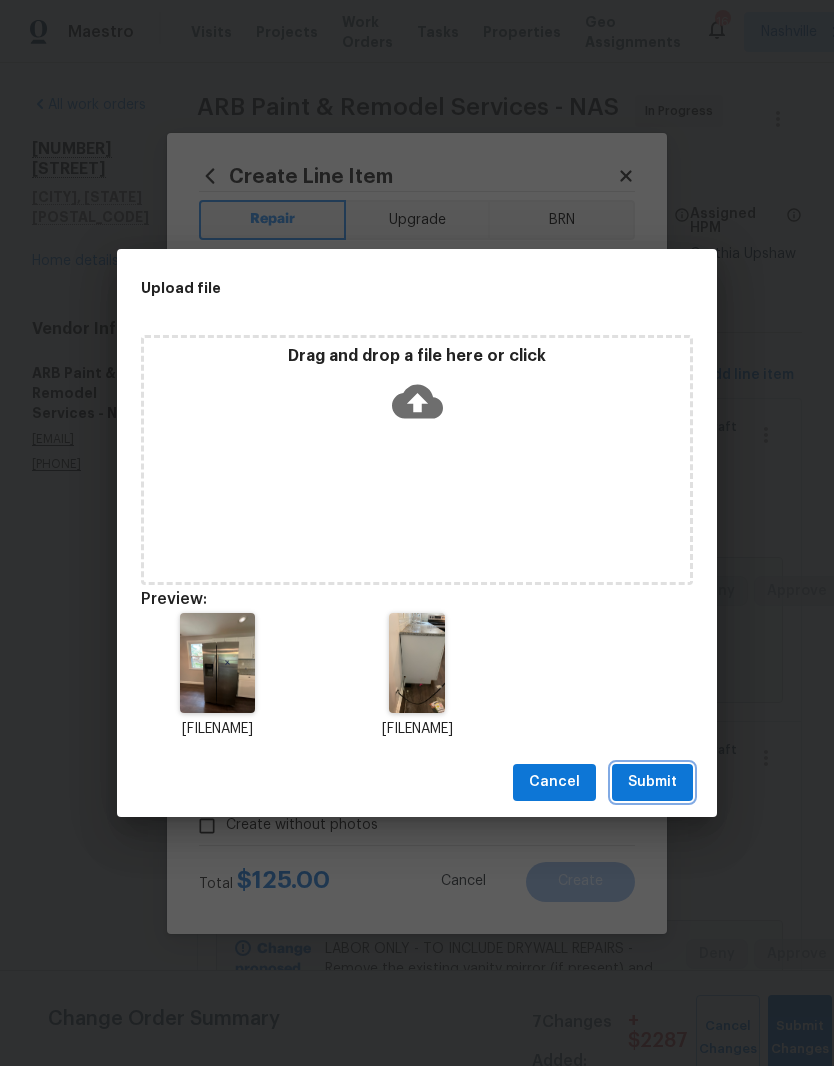 click on "Submit" at bounding box center (652, 782) 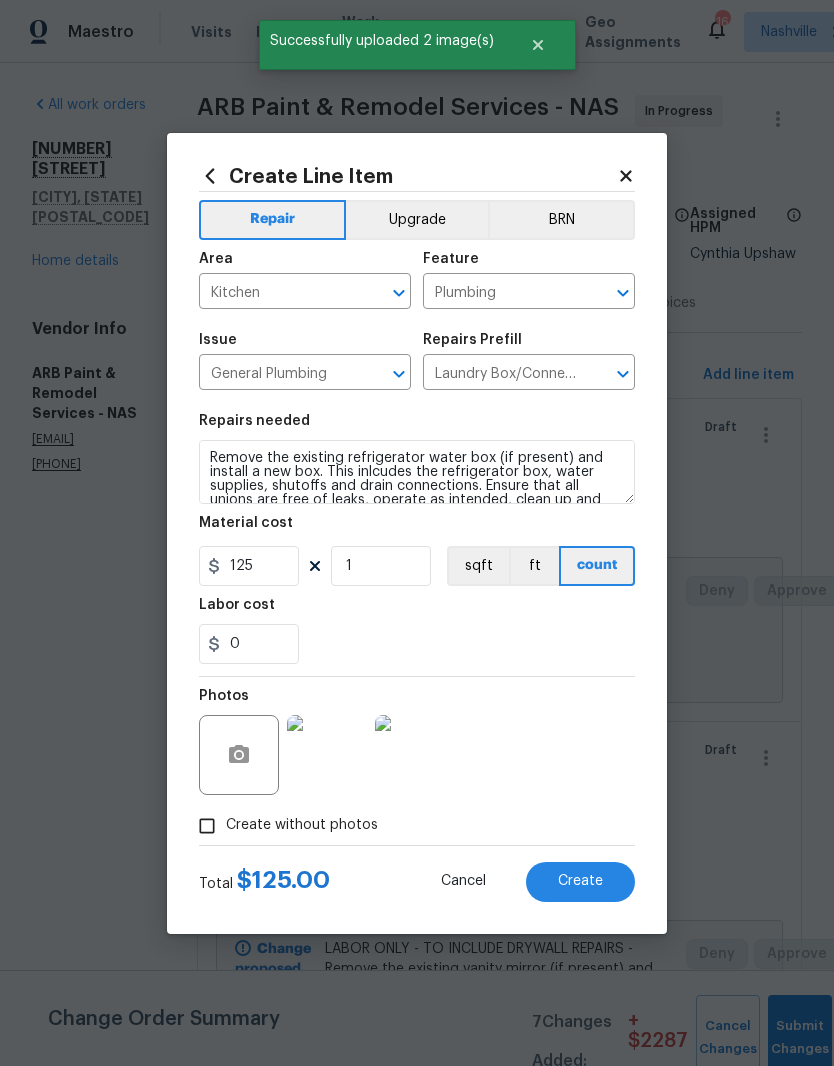 click at bounding box center [327, 755] 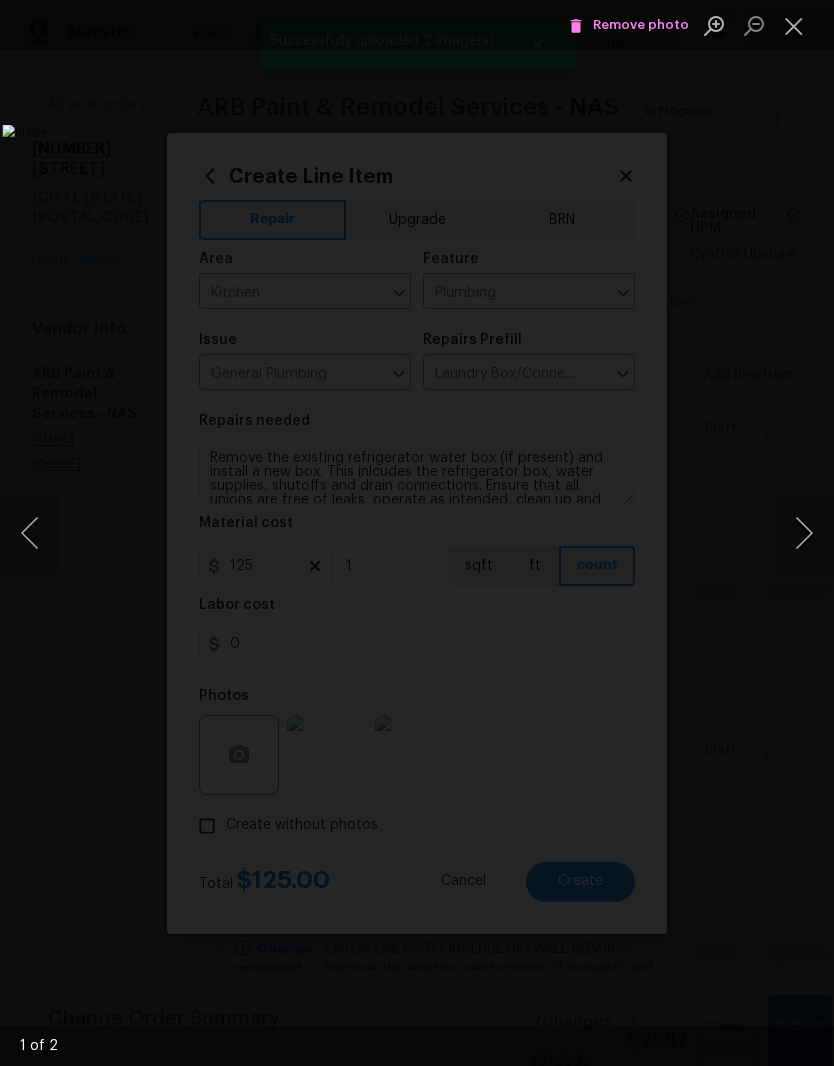 click at bounding box center [804, 533] 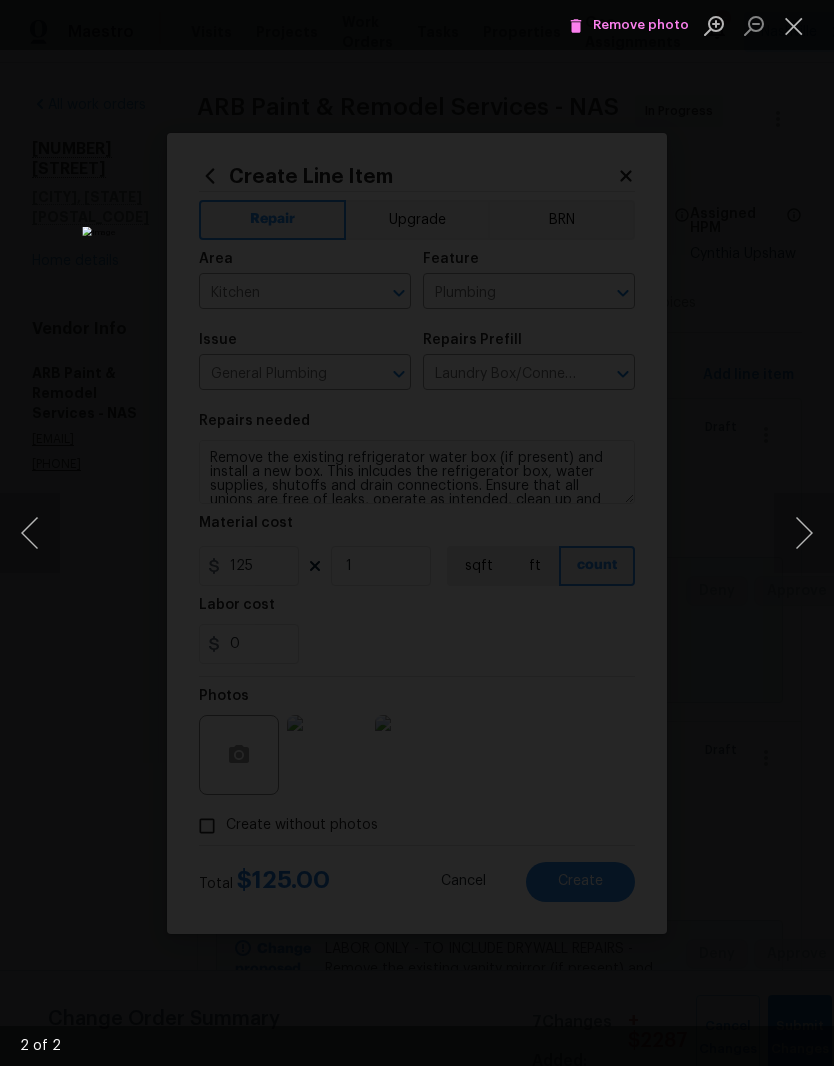 click at bounding box center (794, 25) 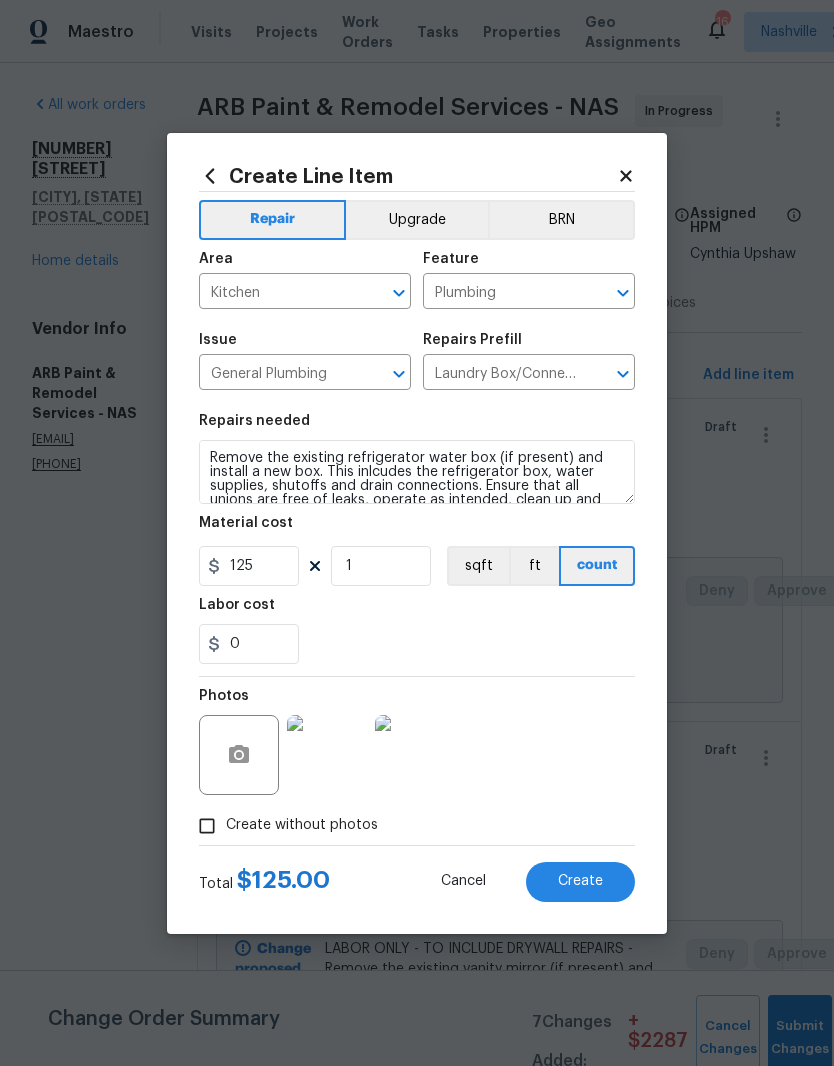 click at bounding box center [327, 755] 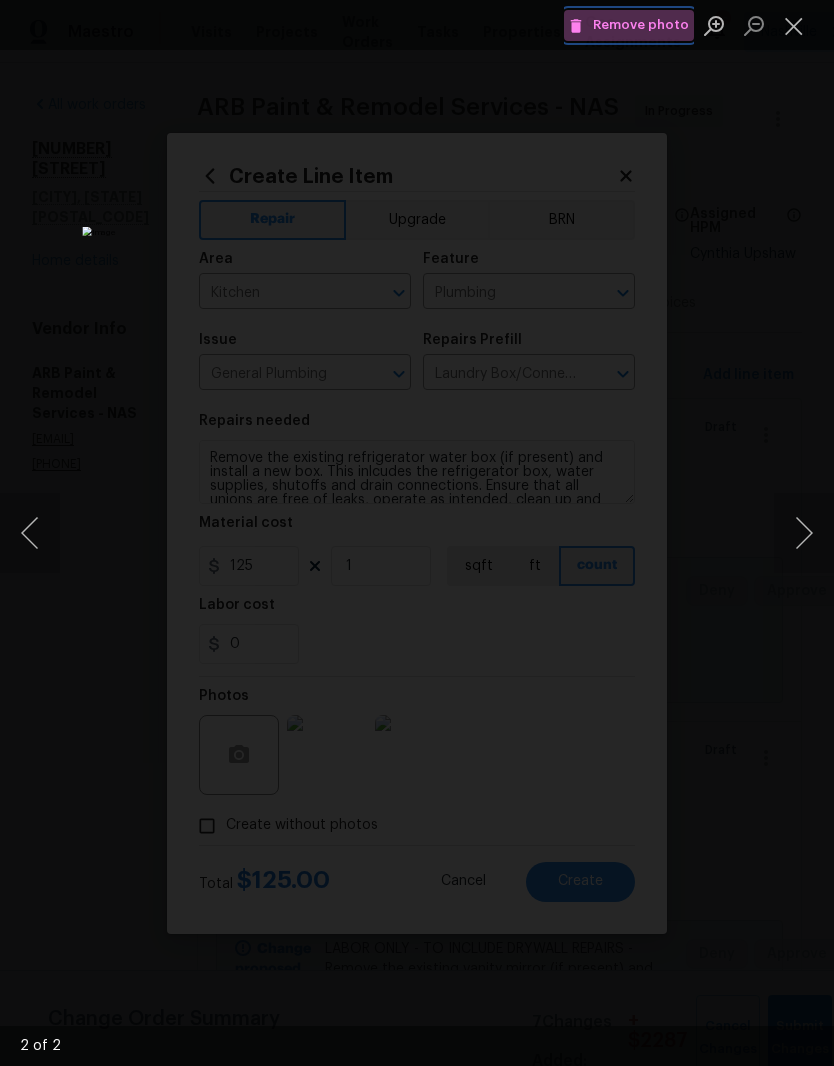 click on "Remove photo" at bounding box center [629, 25] 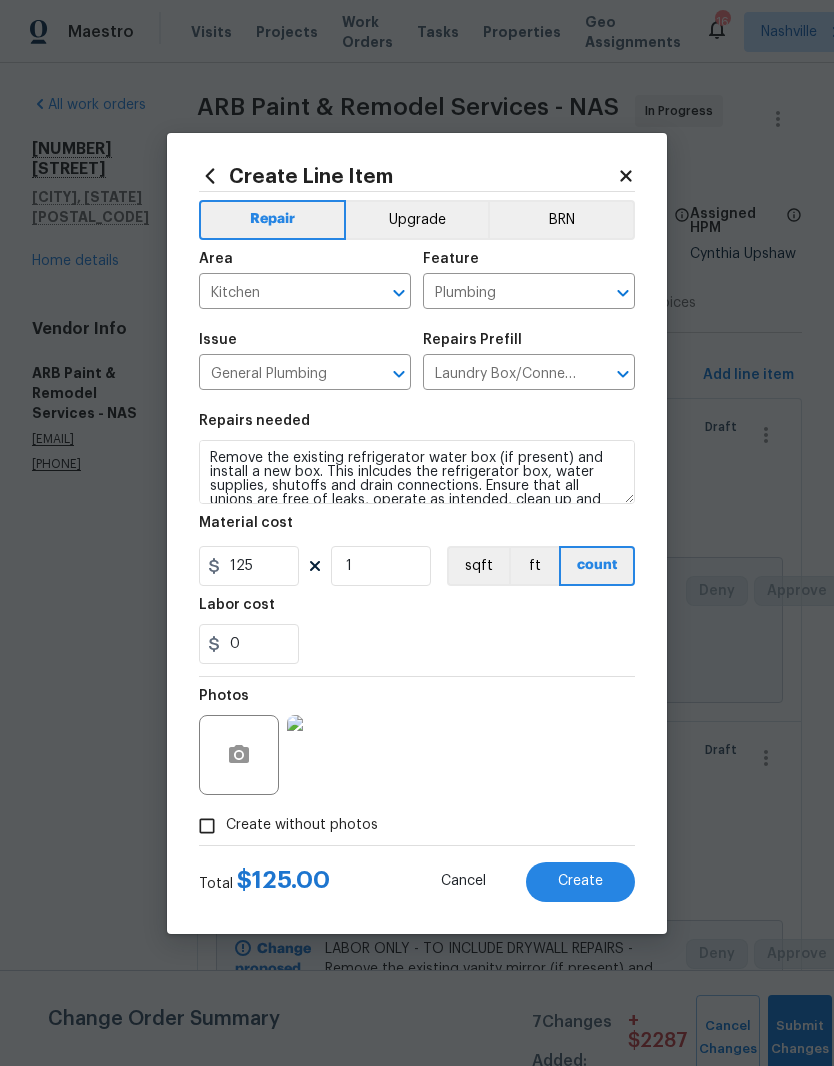 click at bounding box center (327, 755) 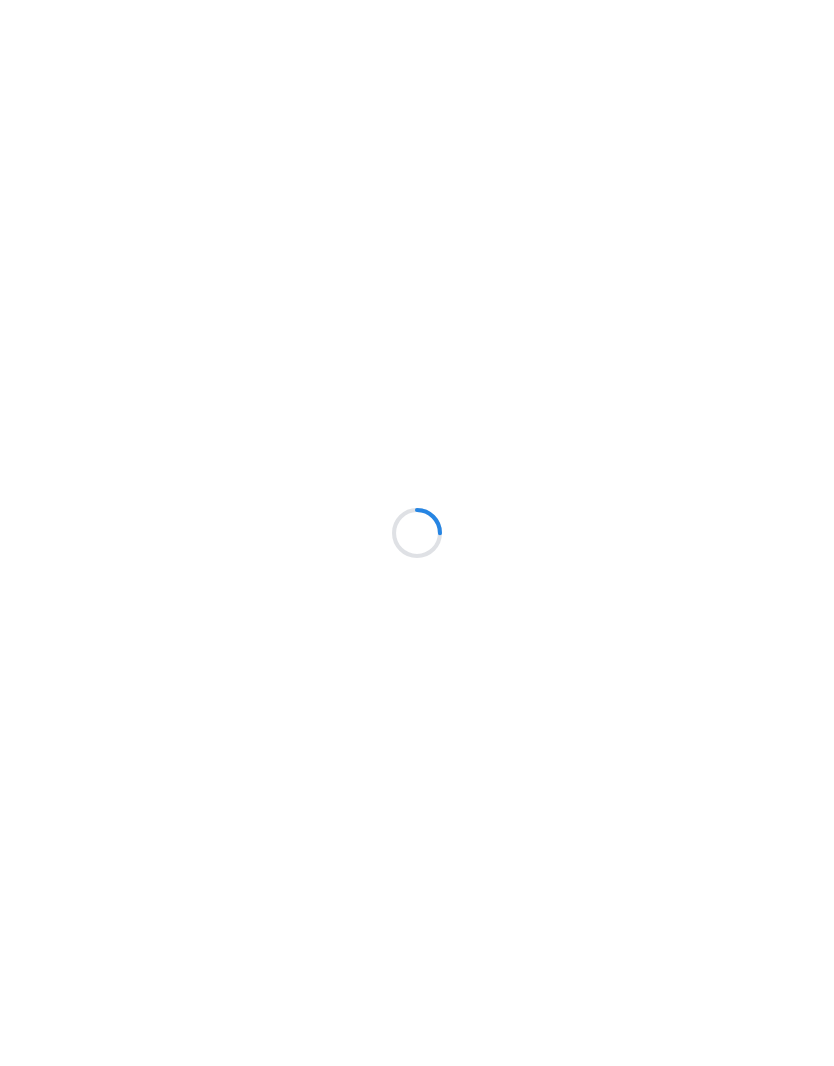 scroll, scrollTop: 0, scrollLeft: 0, axis: both 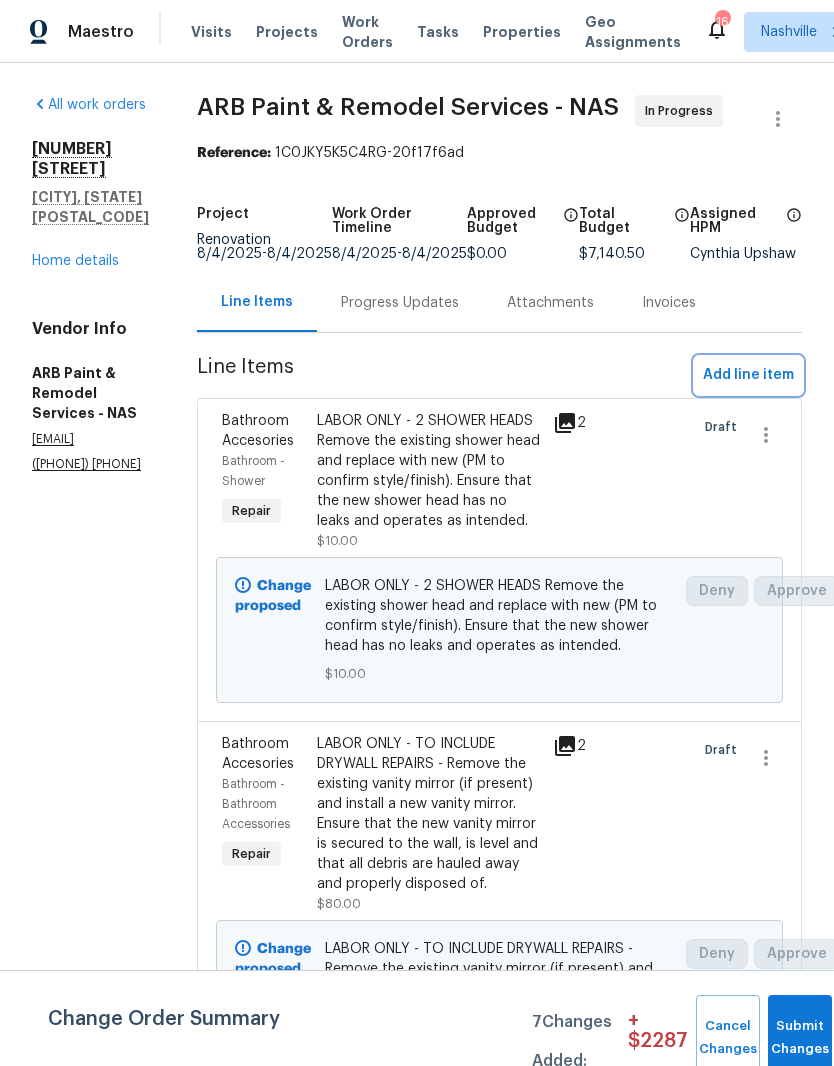click on "Add line item" at bounding box center [748, 375] 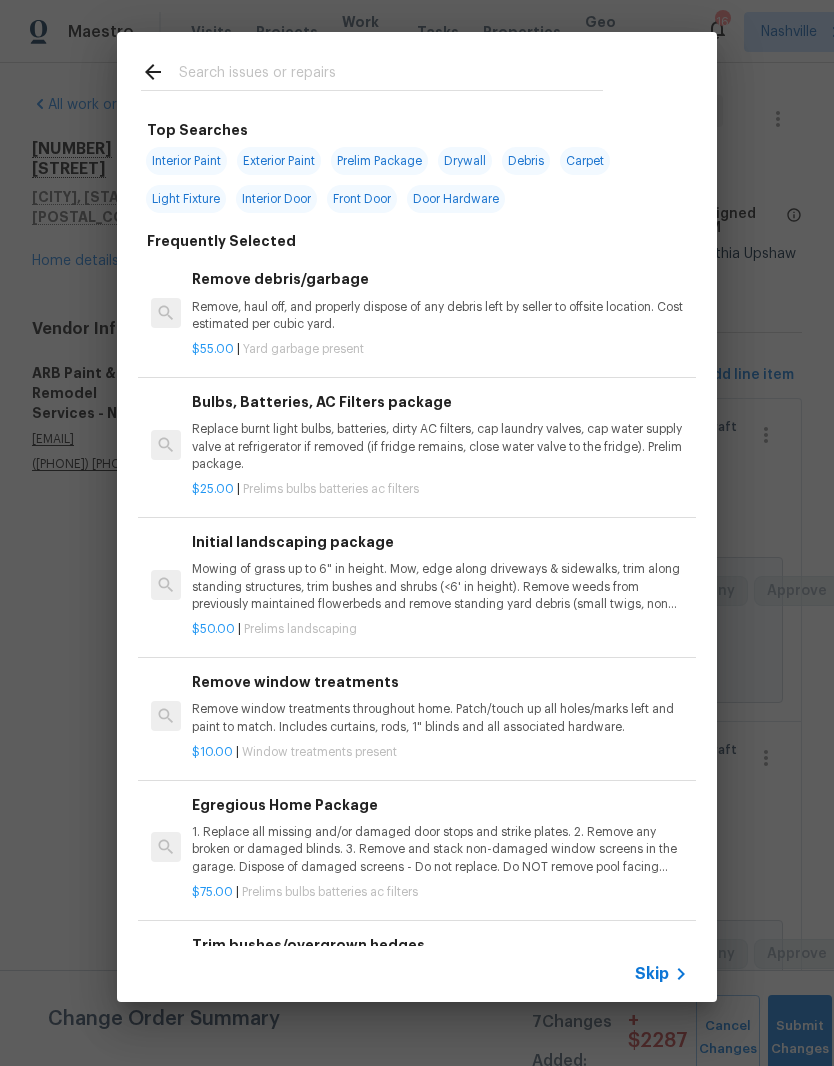 click at bounding box center [391, 75] 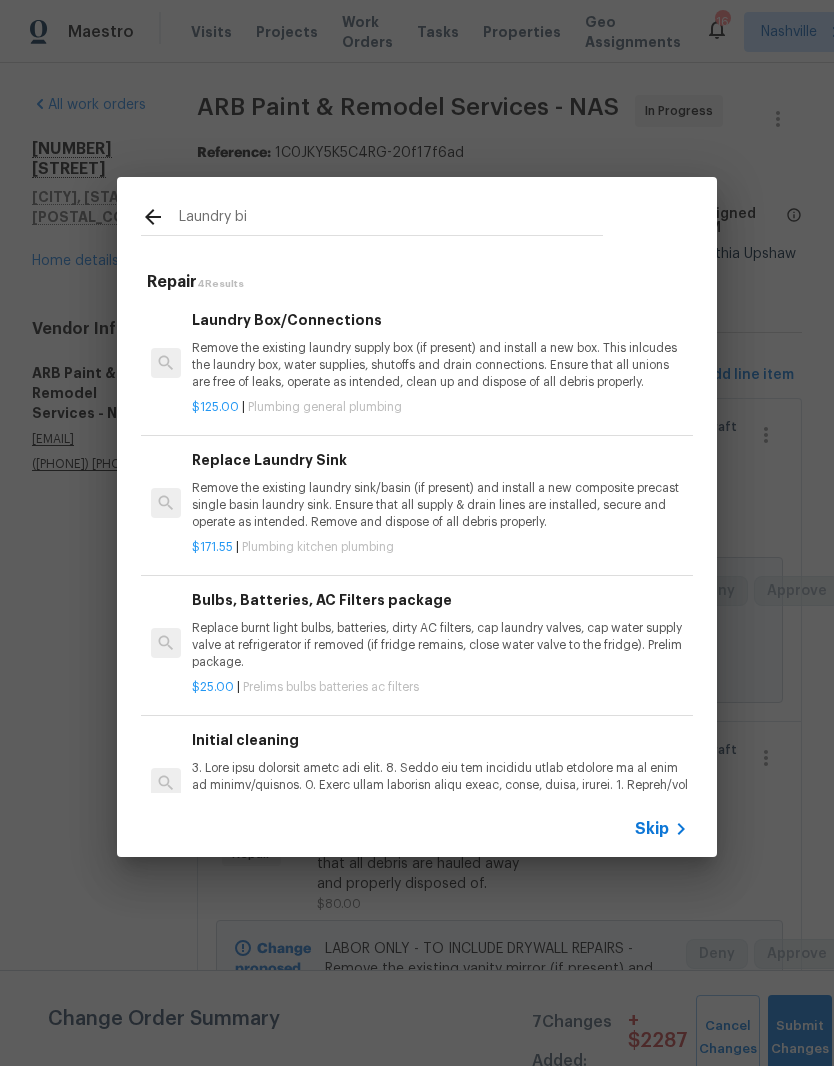 type on "Laundry bix" 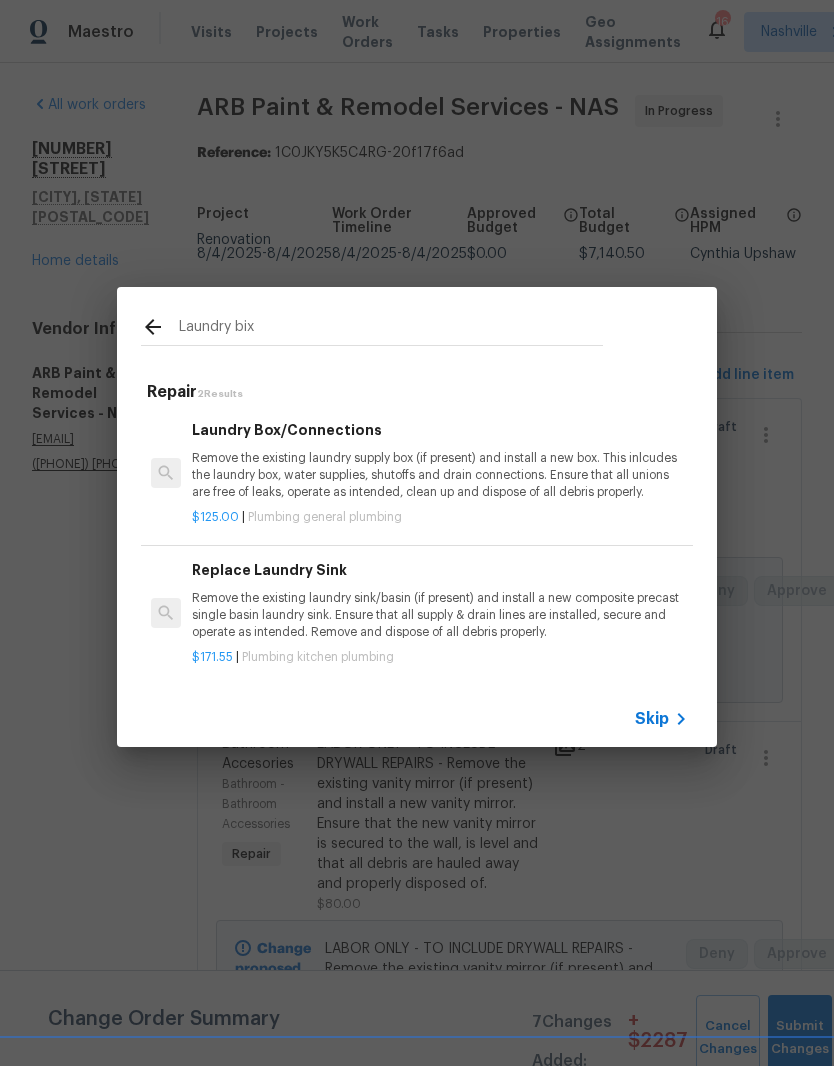 click on "Laundry Box/Connections" at bounding box center [440, 430] 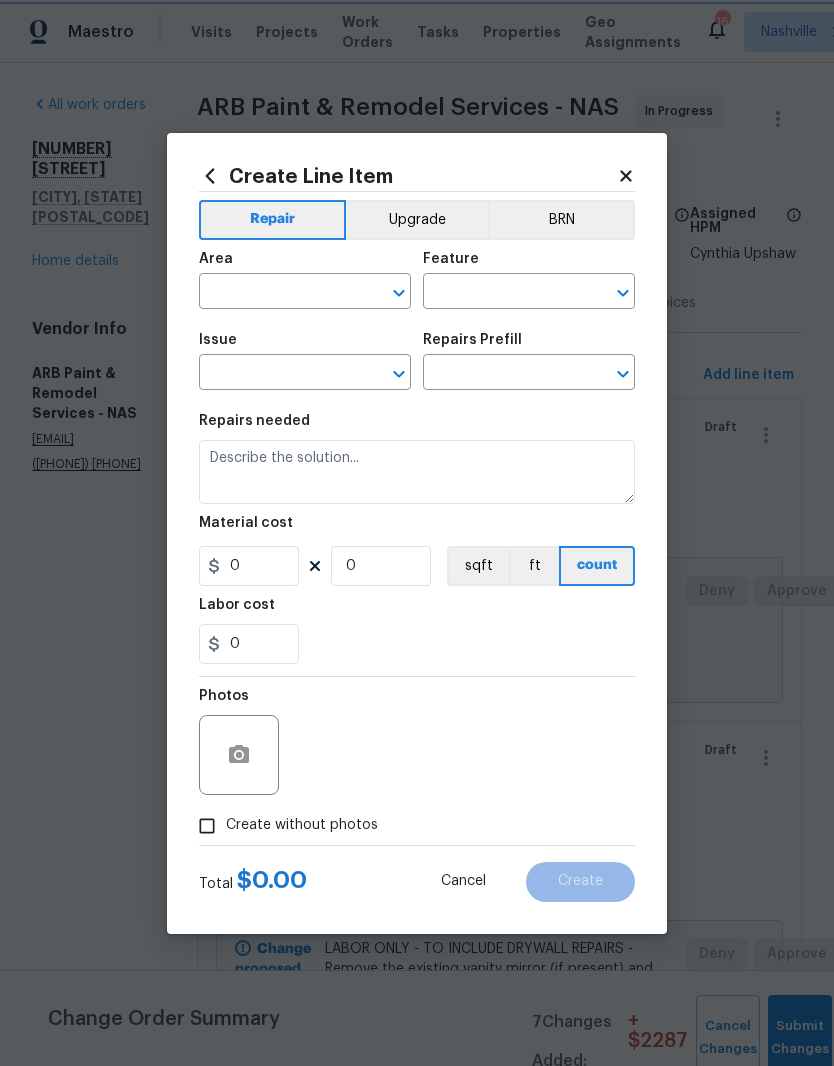 type on "Plumbing" 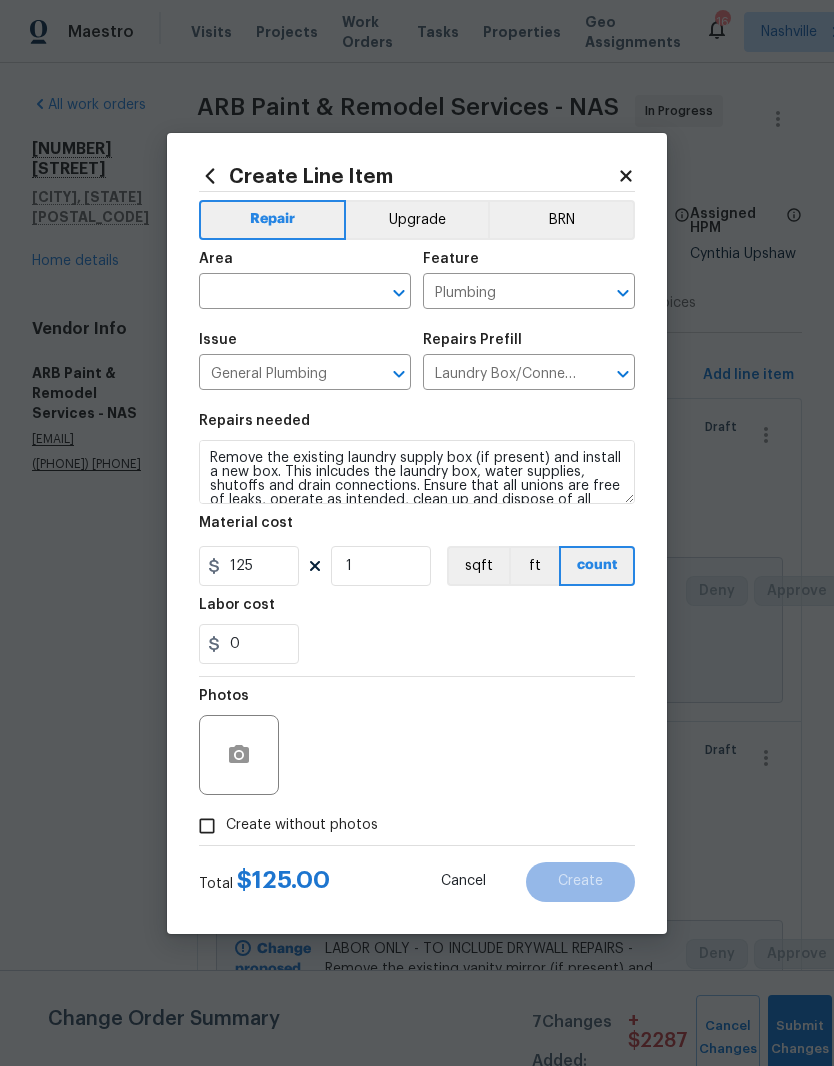 click at bounding box center [277, 293] 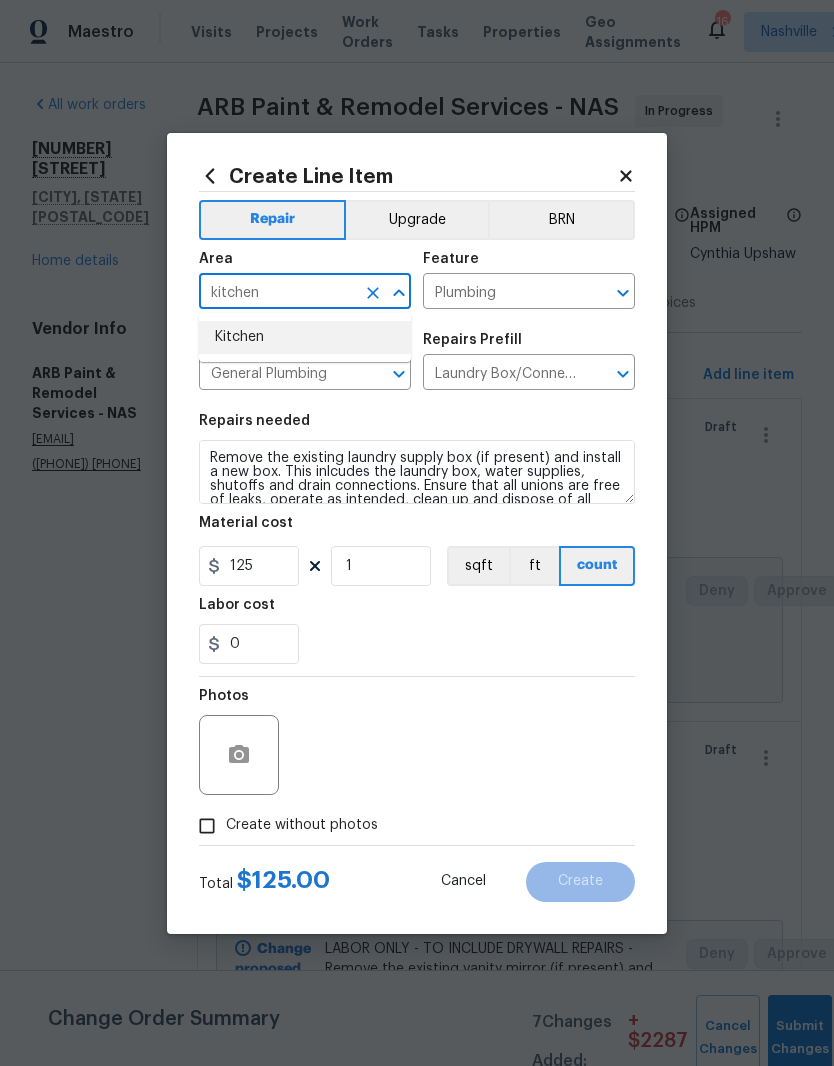 click on "Kitchen" at bounding box center (305, 337) 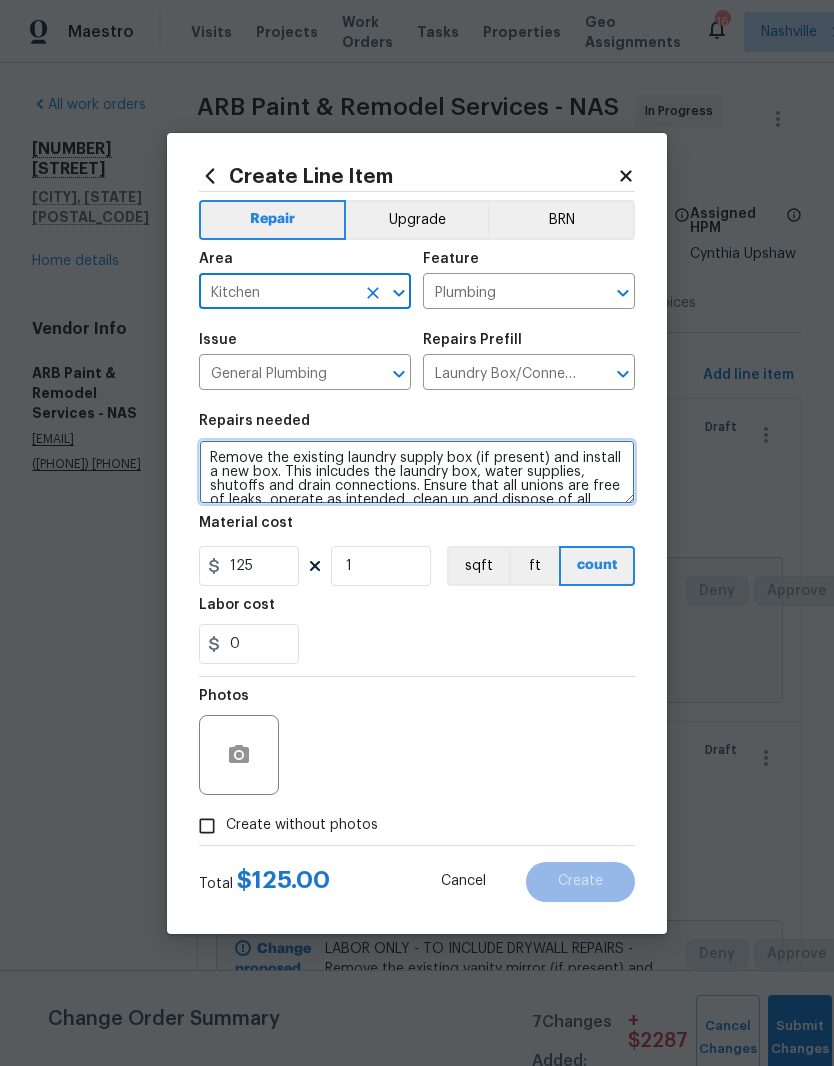 click on "Remove the existing laundry supply box (if present) and install a new box. This inlcudes the laundry box, water supplies, shutoffs and drain connections. Ensure that all unions are free of leaks, operate as intended, clean up and dispose of all debris properly." at bounding box center [417, 472] 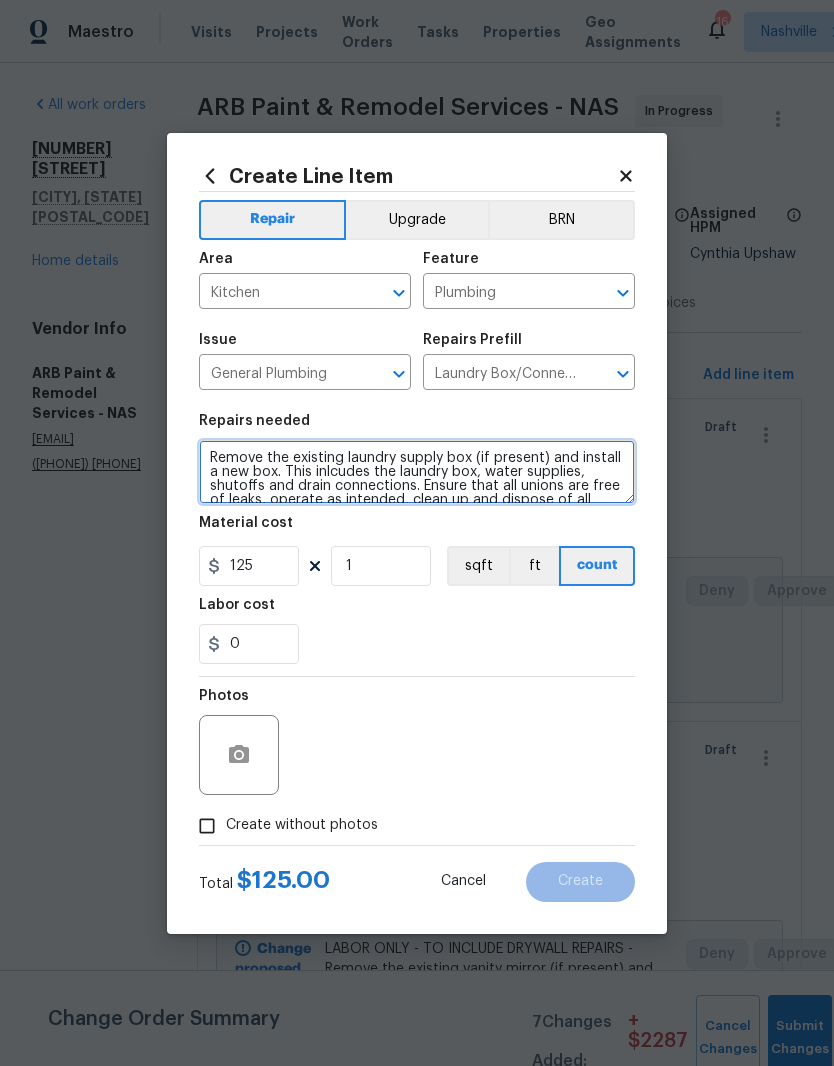click on "Remove the existing laundry supply box (if present) and install a new box. This inlcudes the laundry box, water supplies, shutoffs and drain connections. Ensure that all unions are free of leaks, operate as intended, clean up and dispose of all debris properly." at bounding box center [417, 472] 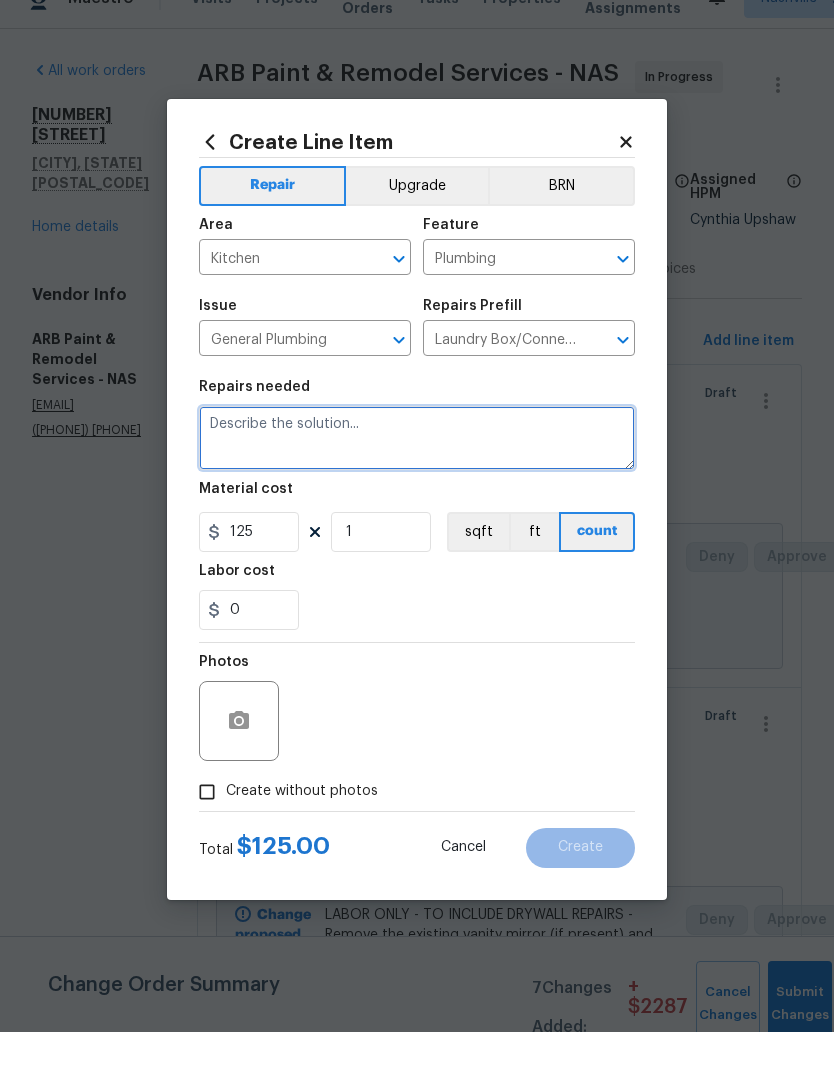 scroll, scrollTop: 0, scrollLeft: 0, axis: both 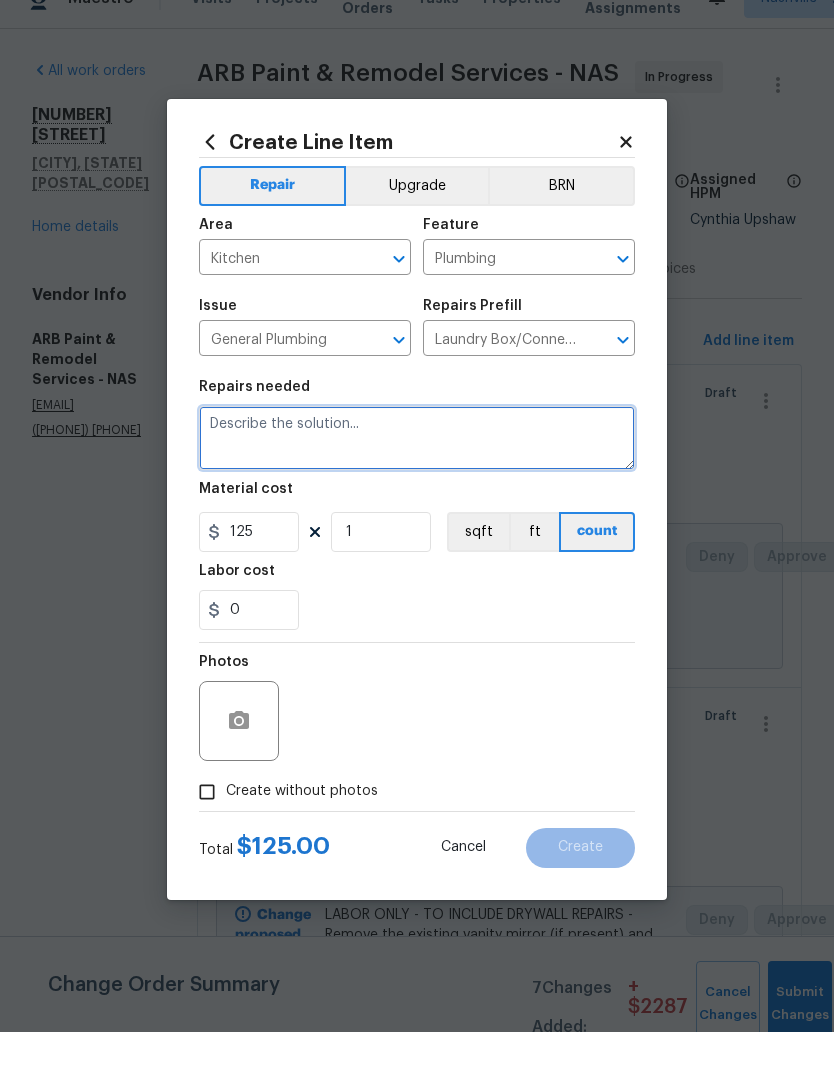 paste on "Remove the existing refrigerator water box (if present) and install a new box. This inlcudes the refrigerator box, water supplies, shutoffs and drain connections. Ensure that all unions are free of leaks, operate as intended, clean up and dispose of all debris properly." 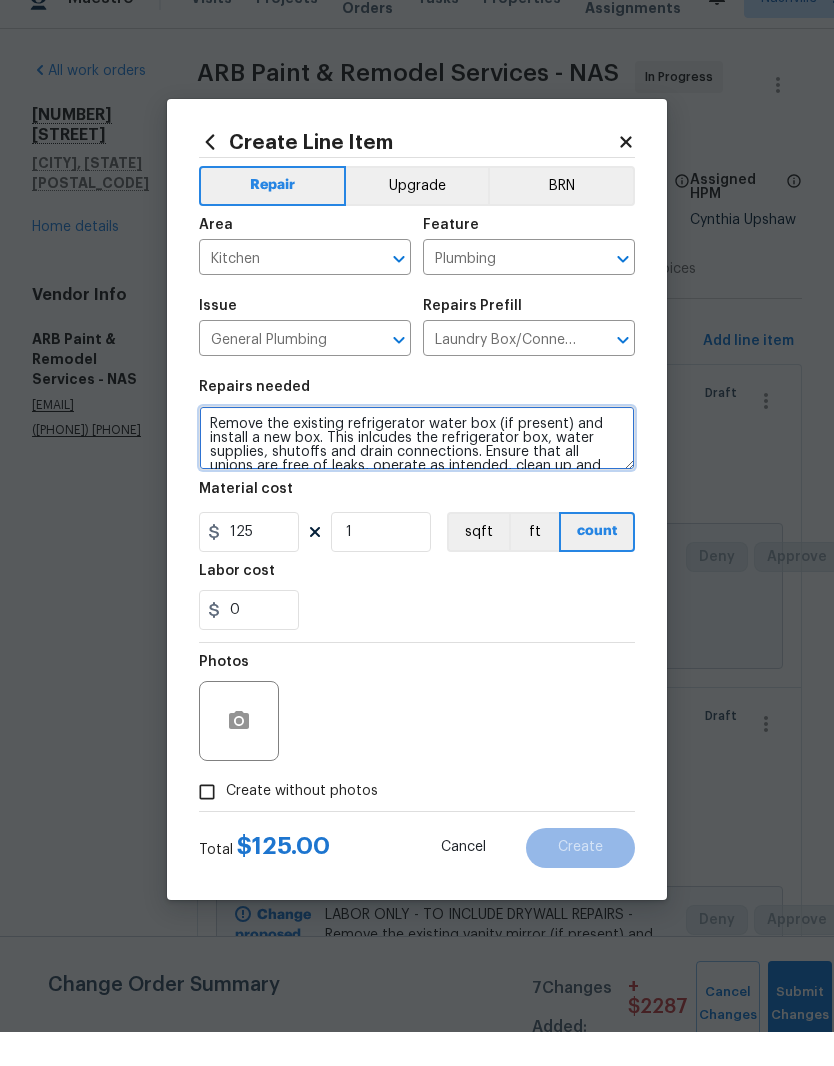 scroll, scrollTop: 0, scrollLeft: 0, axis: both 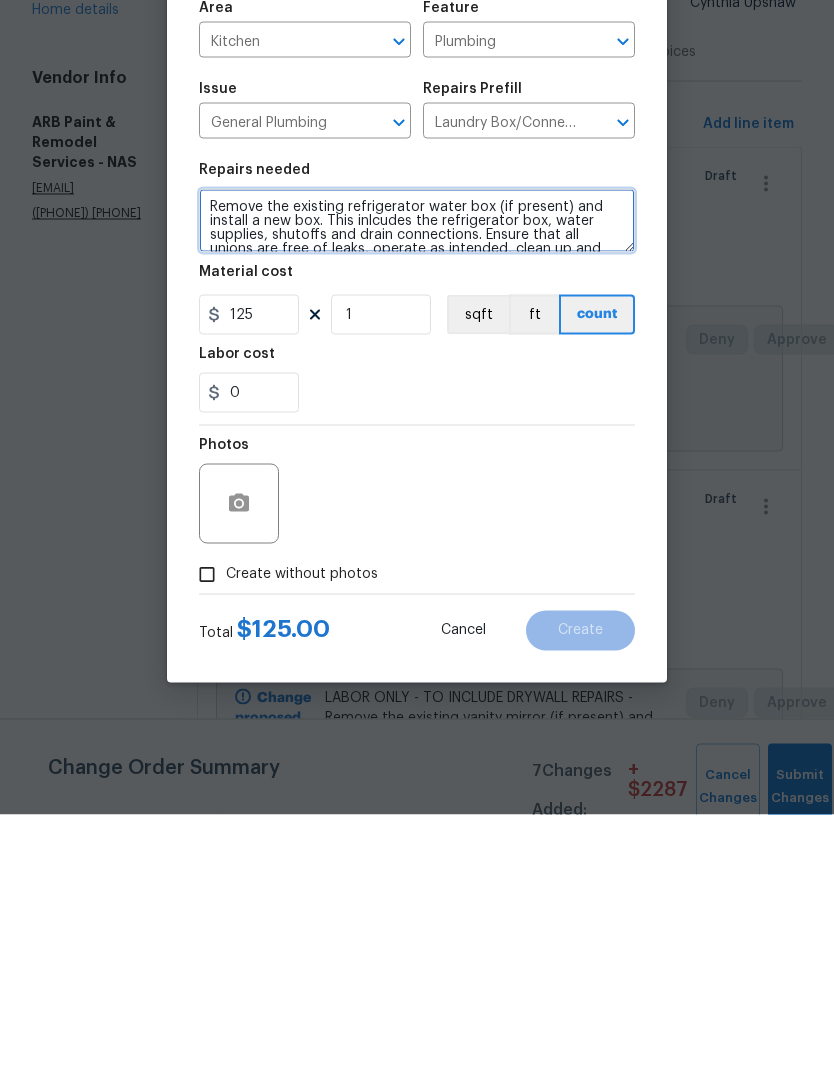 type on "Remove the existing refrigerator water box (if present) and install a new box. This inlcudes the refrigerator box, water supplies, shutoffs and drain connections. Ensure that all unions are free of leaks, operate as intended, clean up and dispose of all debris properly." 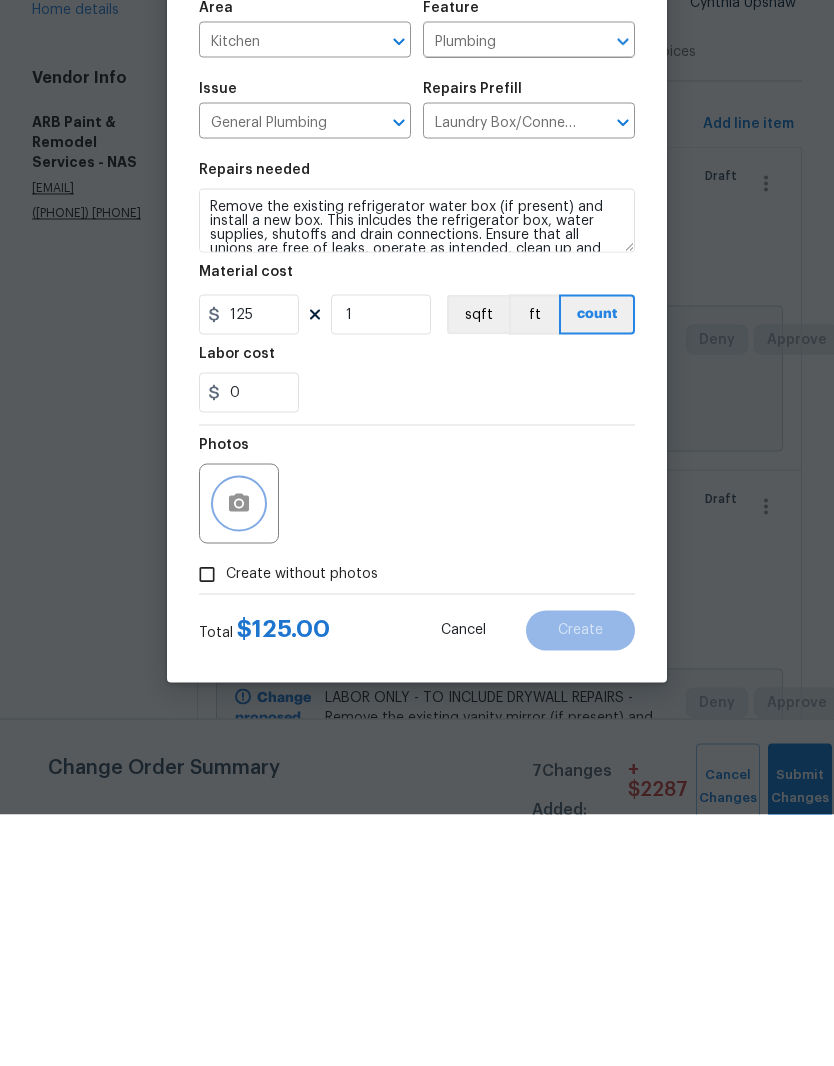 click 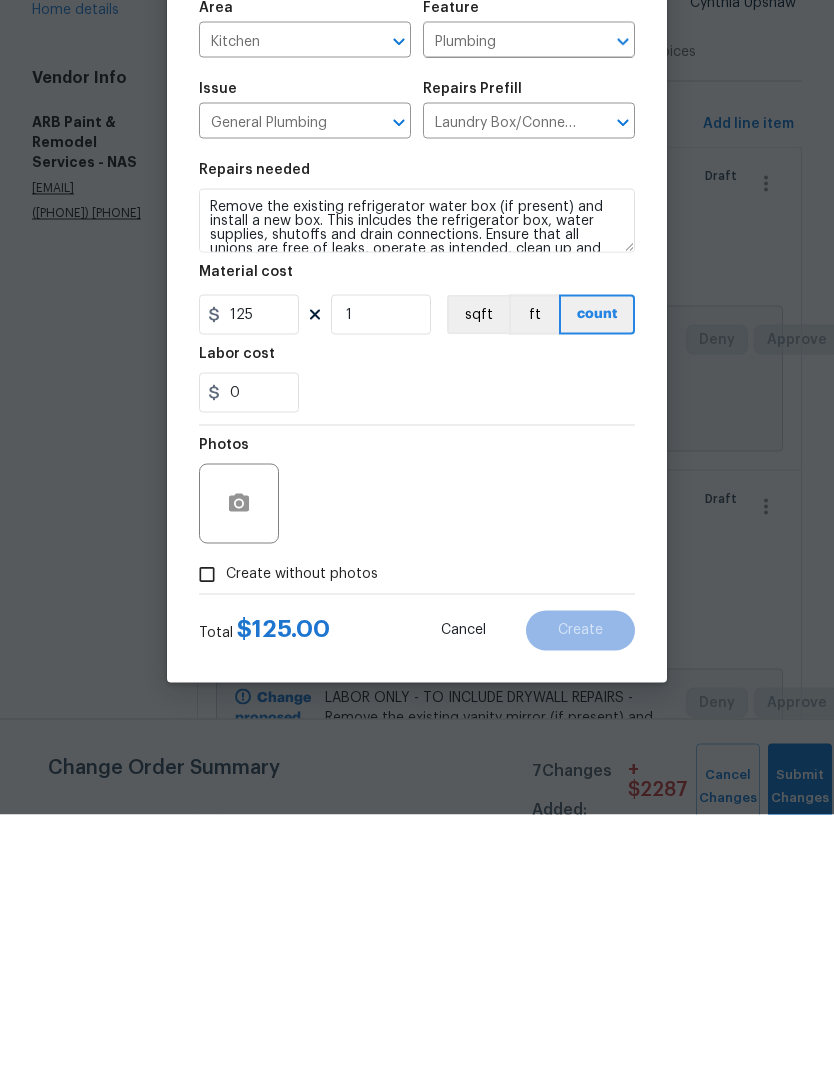 scroll, scrollTop: 82, scrollLeft: 0, axis: vertical 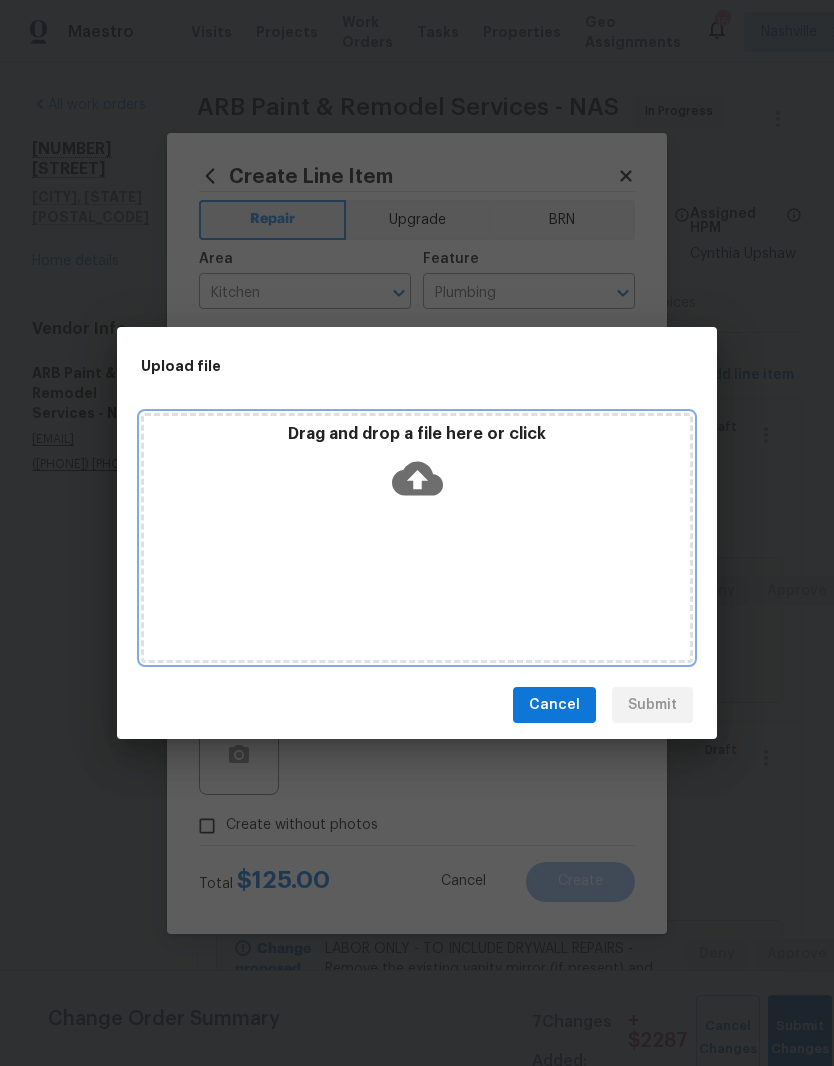 click on "Drag and drop a file here or click" at bounding box center (417, 467) 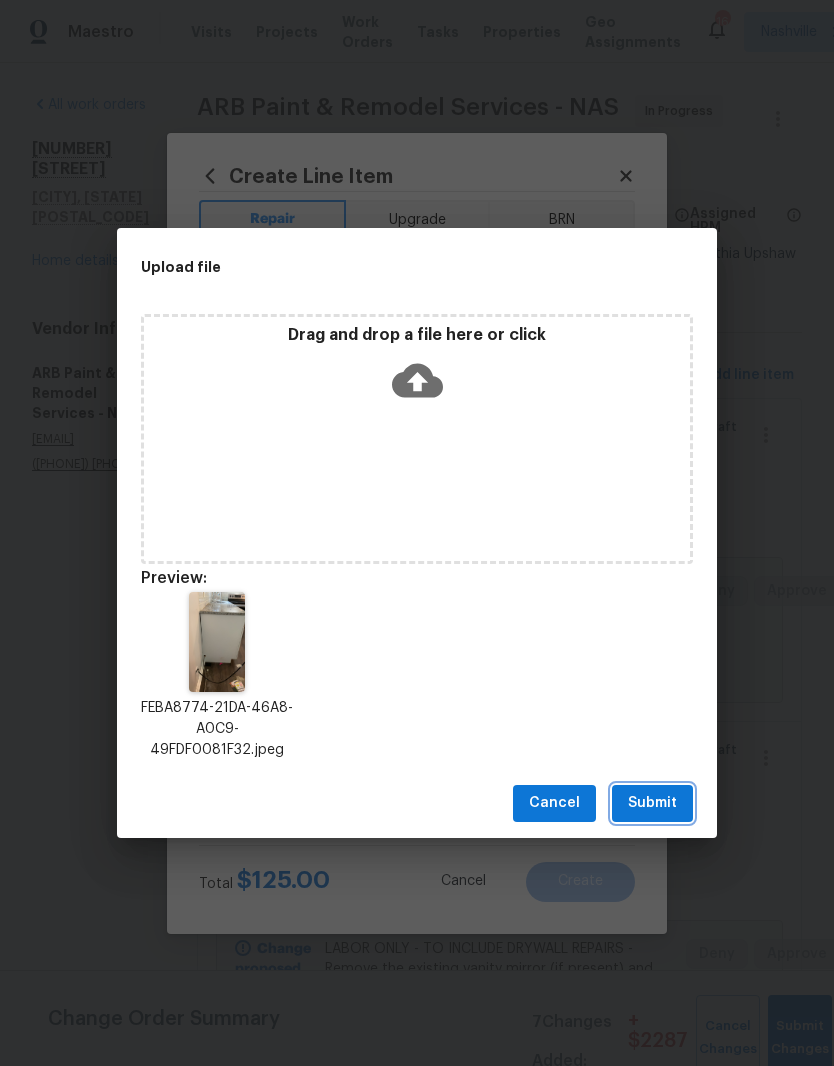 click on "Submit" at bounding box center [652, 803] 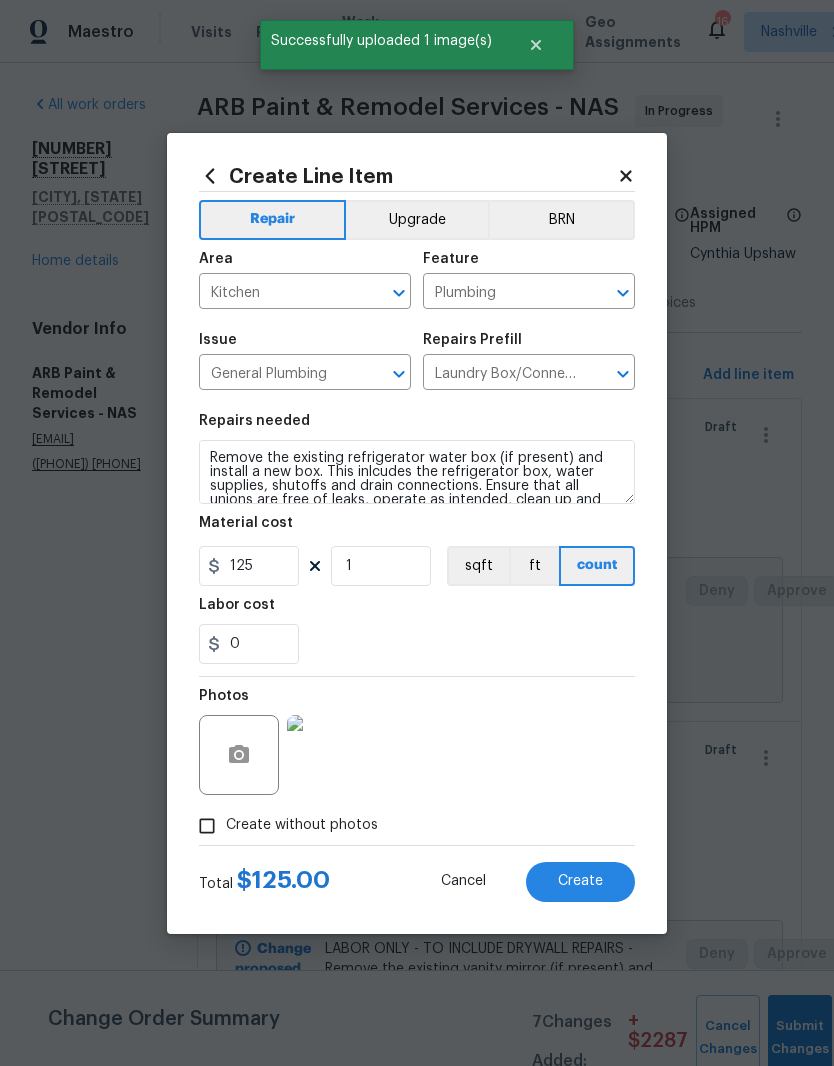 click on "Create" at bounding box center [580, 881] 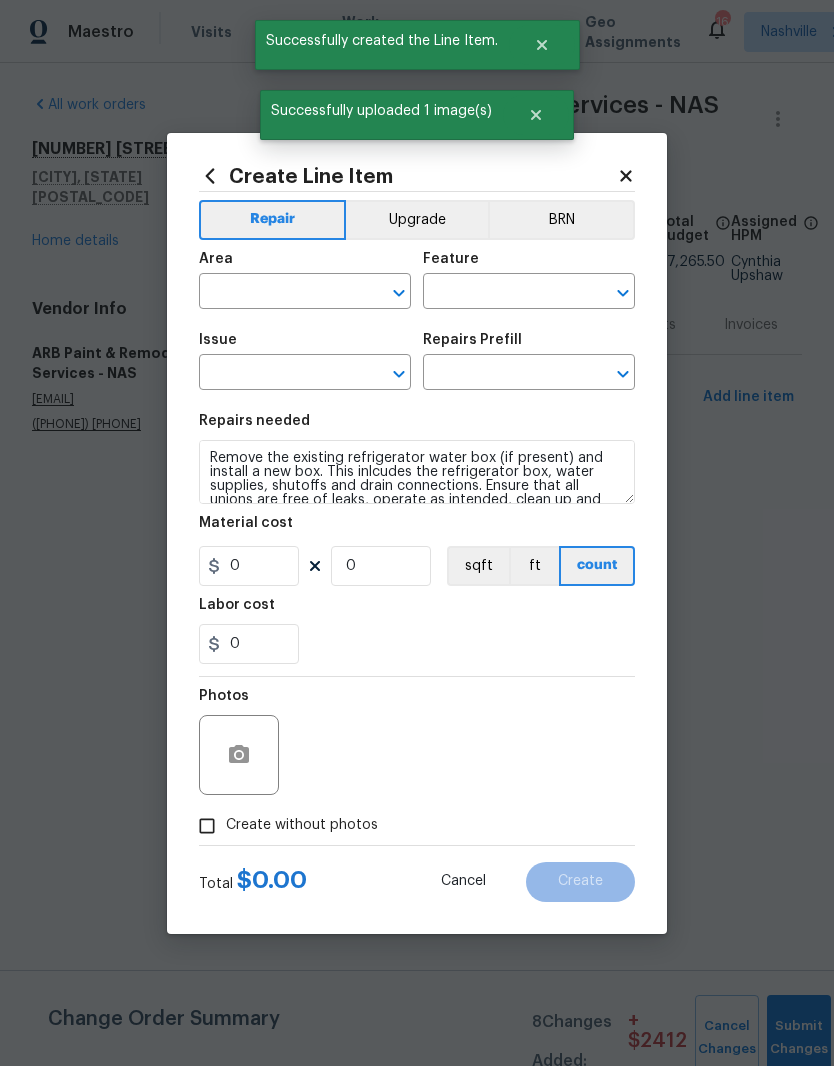 scroll, scrollTop: 0, scrollLeft: 0, axis: both 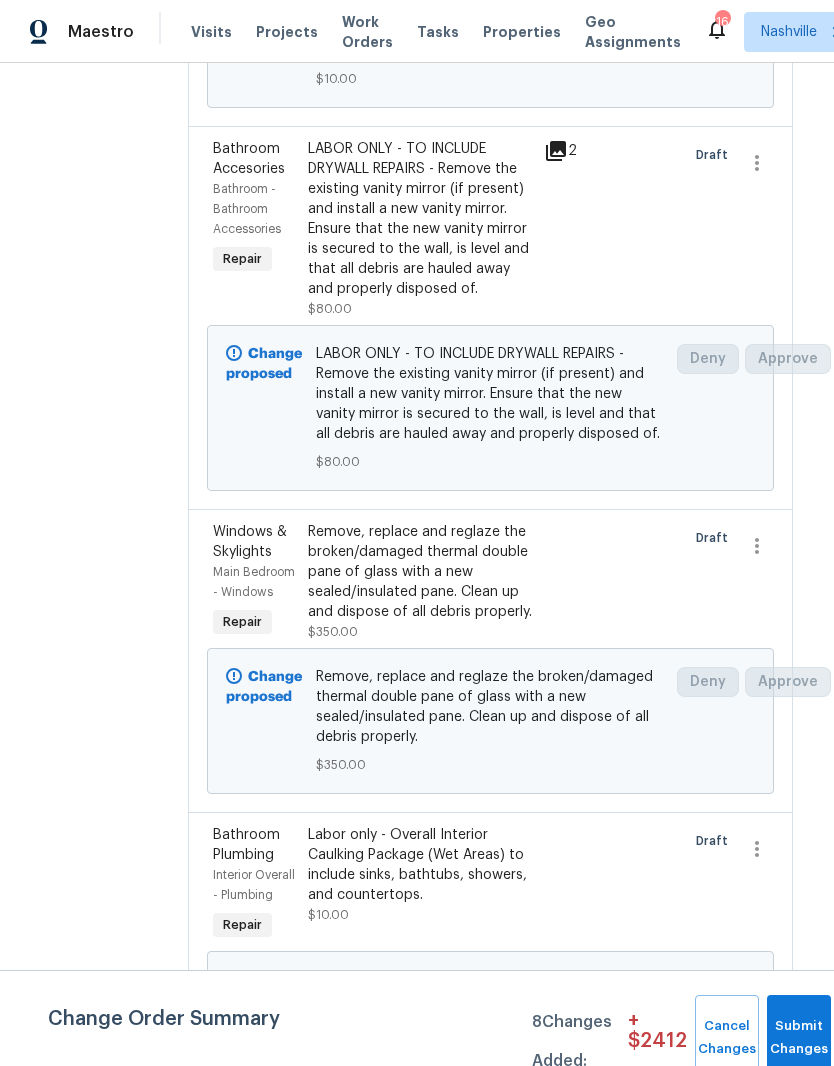 click on "LABOR ONLY - TO INCLUDE DRYWALL REPAIRS - Remove the existing vanity mirror (if present) and install a new vanity mirror. Ensure that the new vanity mirror is secured to the wall, is level and that all debris are hauled away and properly disposed of." at bounding box center (420, 219) 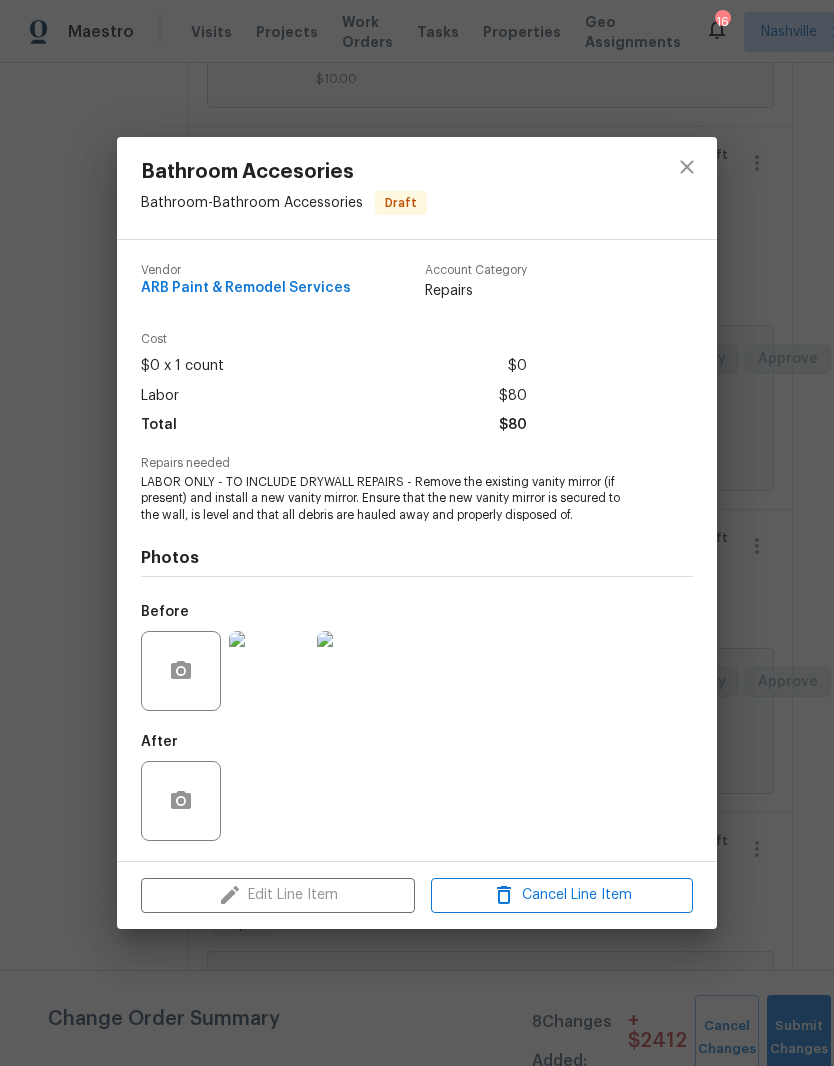 click at bounding box center (269, 671) 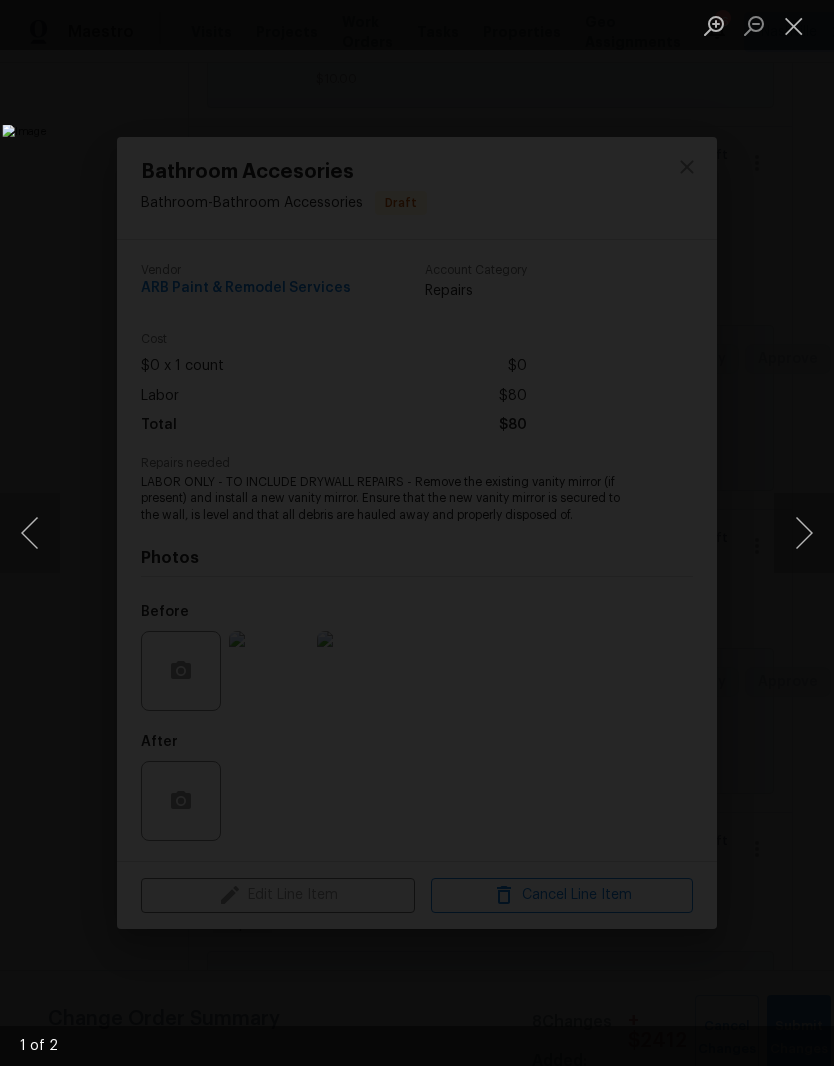 click at bounding box center [794, 25] 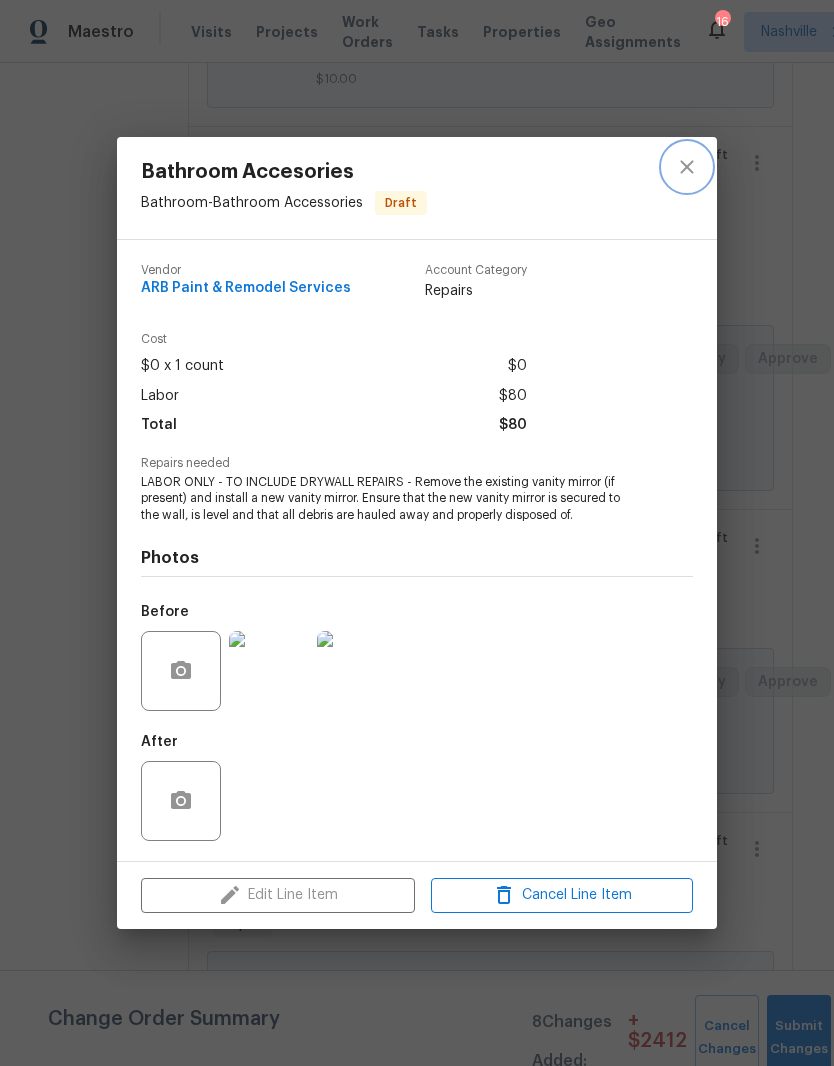 click 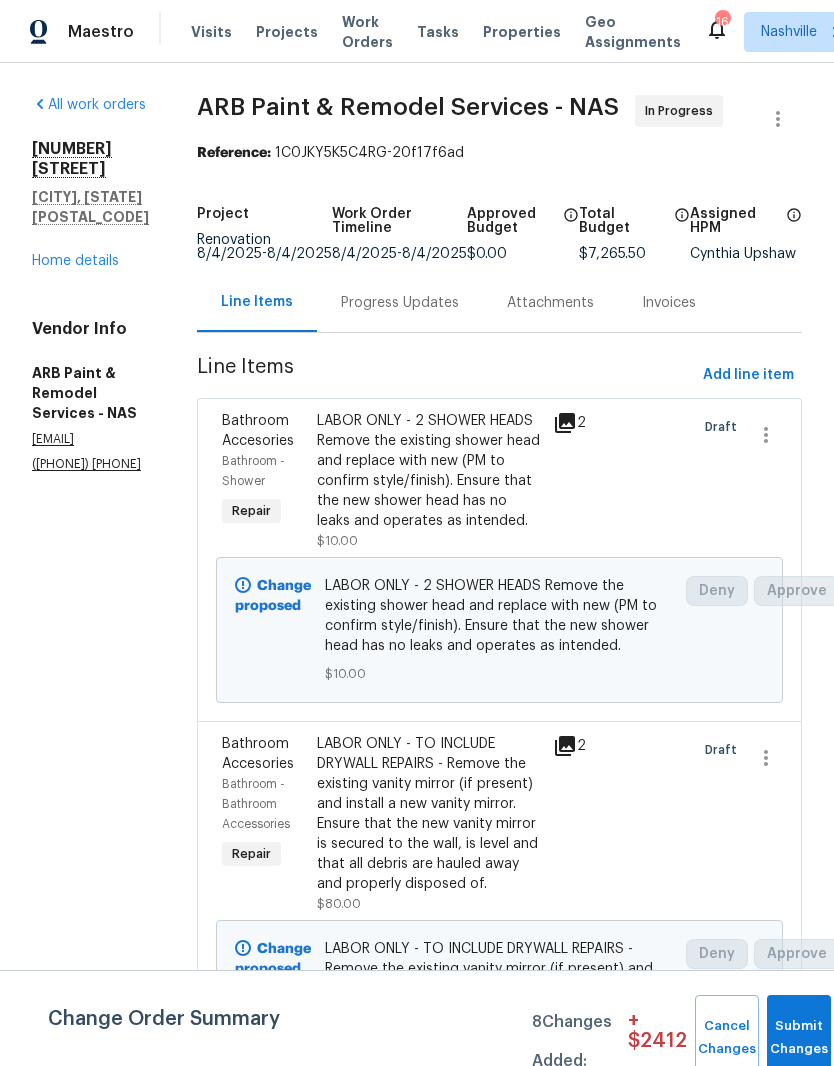 scroll, scrollTop: 0, scrollLeft: 0, axis: both 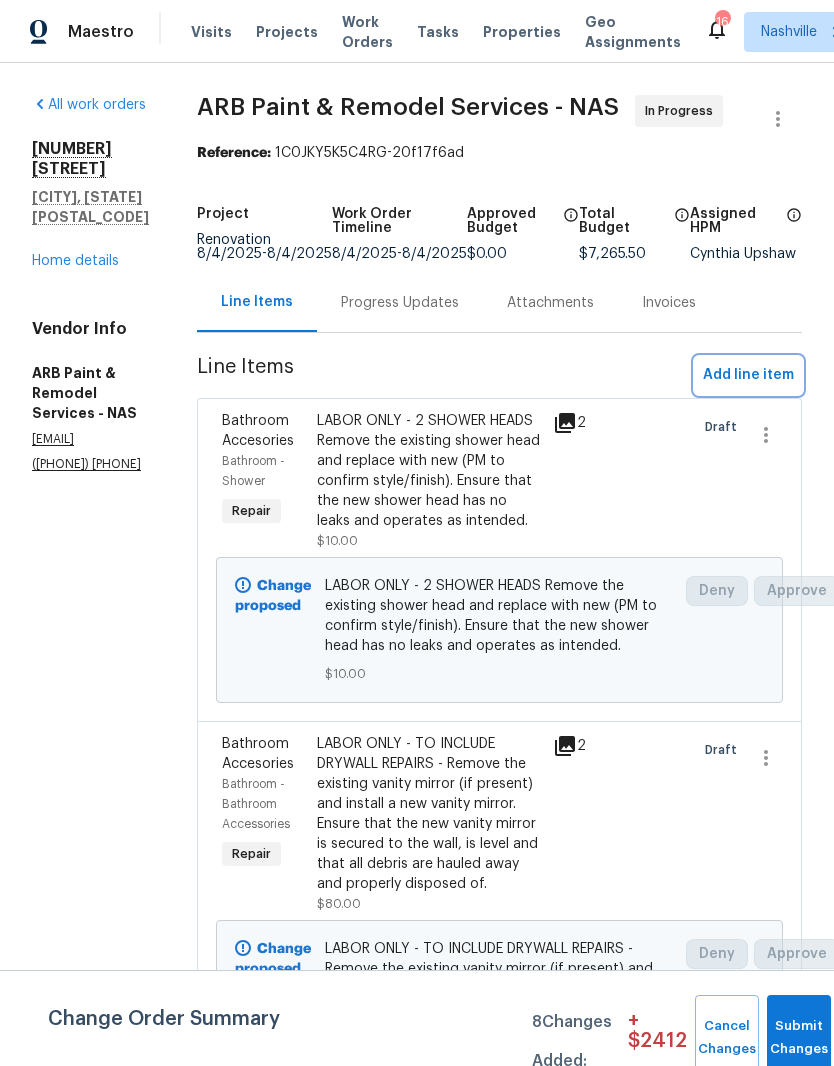 click on "Add line item" at bounding box center (748, 375) 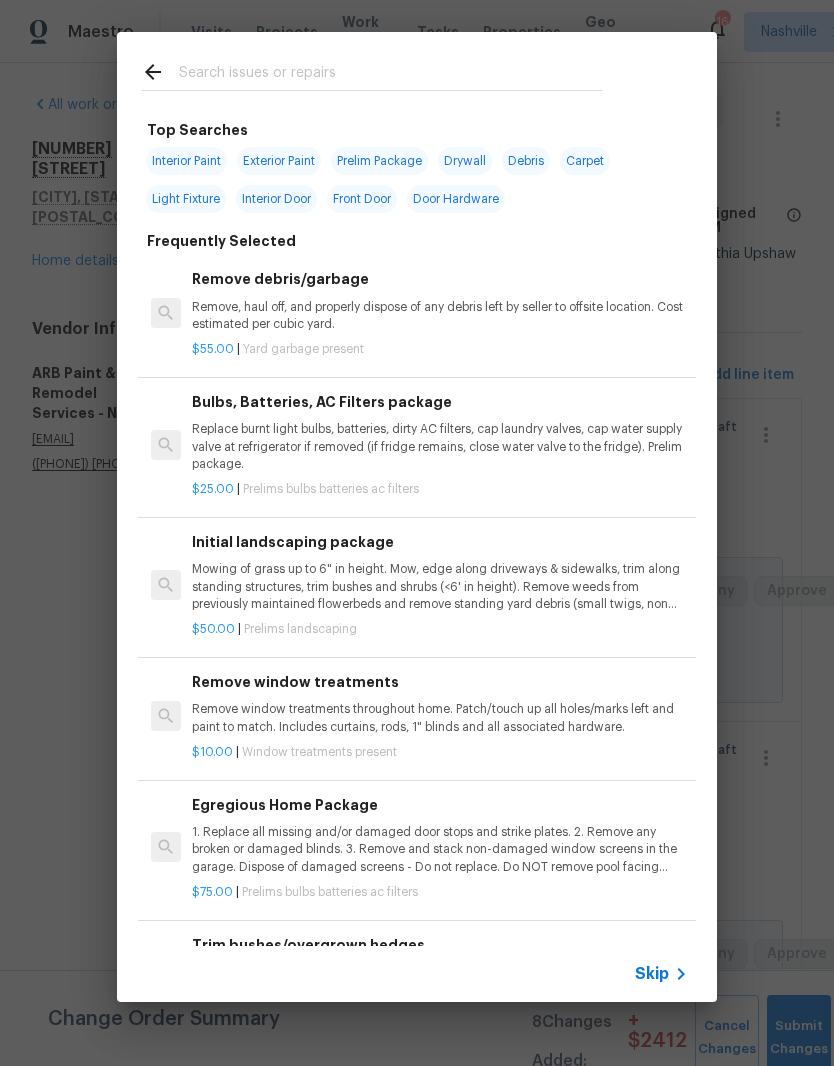 click at bounding box center [391, 75] 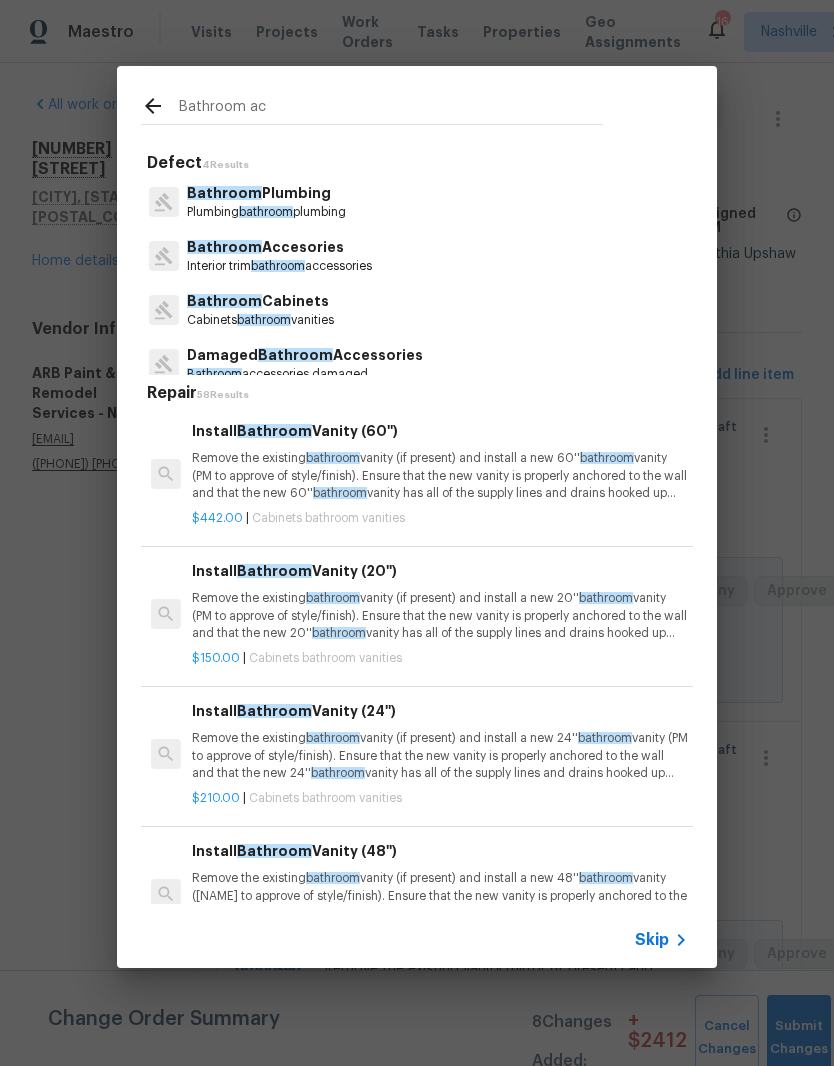 type on "Bathroom acc" 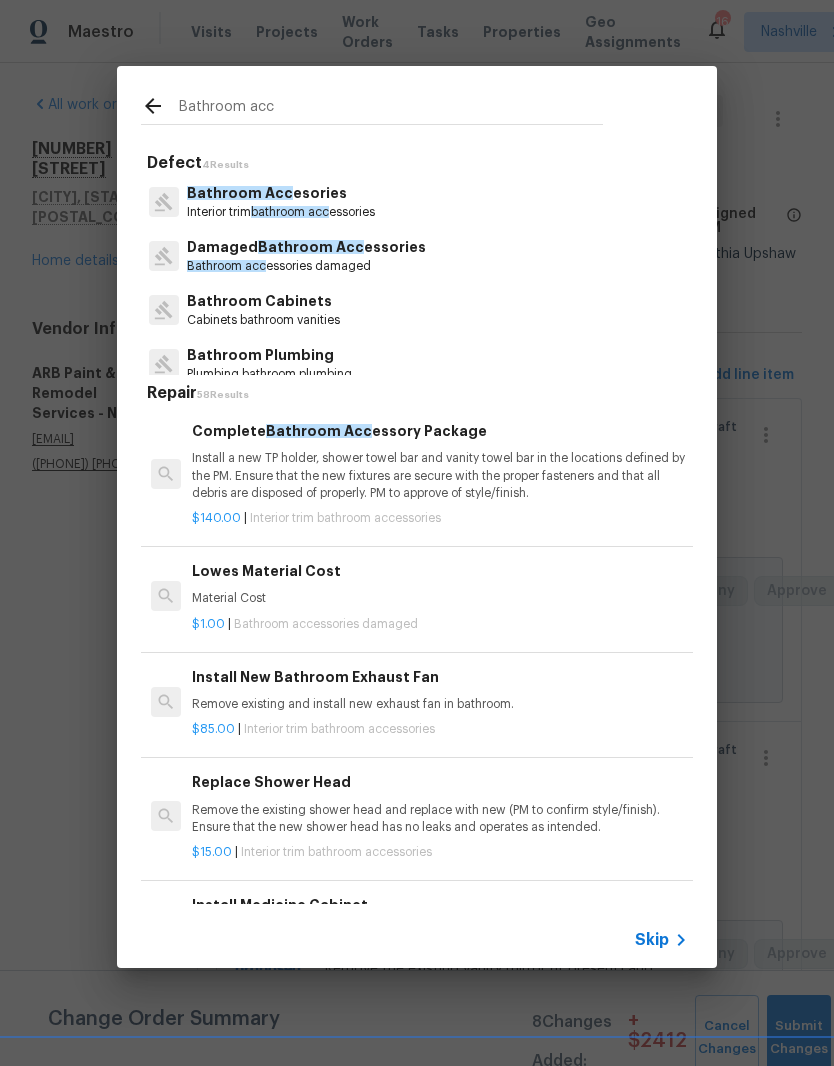 click on "Bathroom Acc esories" at bounding box center (281, 193) 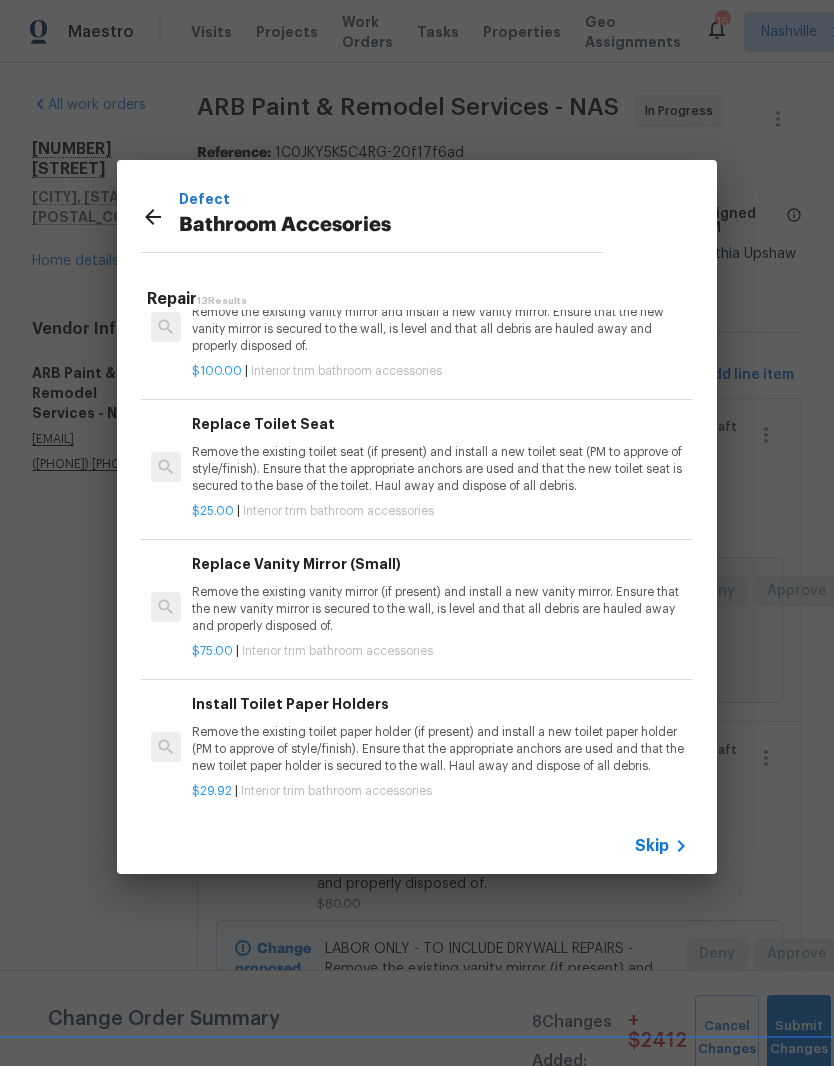scroll, scrollTop: 1191, scrollLeft: 0, axis: vertical 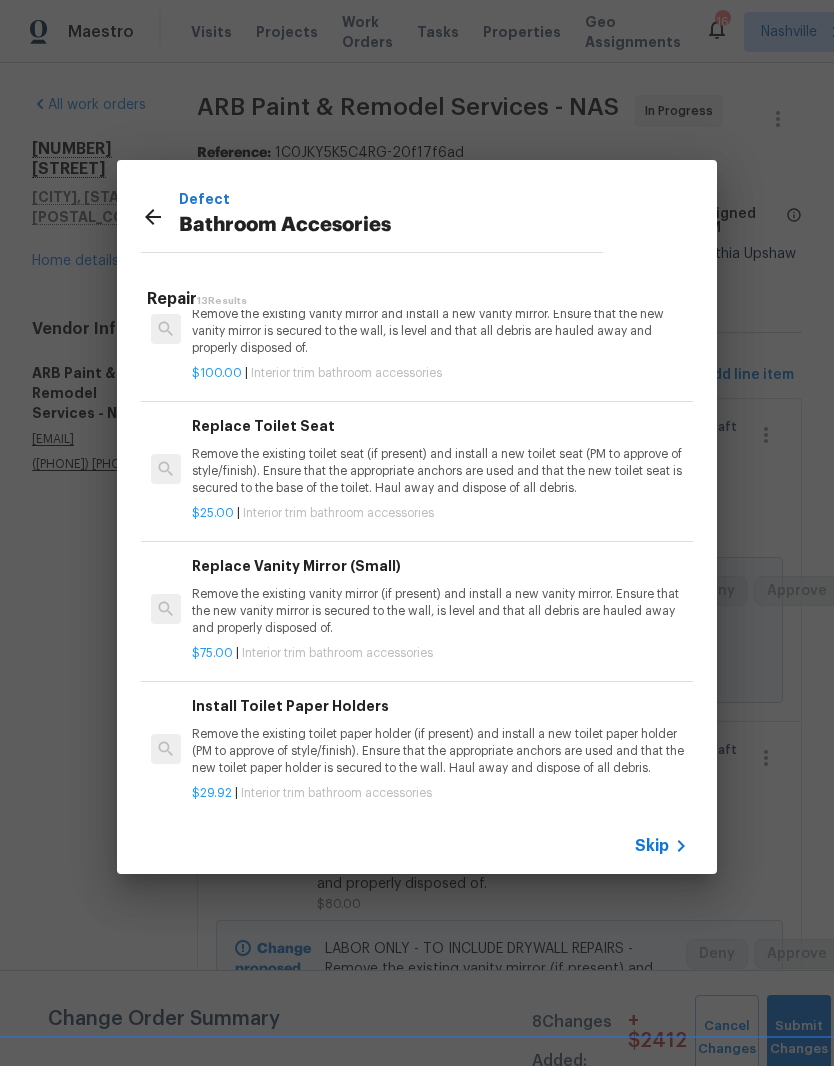 click on "Remove the existing vanity mirror (if present) and install a new vanity mirror. Ensure that the new vanity mirror is secured to the wall, is level and that all debris are hauled away and properly disposed of." at bounding box center (440, 611) 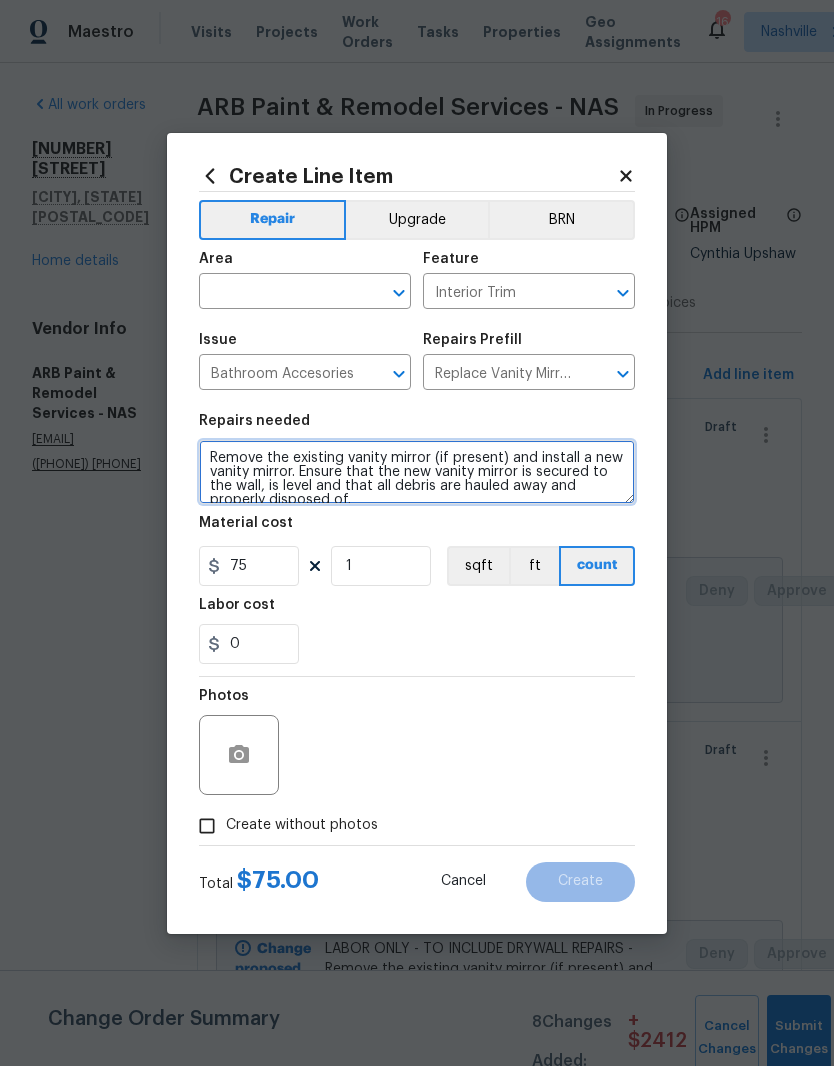 click on "Remove the existing vanity mirror (if present) and install a new vanity mirror. Ensure that the new vanity mirror is secured to the wall, is level and that all debris are hauled away and properly disposed of." at bounding box center (417, 472) 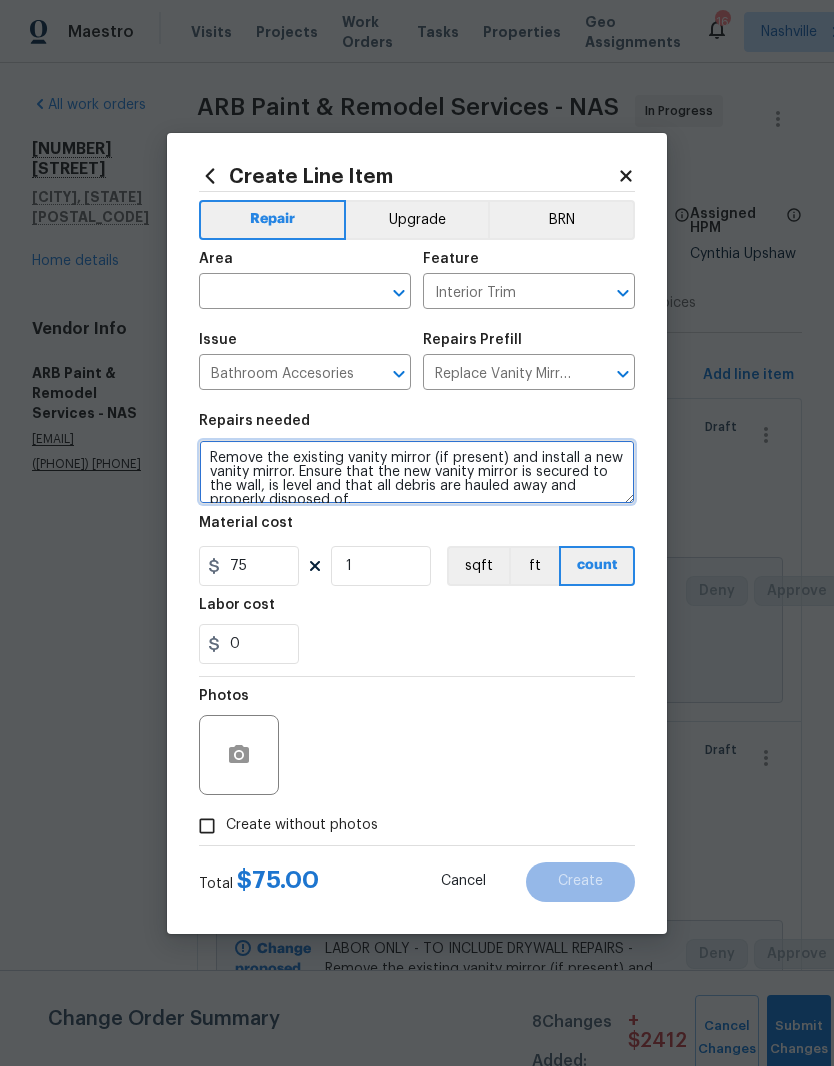 click on "Remove the existing vanity mirror (if present) and install a new vanity mirror. Ensure that the new vanity mirror is secured to the wall, is level and that all debris are hauled away and properly disposed of." at bounding box center (417, 472) 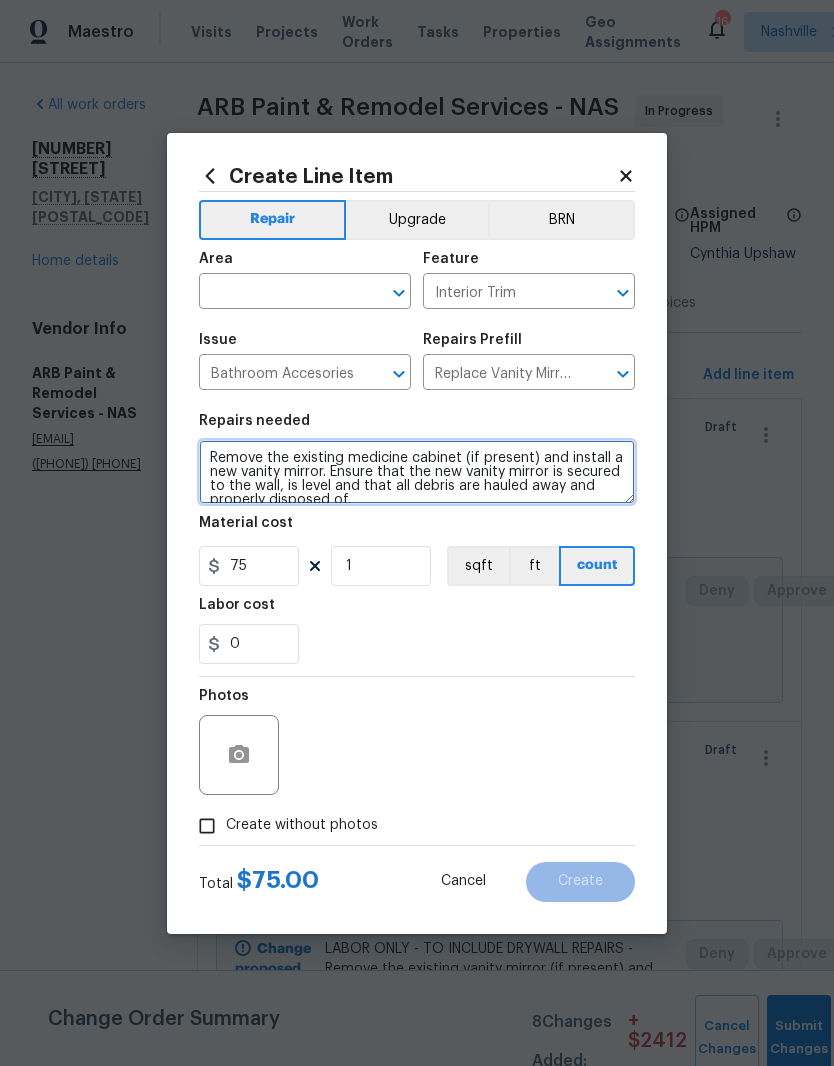 click on "Remove the existing medicine cabinet (if present) and install a new vanity mirror. Ensure that the new vanity mirror is secured to the wall, is level and that all debris are hauled away and properly disposed of." at bounding box center (417, 472) 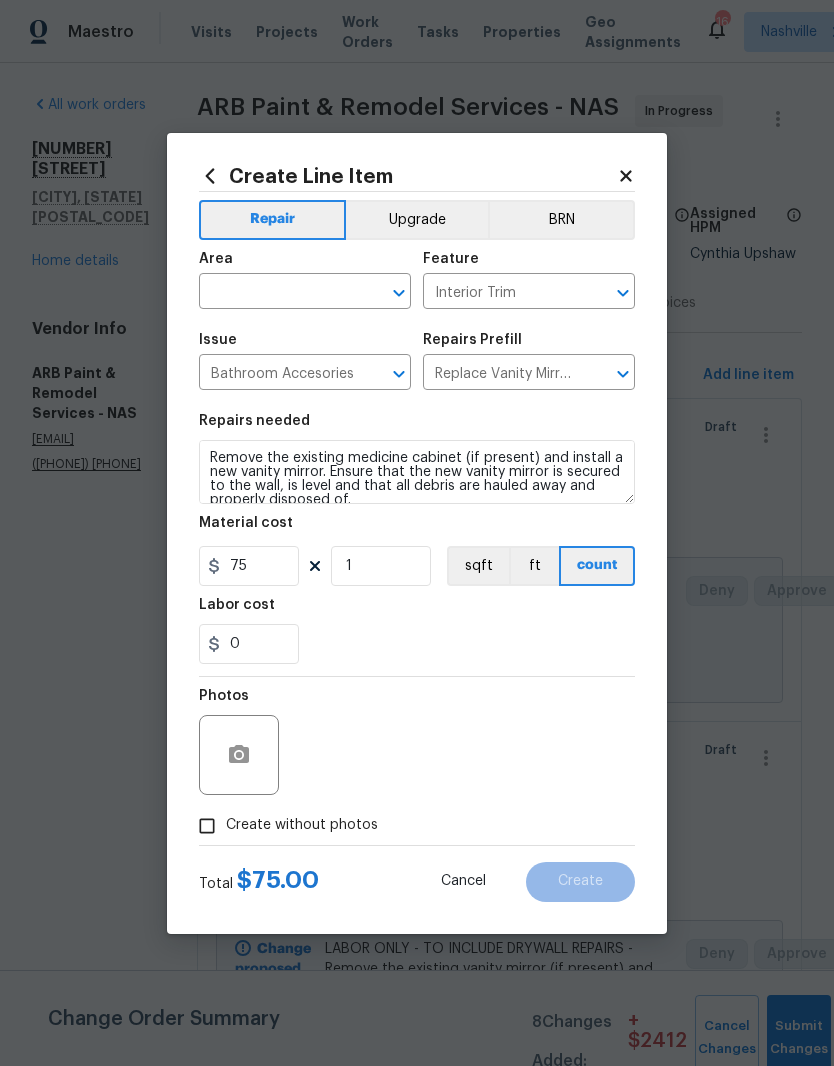 click at bounding box center (277, 293) 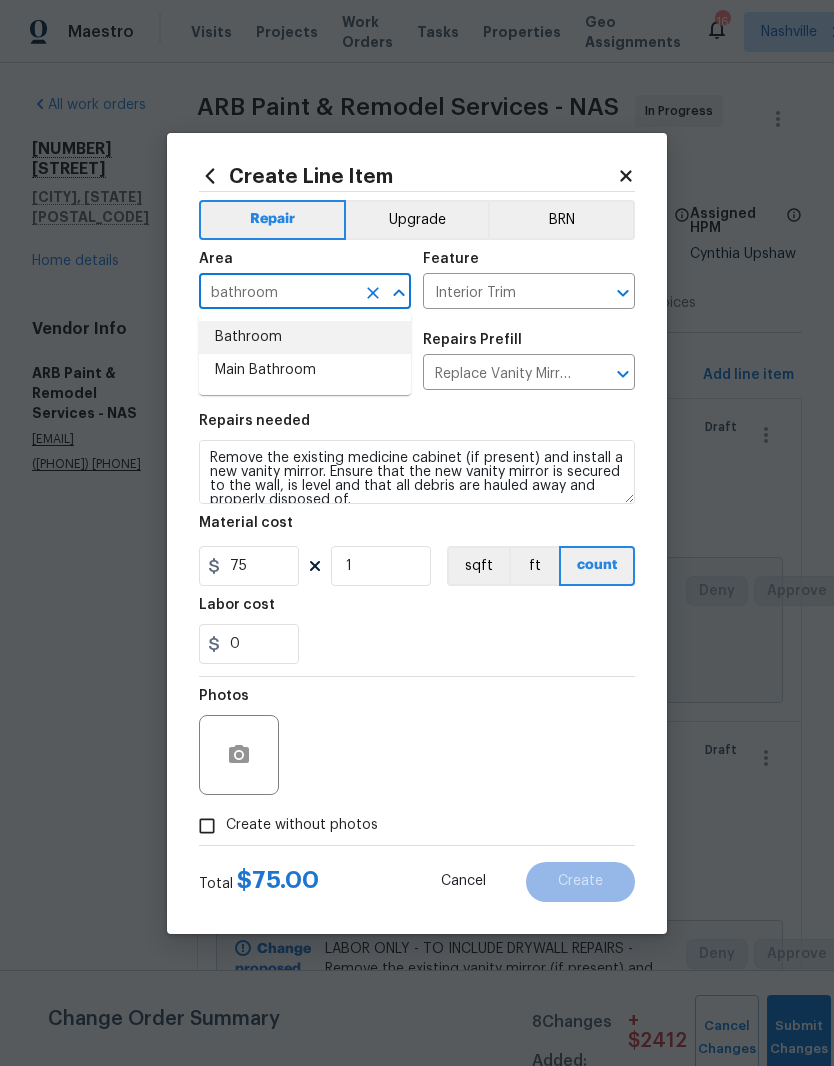 click on "Bathroom" at bounding box center (305, 337) 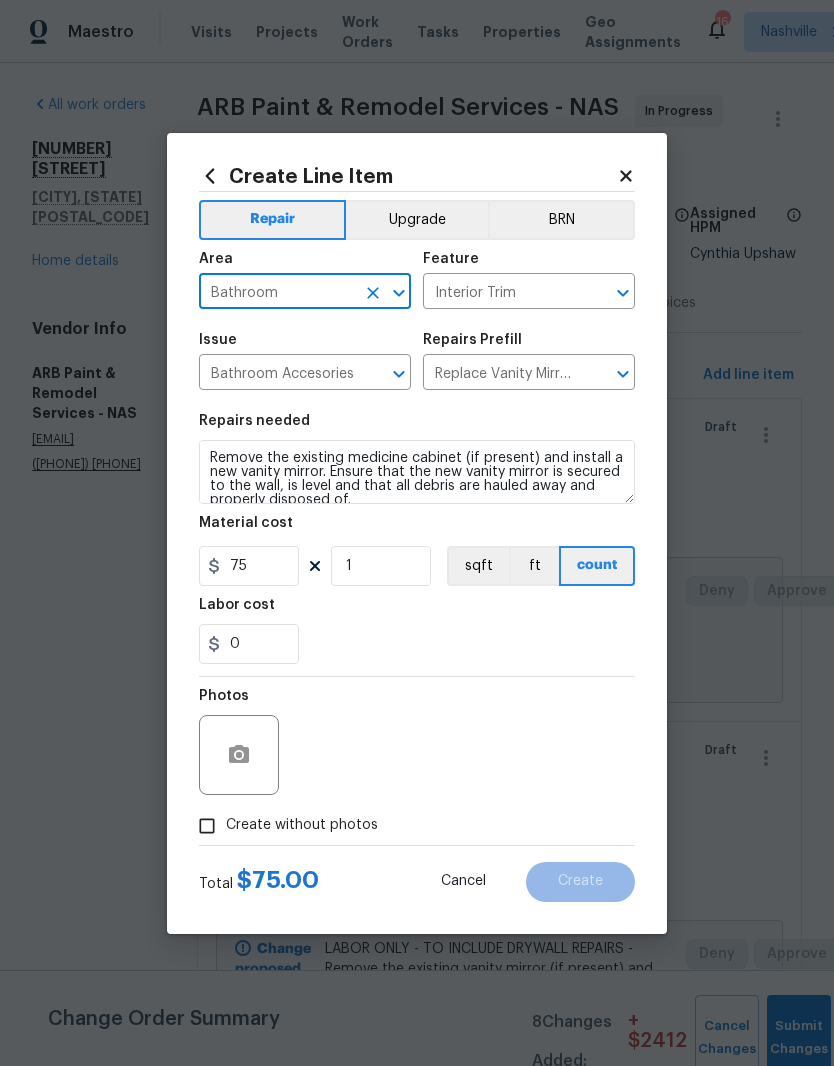 click 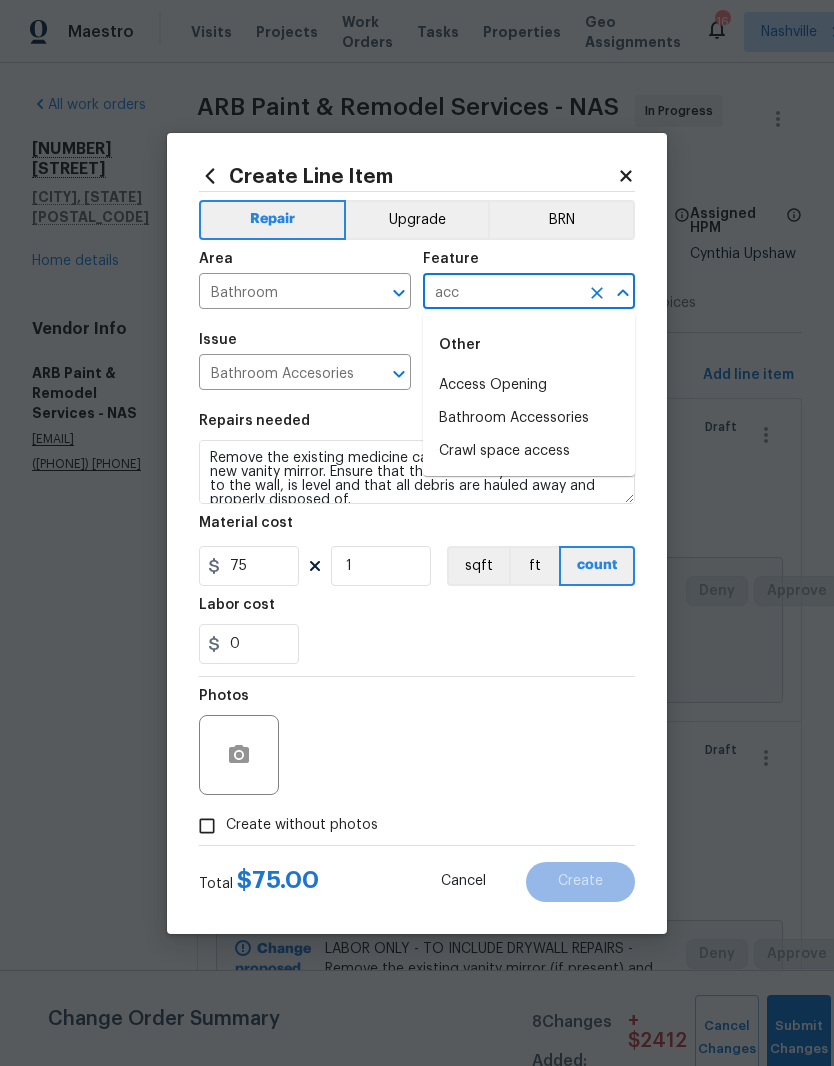 click on "Bathroom Accessories" at bounding box center [529, 418] 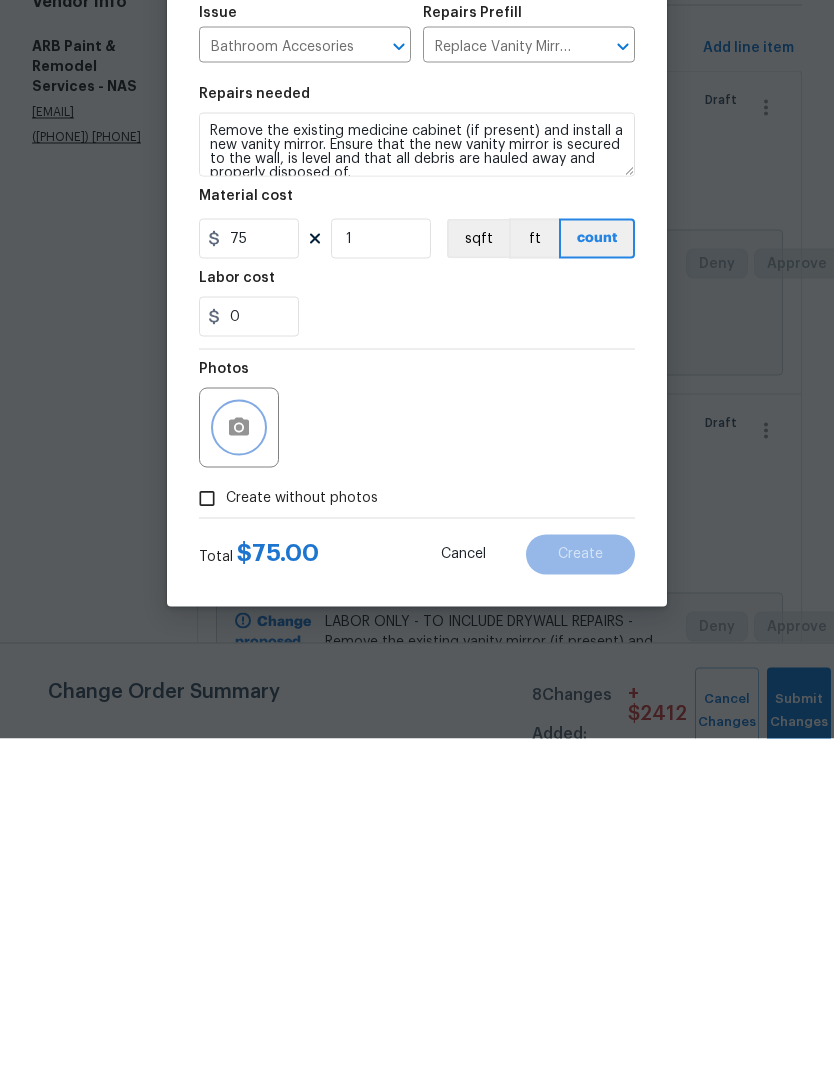 click 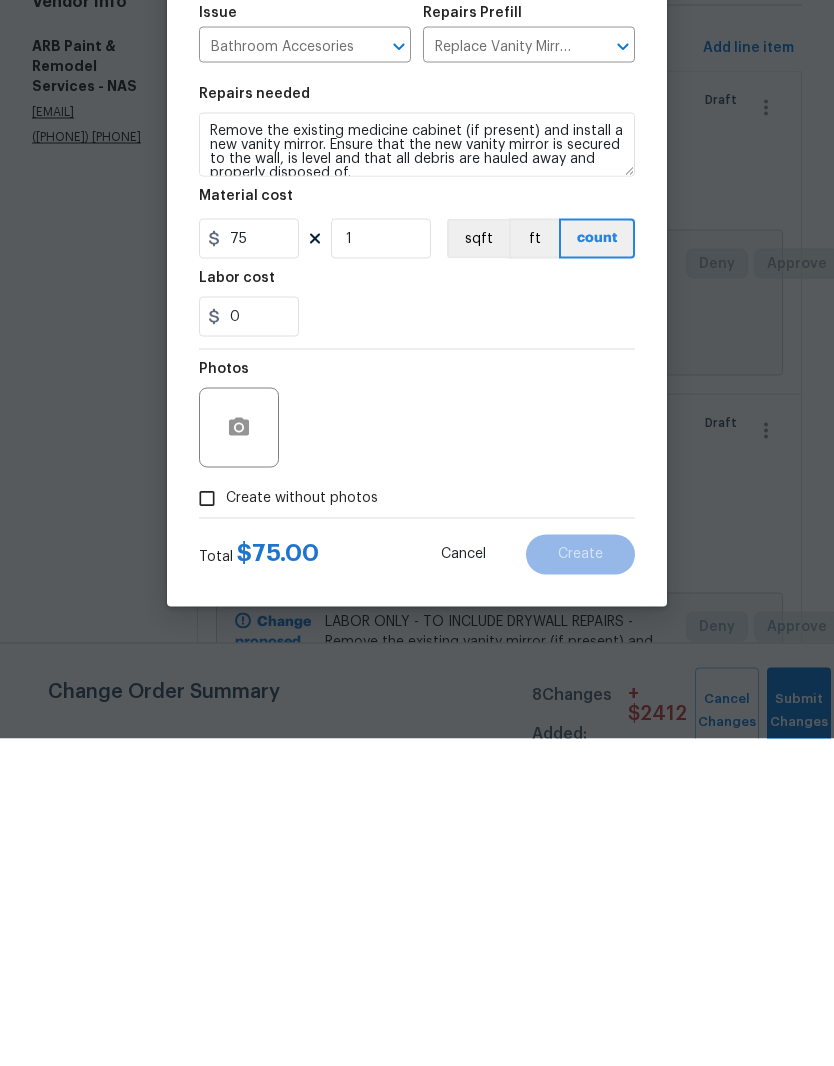scroll, scrollTop: 82, scrollLeft: 0, axis: vertical 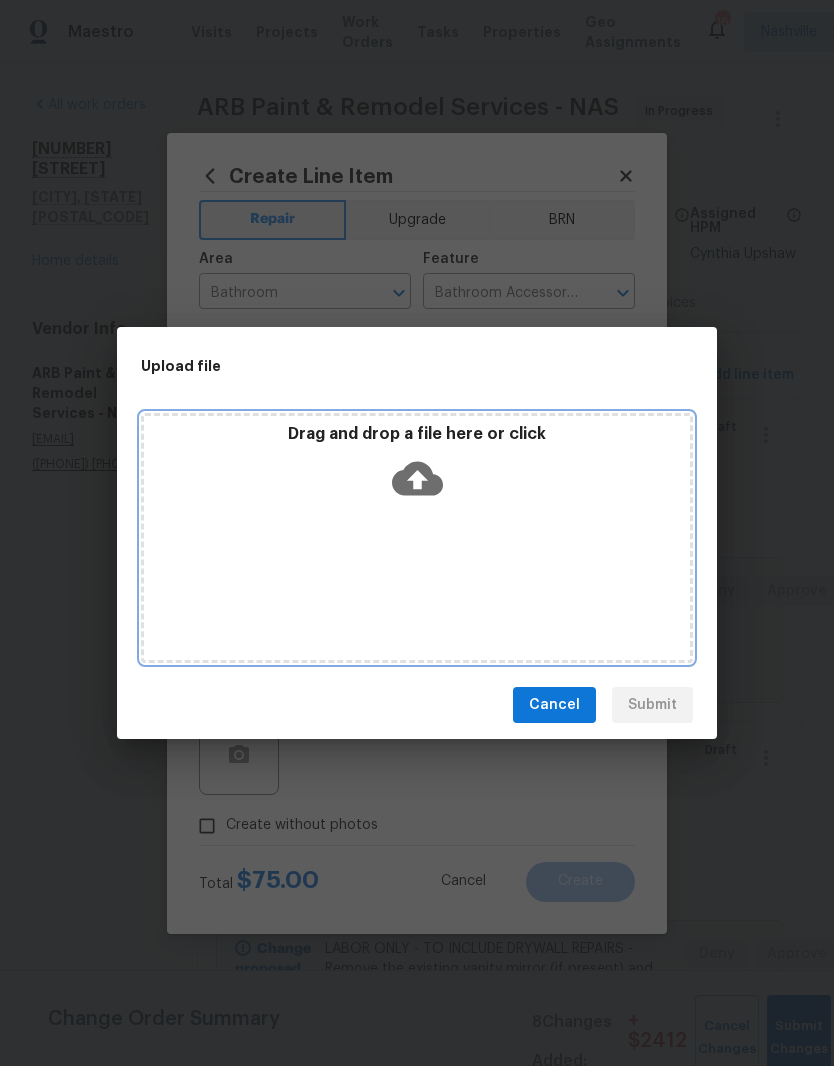 click on "Drag and drop a file here or click" at bounding box center [417, 467] 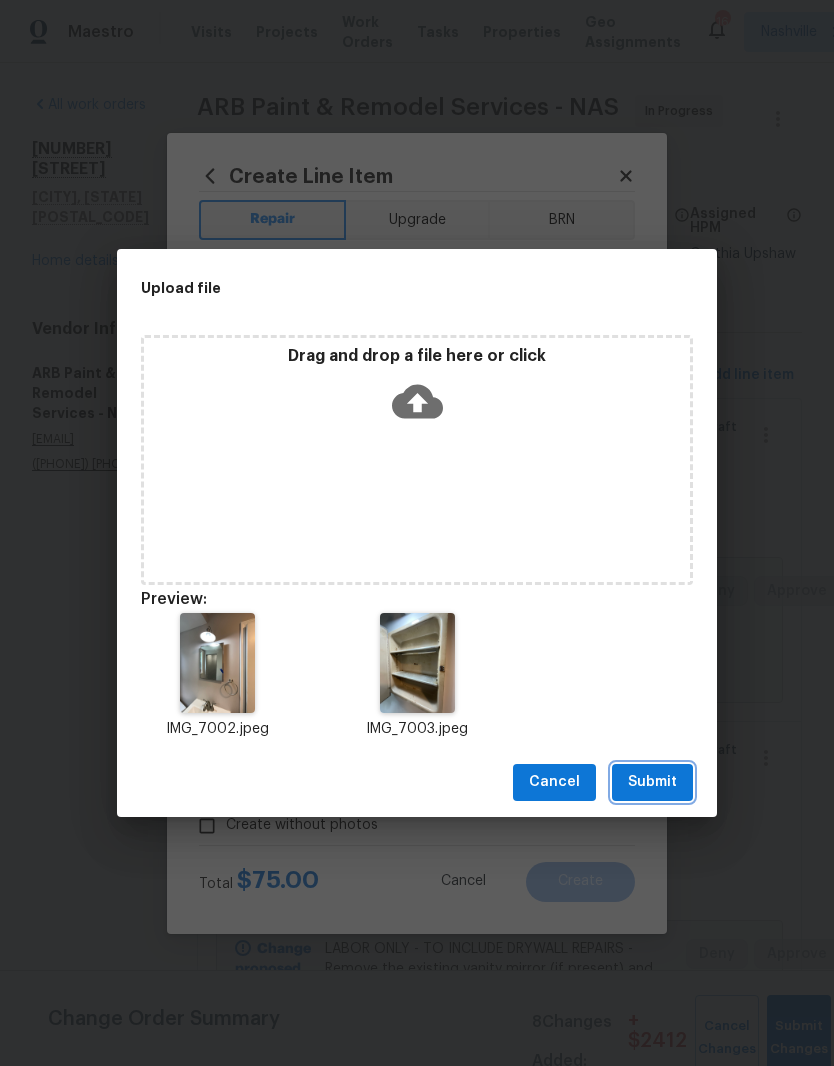 click on "Submit" at bounding box center [652, 782] 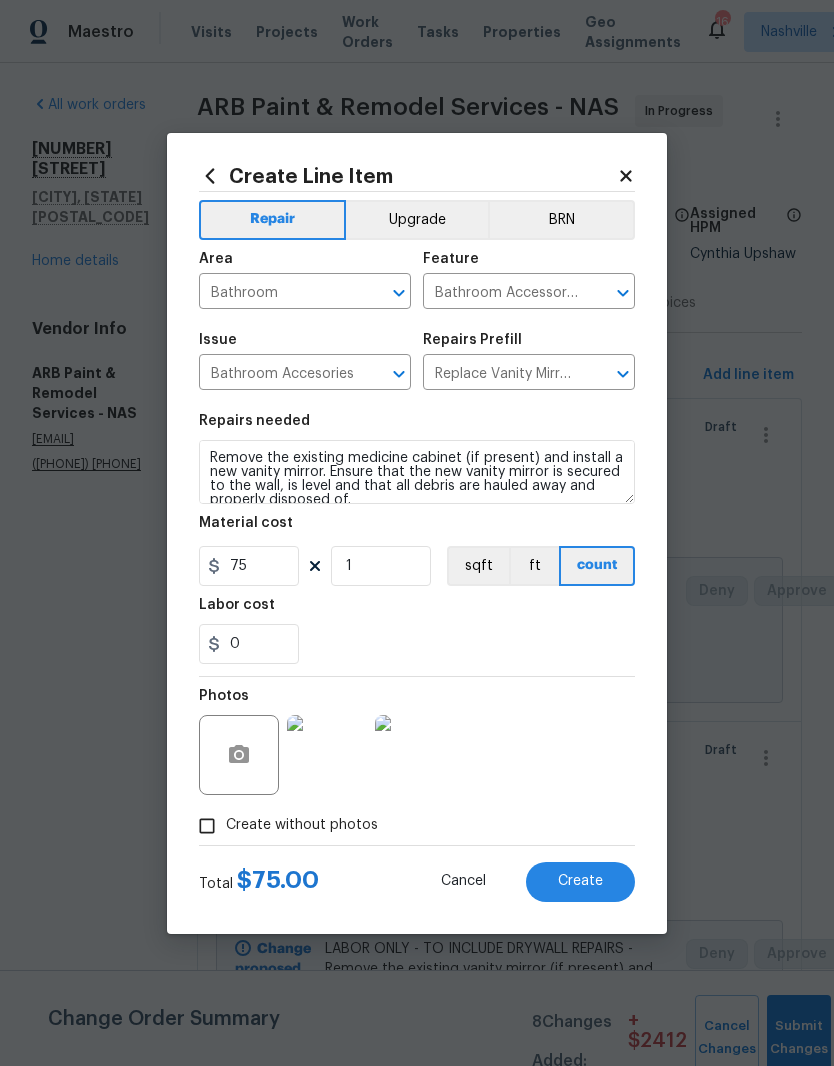 click at bounding box center [327, 755] 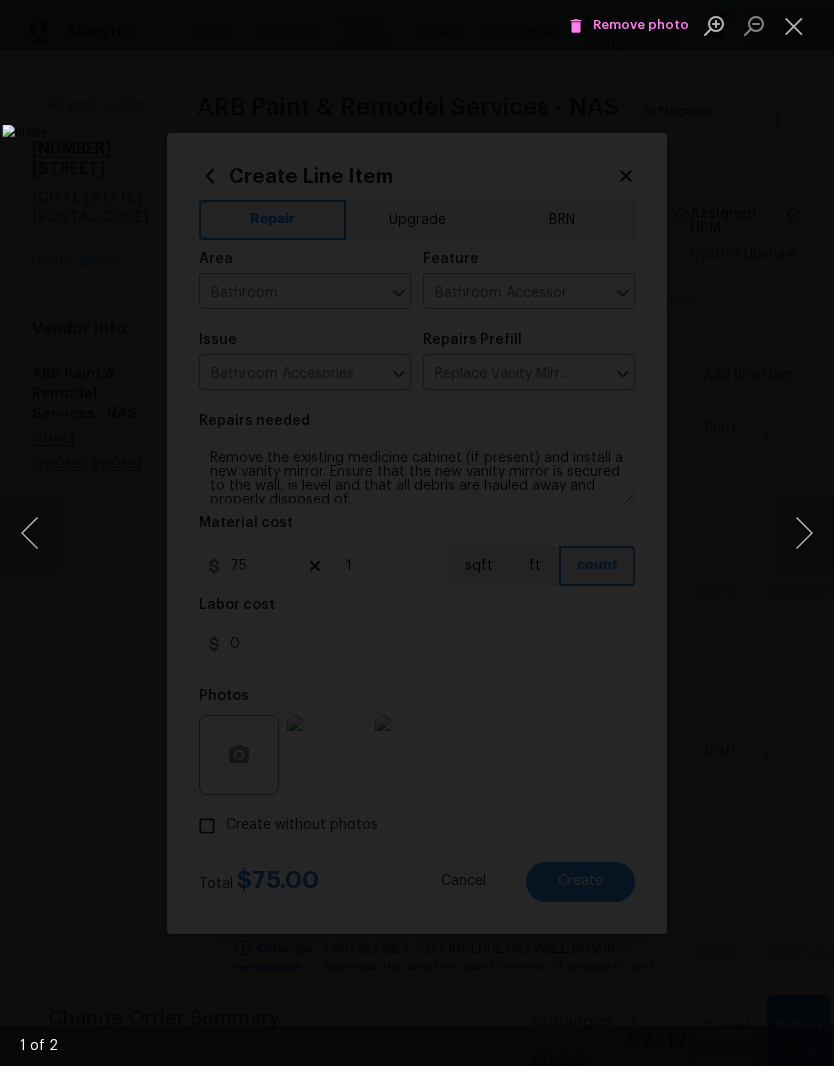 click at bounding box center [804, 533] 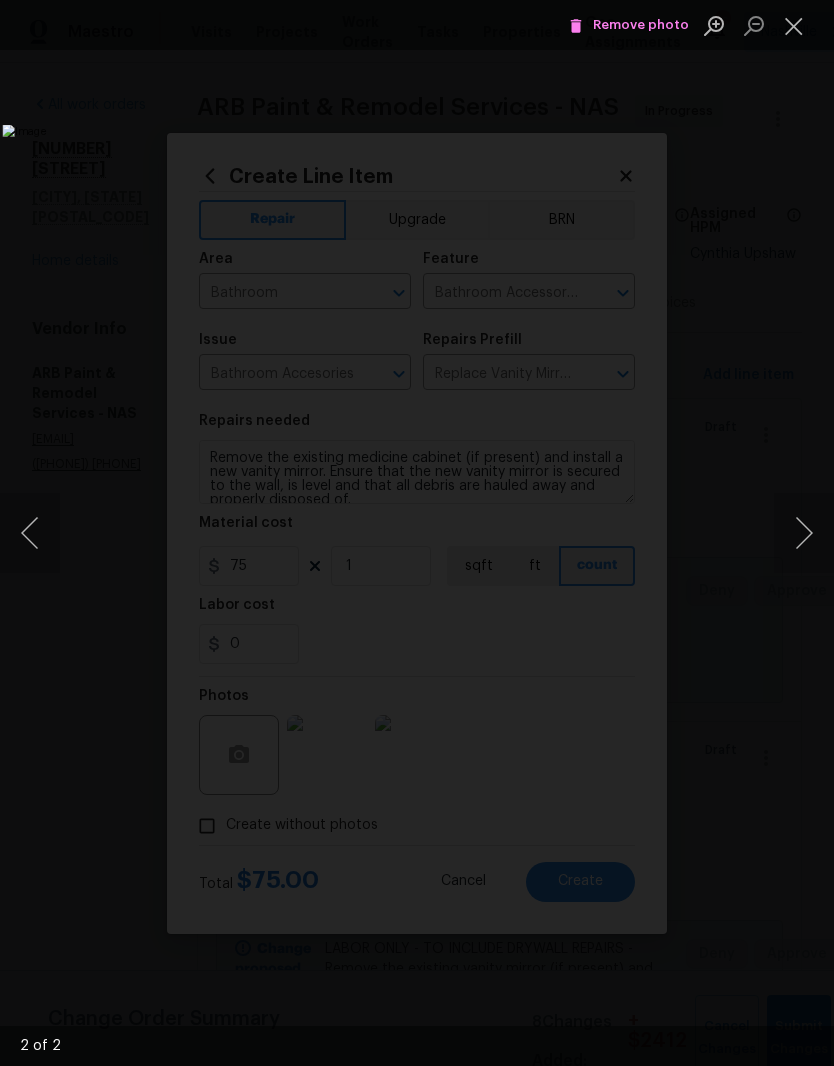 click at bounding box center [794, 25] 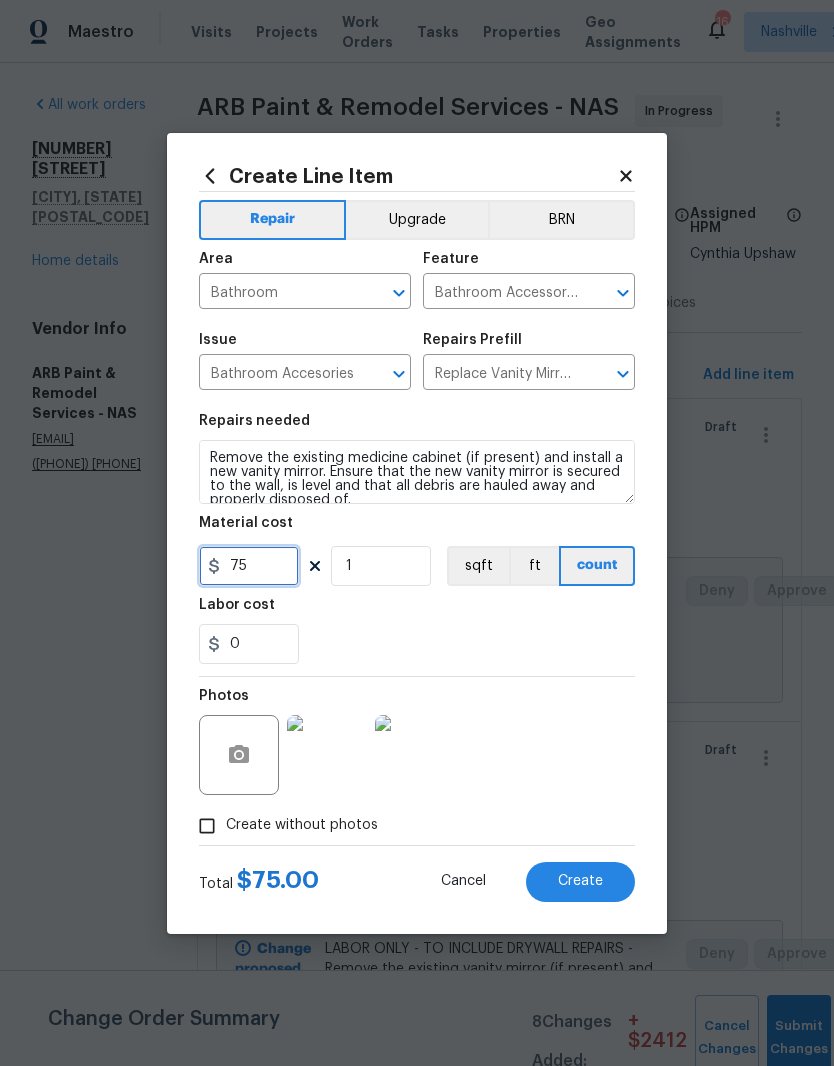 click on "75" at bounding box center (249, 566) 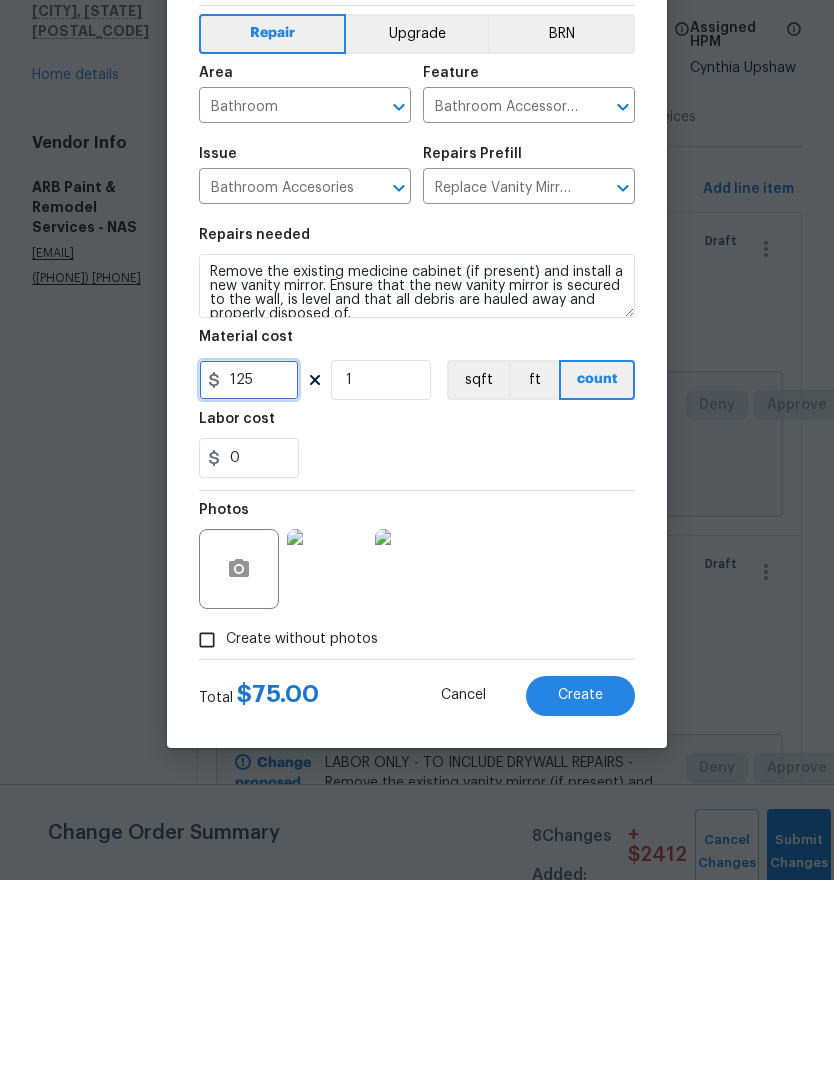 type on "125" 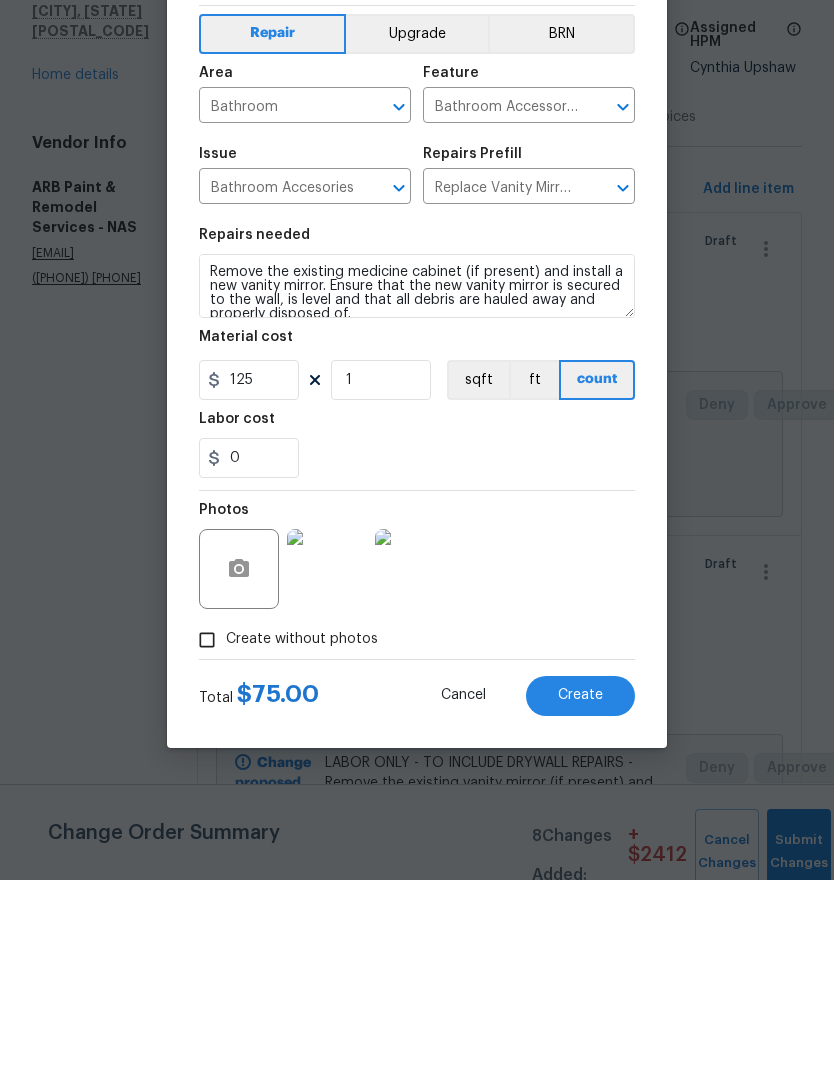 click on "Photos" at bounding box center (417, 742) 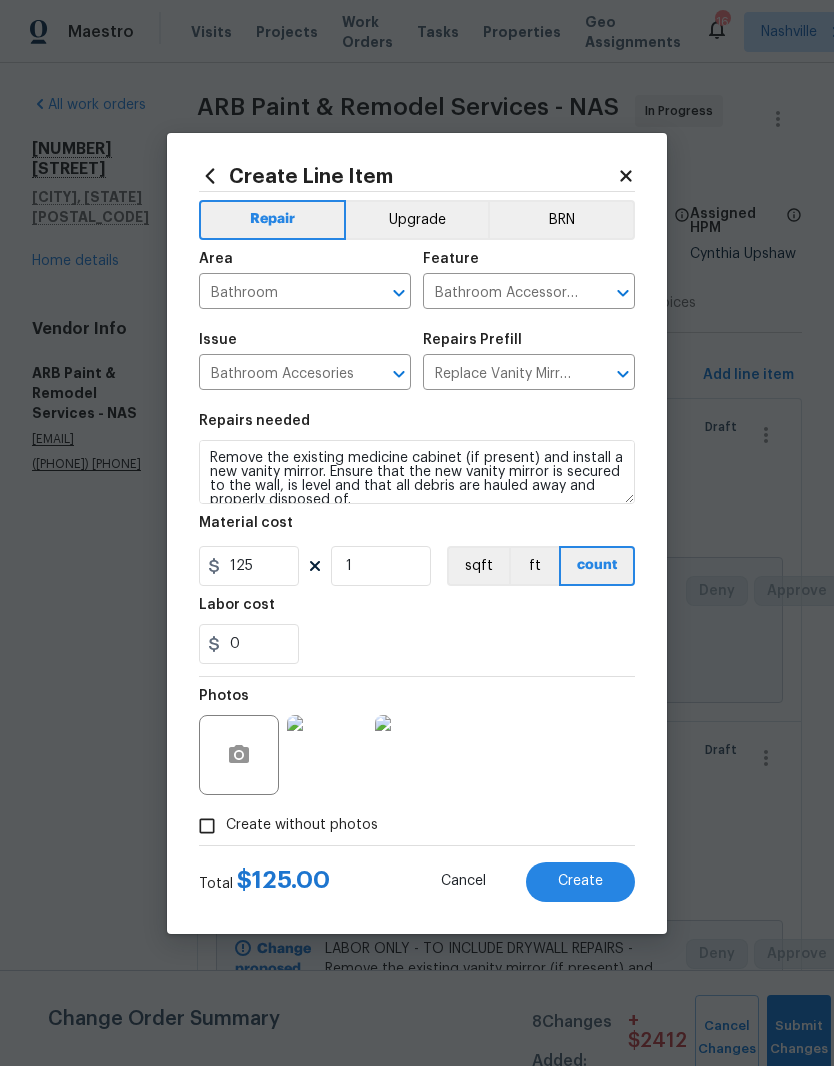 click on "Upgrade" at bounding box center [417, 220] 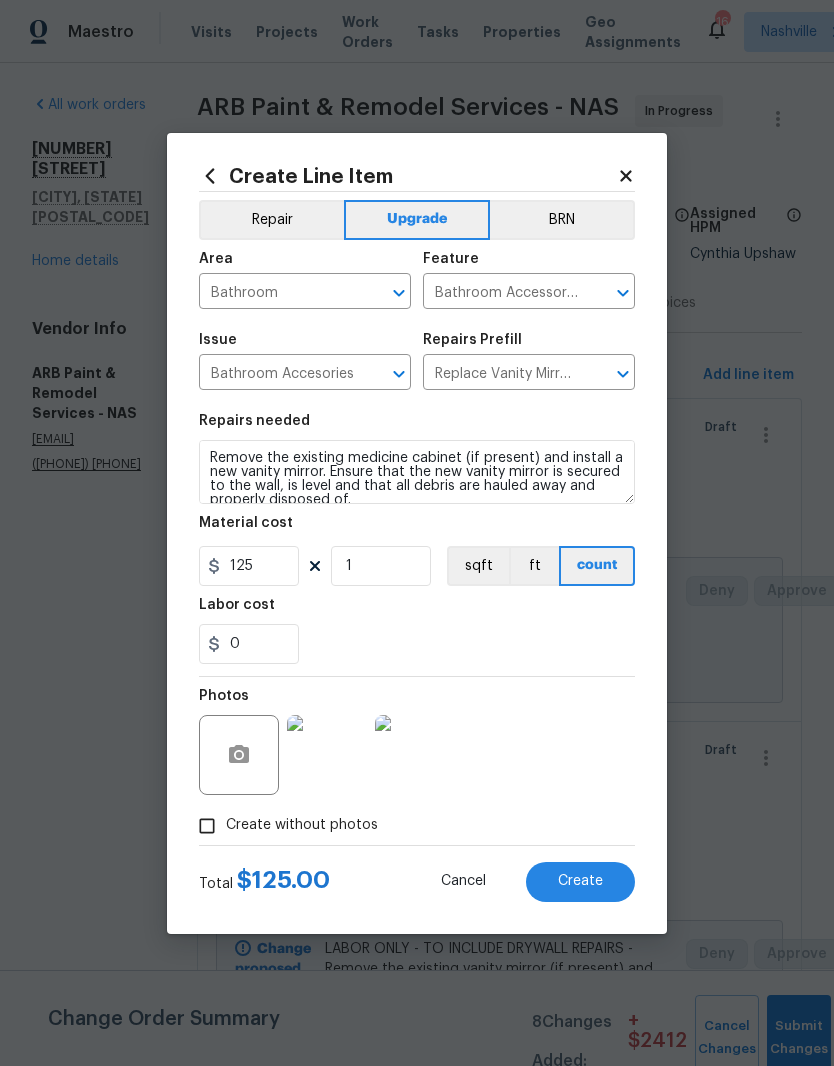 click on "Create" at bounding box center (580, 881) 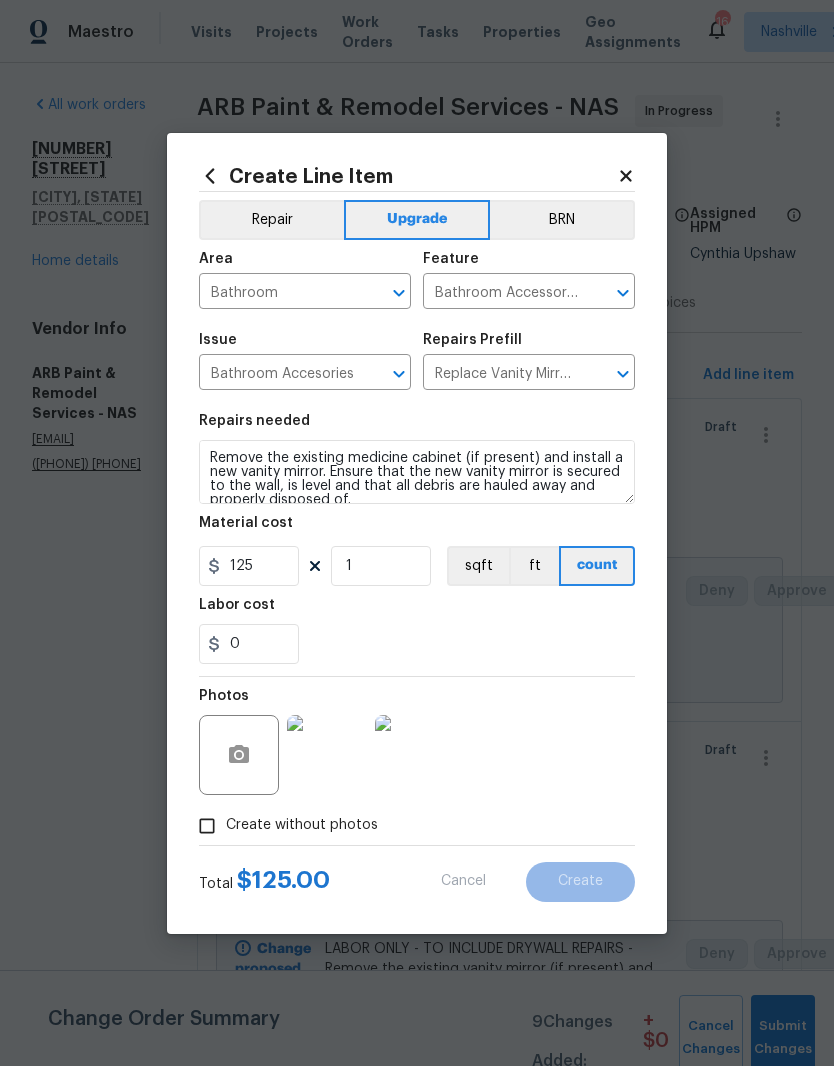scroll, scrollTop: 0, scrollLeft: 0, axis: both 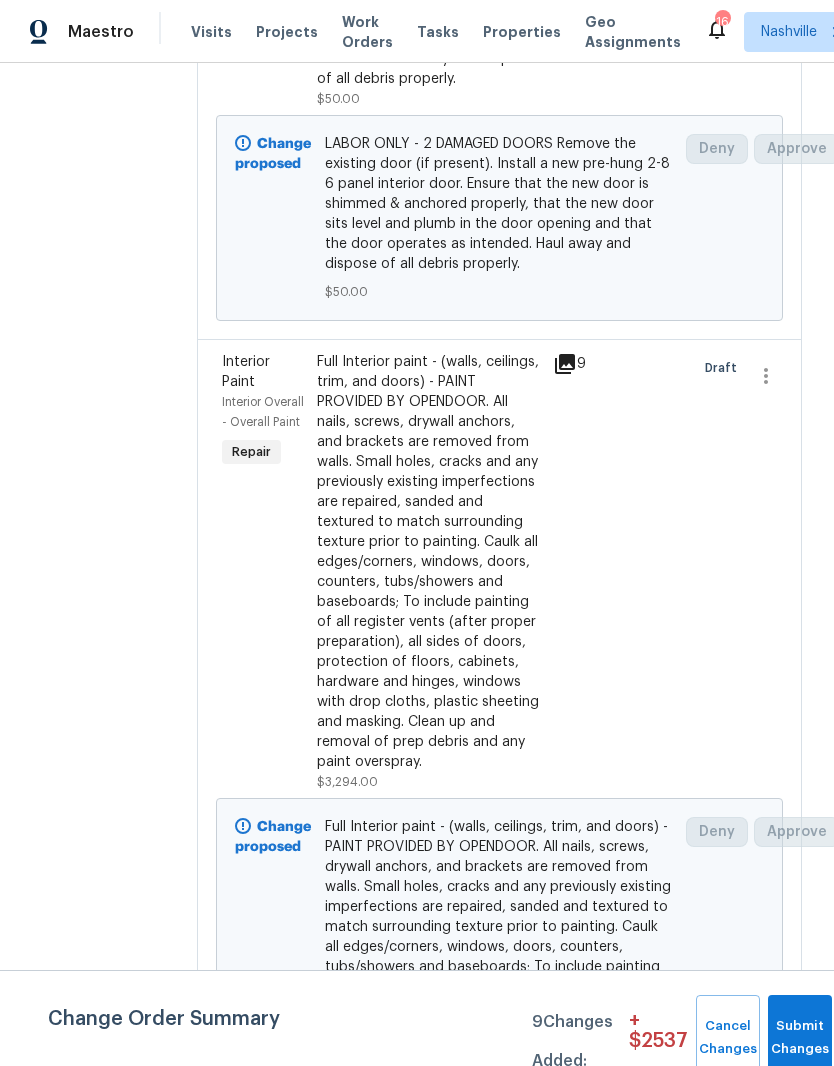click on "LABOR ONLY - 2 DAMAGED DOORS Remove the existing door (if present). Install a new pre-hung 2-8 6 panel interior door. Ensure that the new door is shimmed & anchored properly, that the new door sits level and plumb in the door opening and that the door operates as intended. Haul away and dispose of all debris properly." at bounding box center (429, -21) 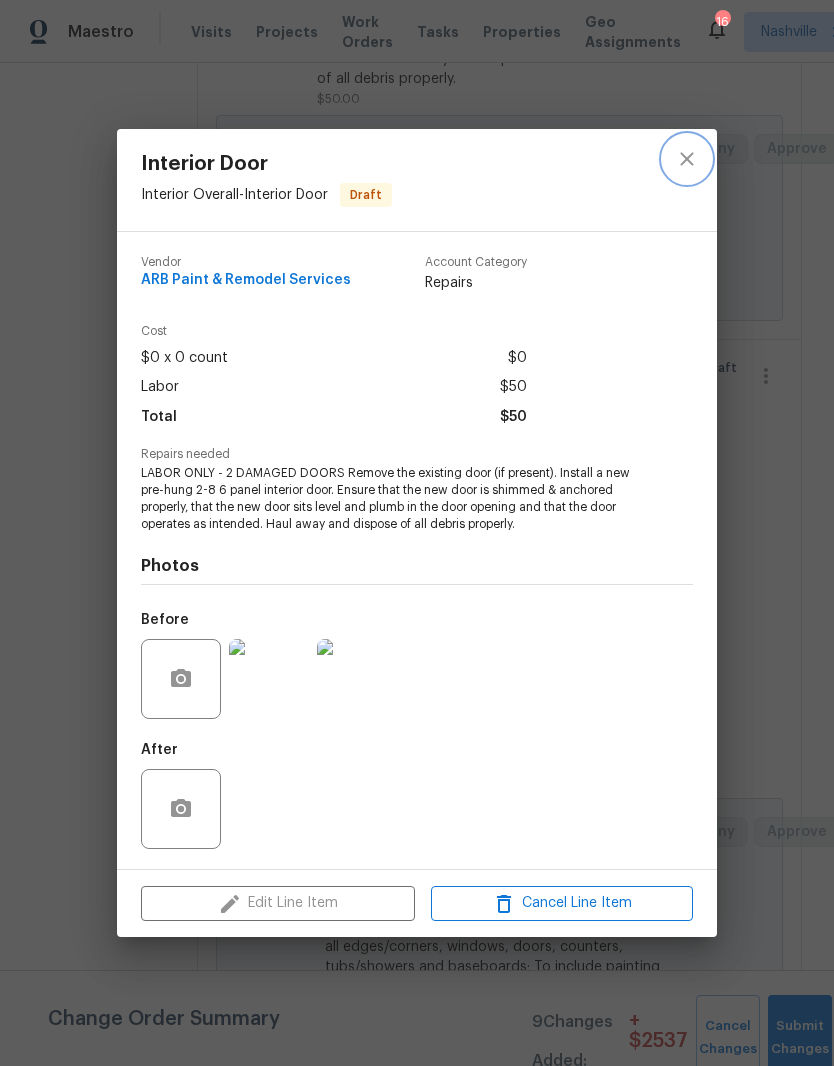 click 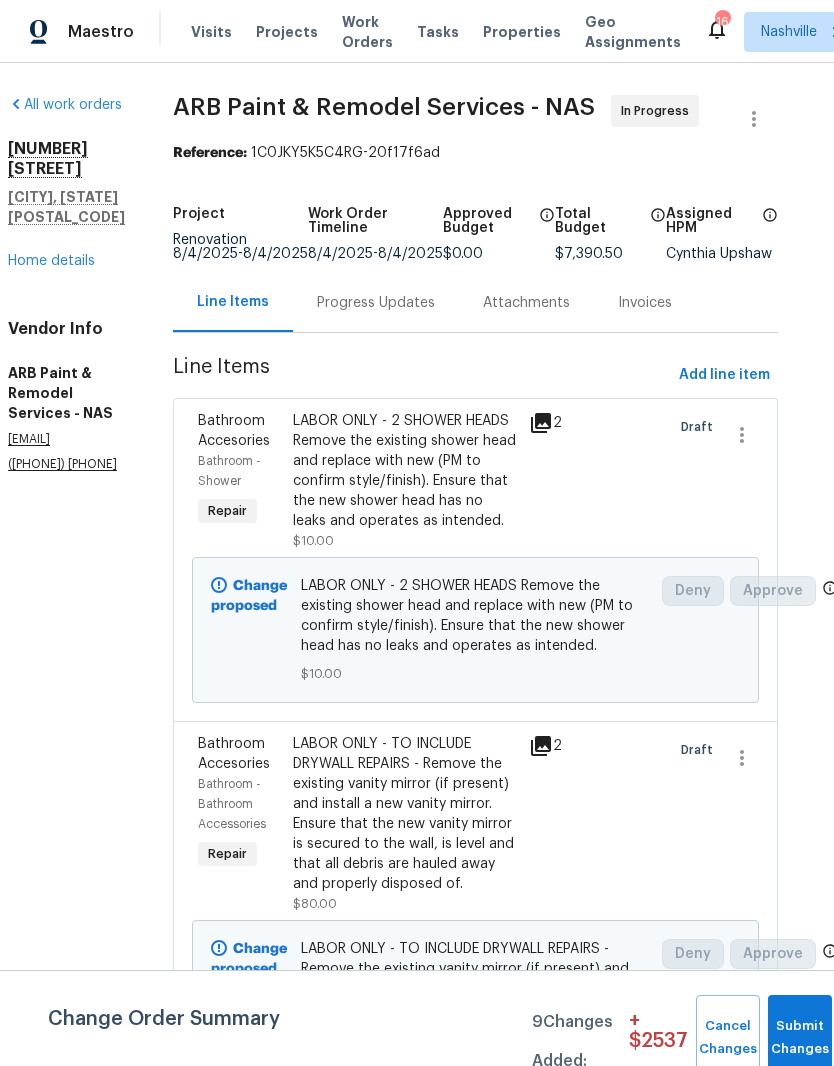 scroll, scrollTop: 0, scrollLeft: 25, axis: horizontal 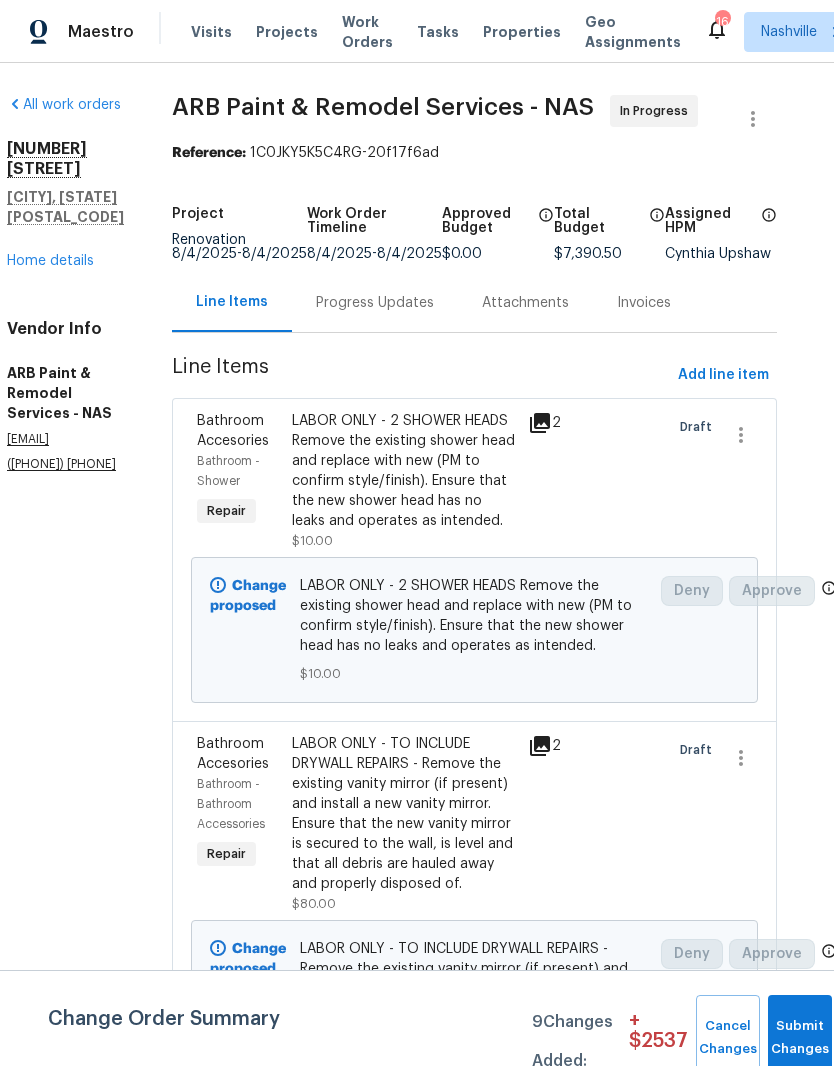 click on "Add line item" at bounding box center (723, 375) 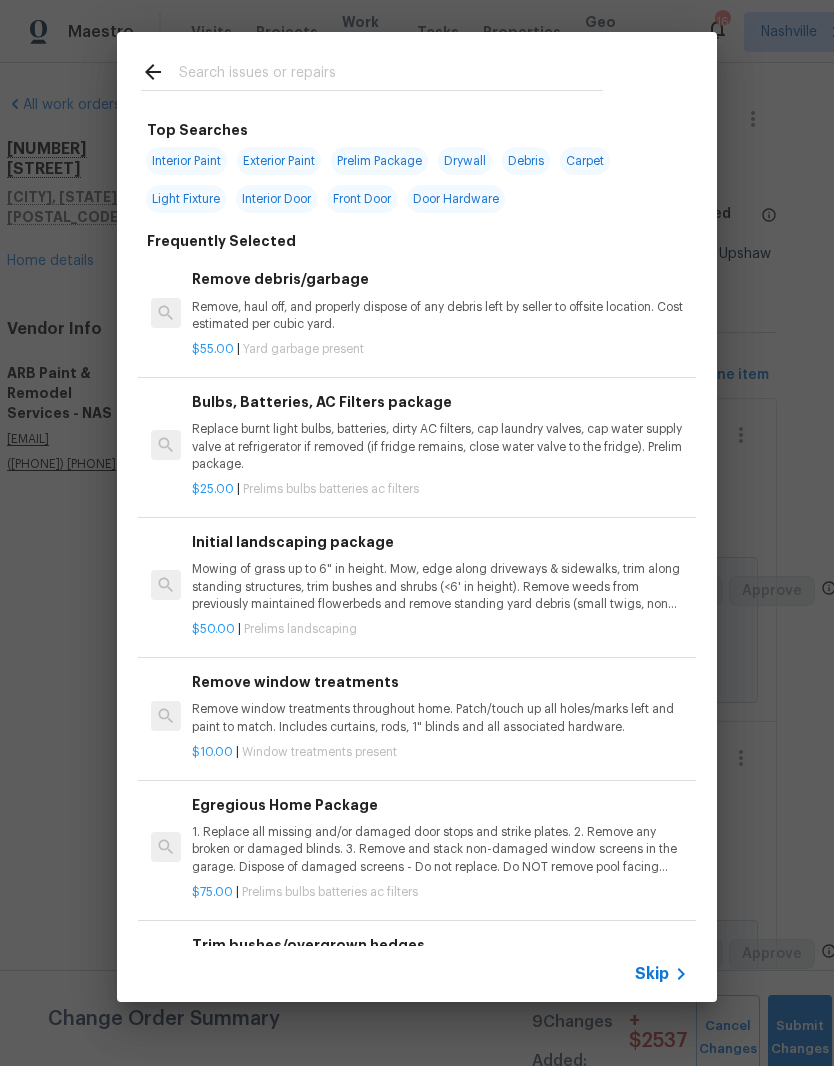 click at bounding box center [391, 75] 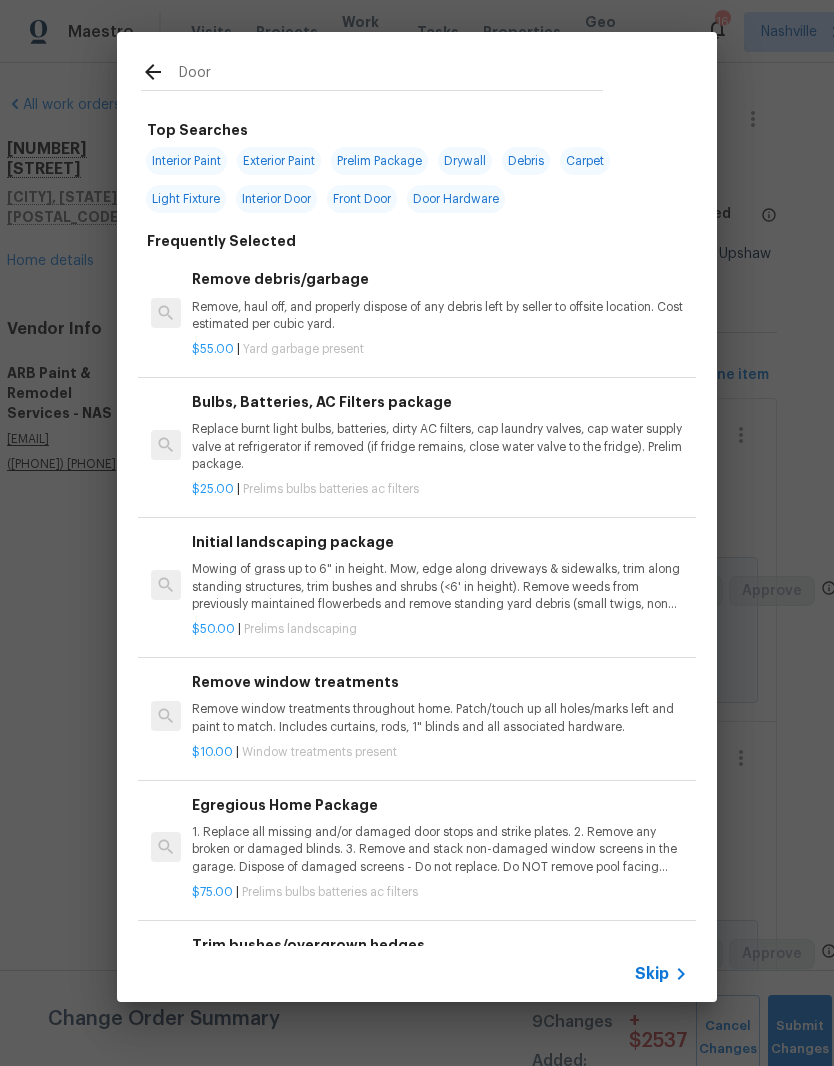 type on "Doors" 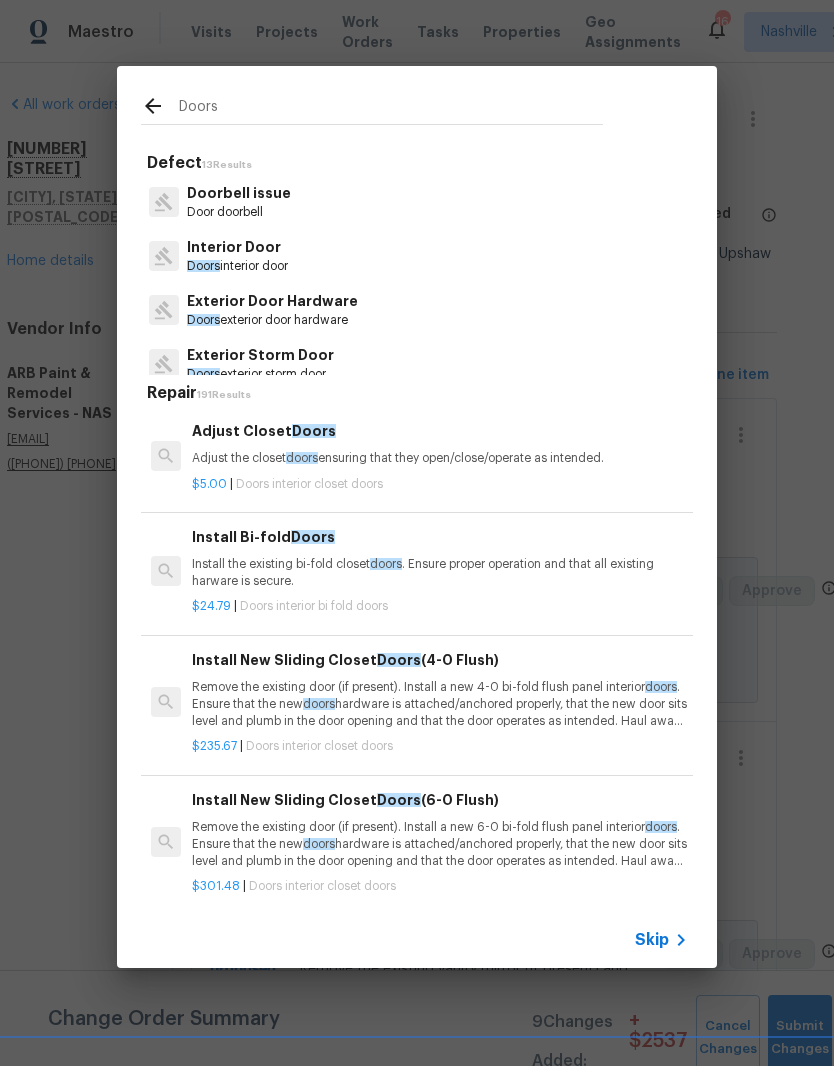 click on "Interior Door" at bounding box center (237, 247) 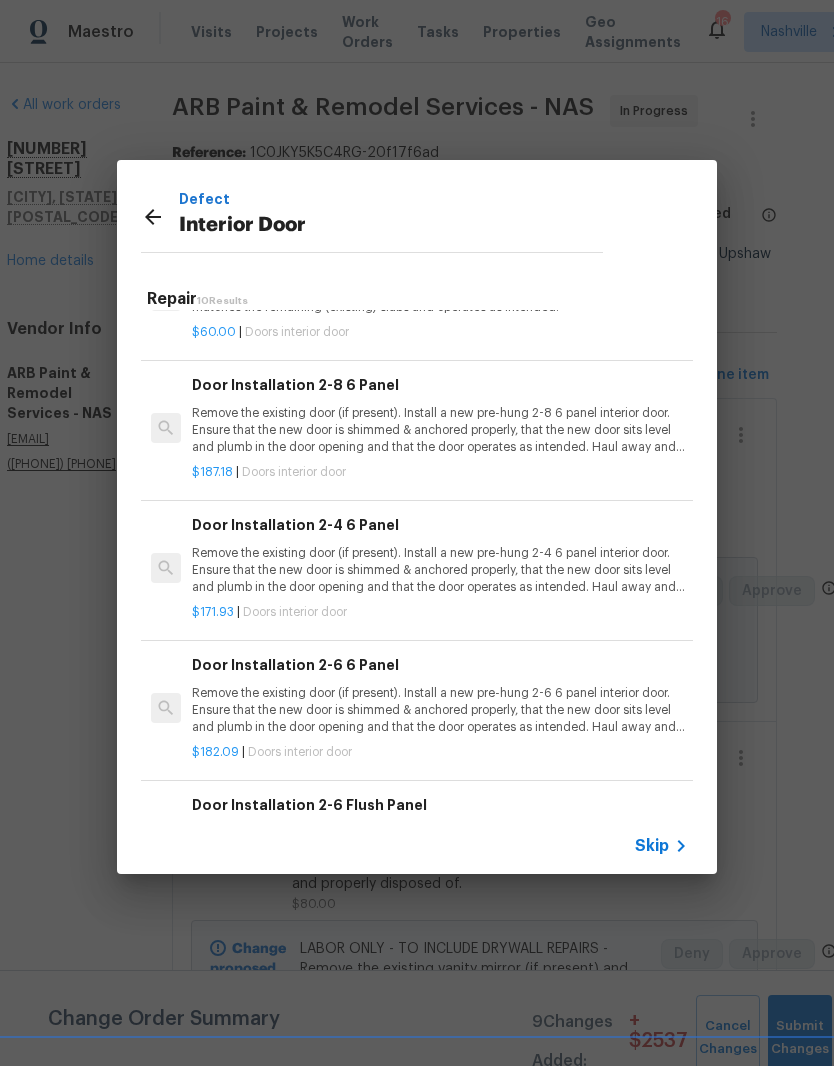 scroll, scrollTop: 216, scrollLeft: 0, axis: vertical 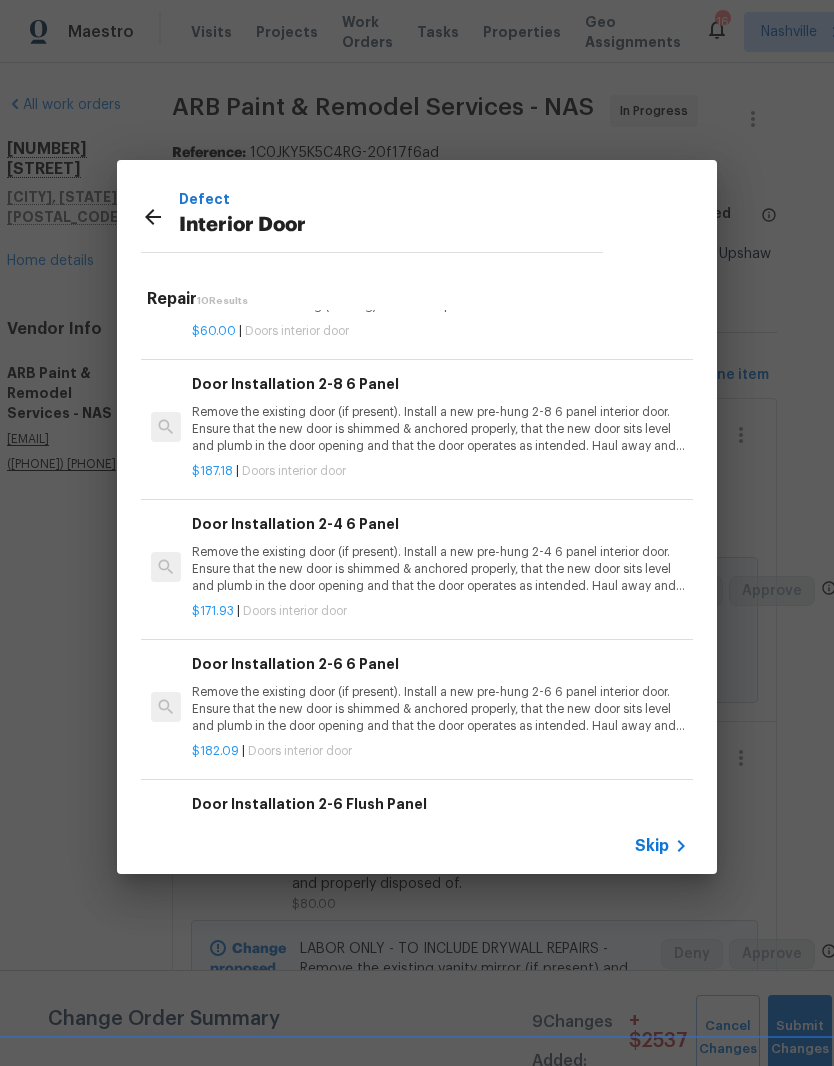 click on "Remove the existing door (if present). Install a new pre-hung 2-4 6 panel interior door. Ensure that the new door is shimmed & anchored properly, that the new door sits level and plumb in the door opening and that the door operates as intended. Haul away and dispose of all debris properly." at bounding box center (440, 569) 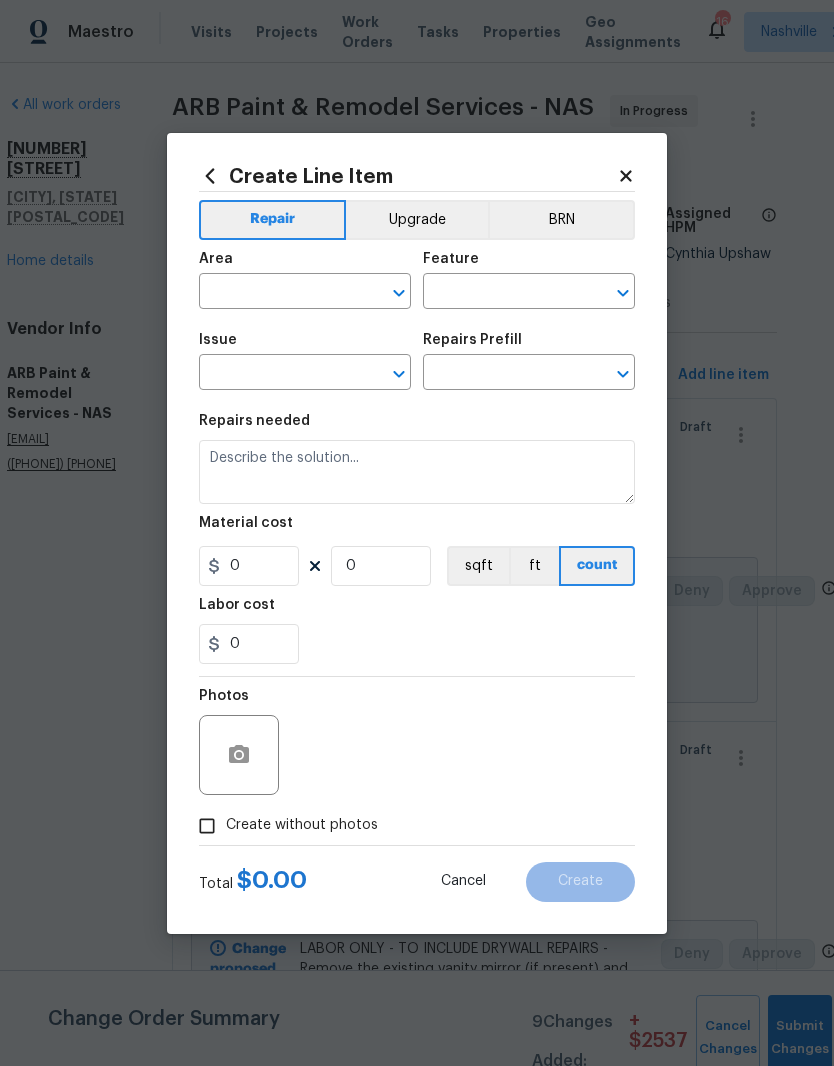 type on "Interior Door" 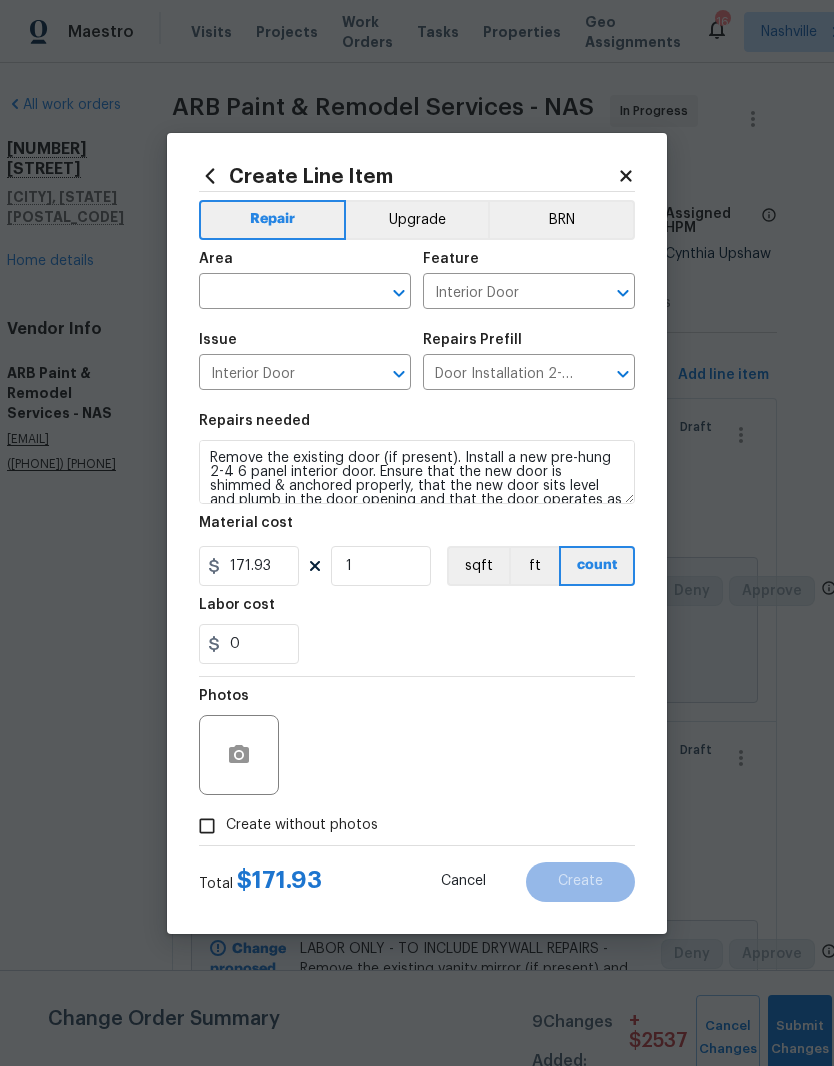 click at bounding box center (277, 293) 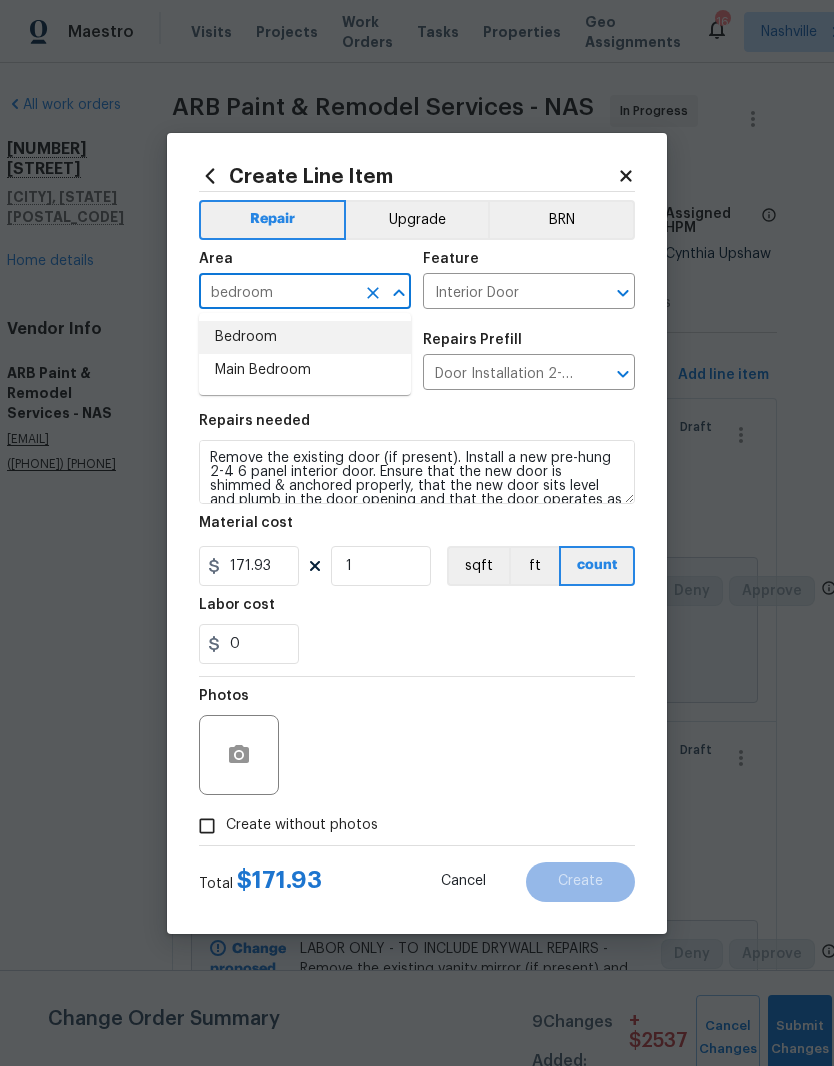 click on "Bedroom" at bounding box center (305, 337) 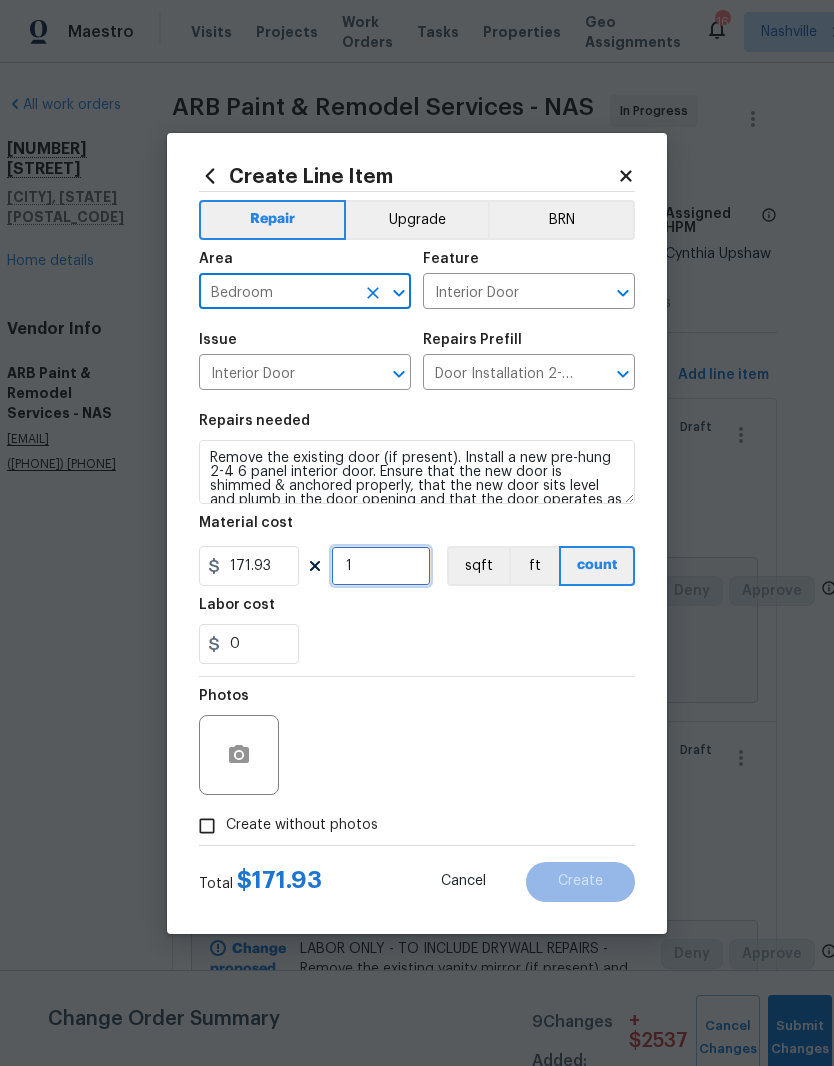 click on "1" at bounding box center [381, 566] 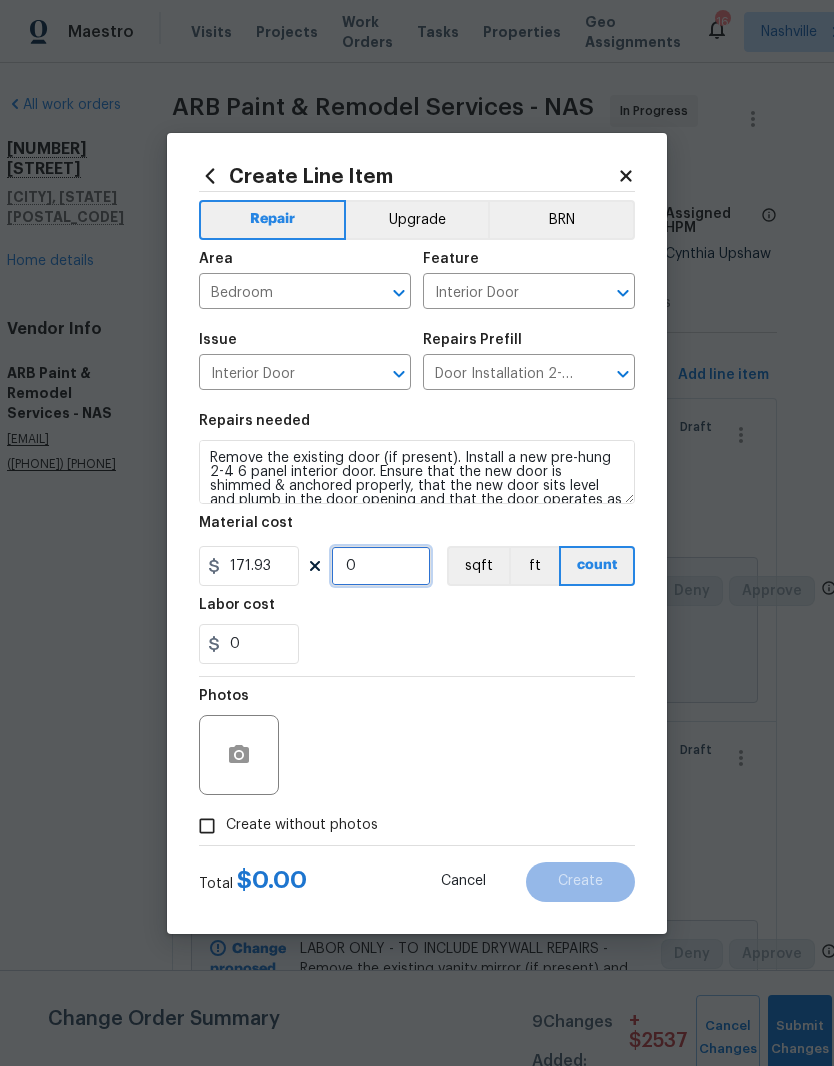 type on "2" 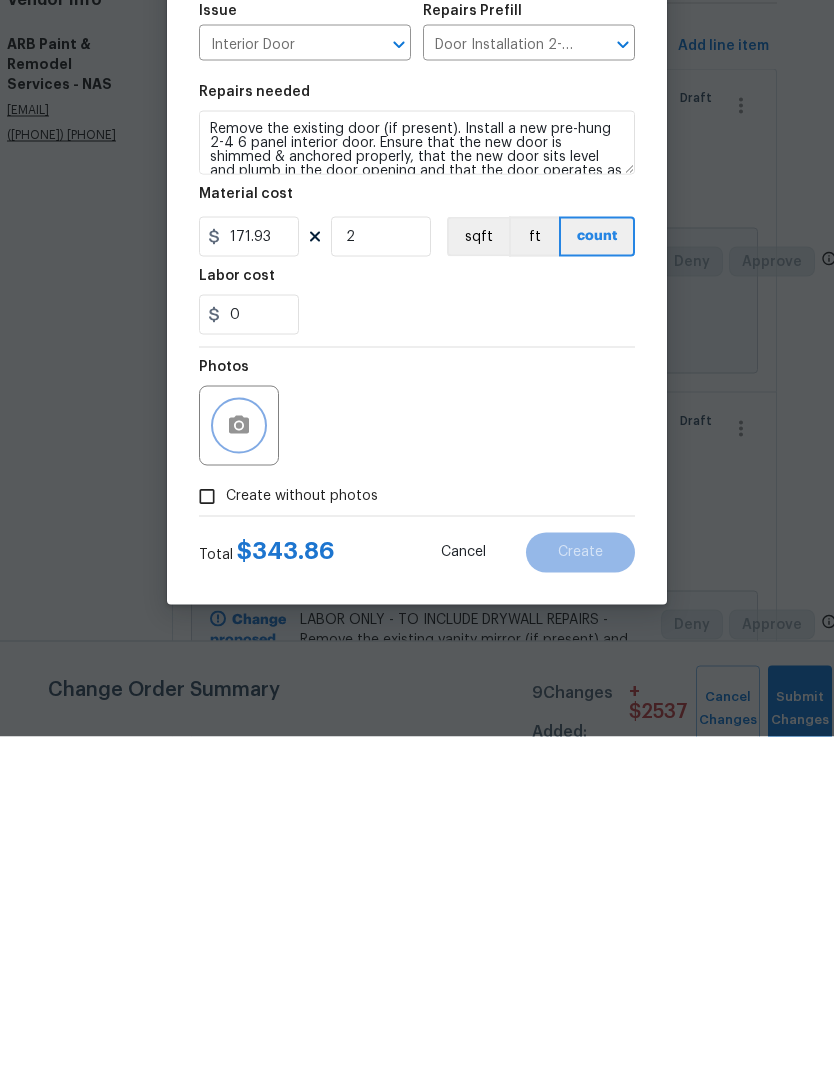 click 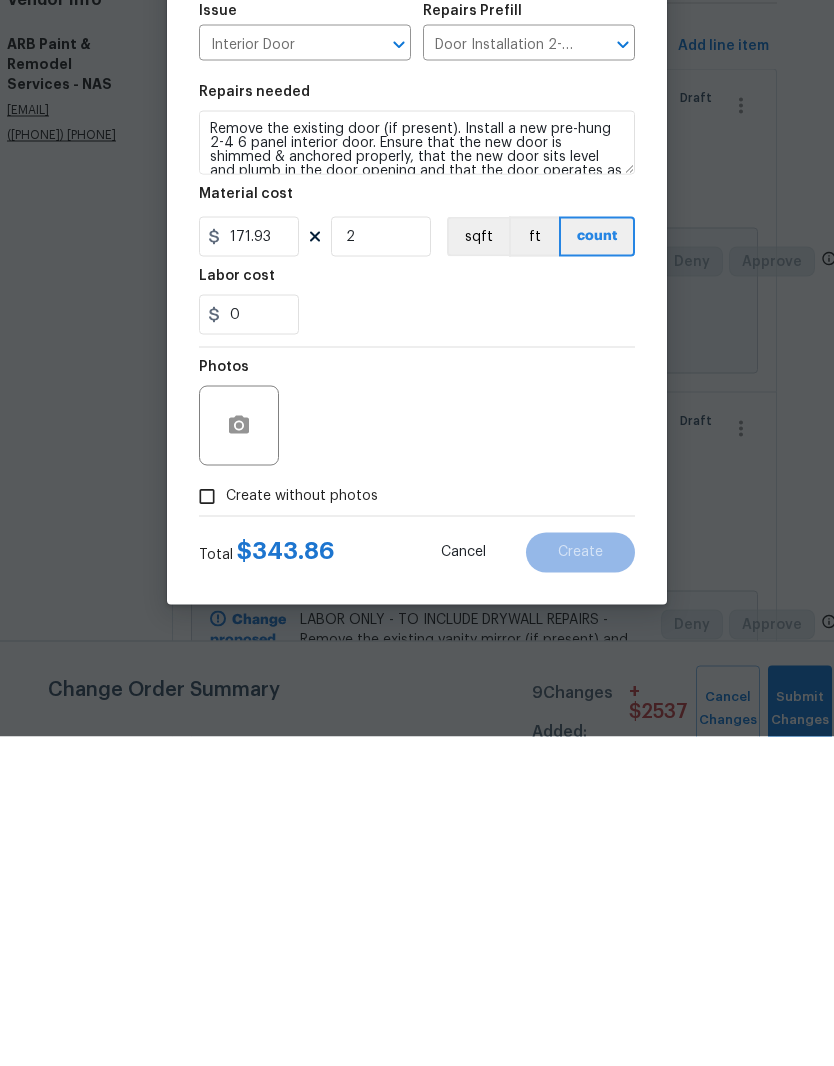 scroll, scrollTop: 82, scrollLeft: 0, axis: vertical 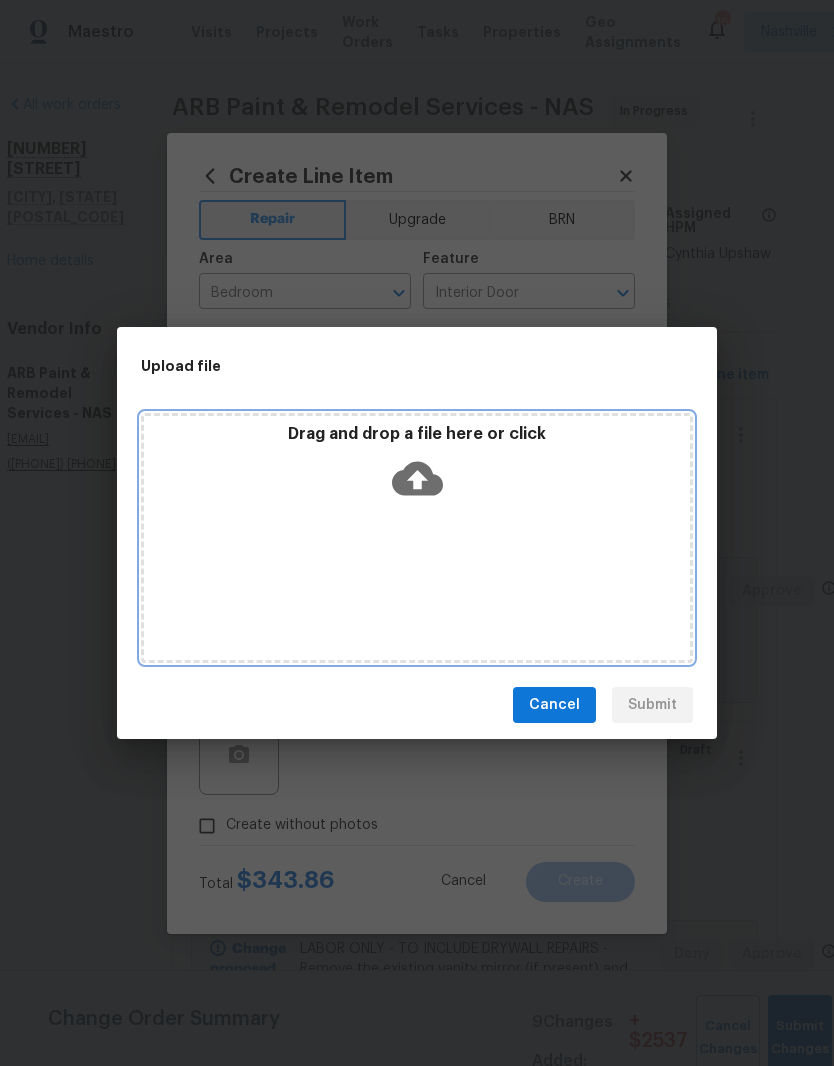 click on "Drag and drop a file here or click" at bounding box center [417, 538] 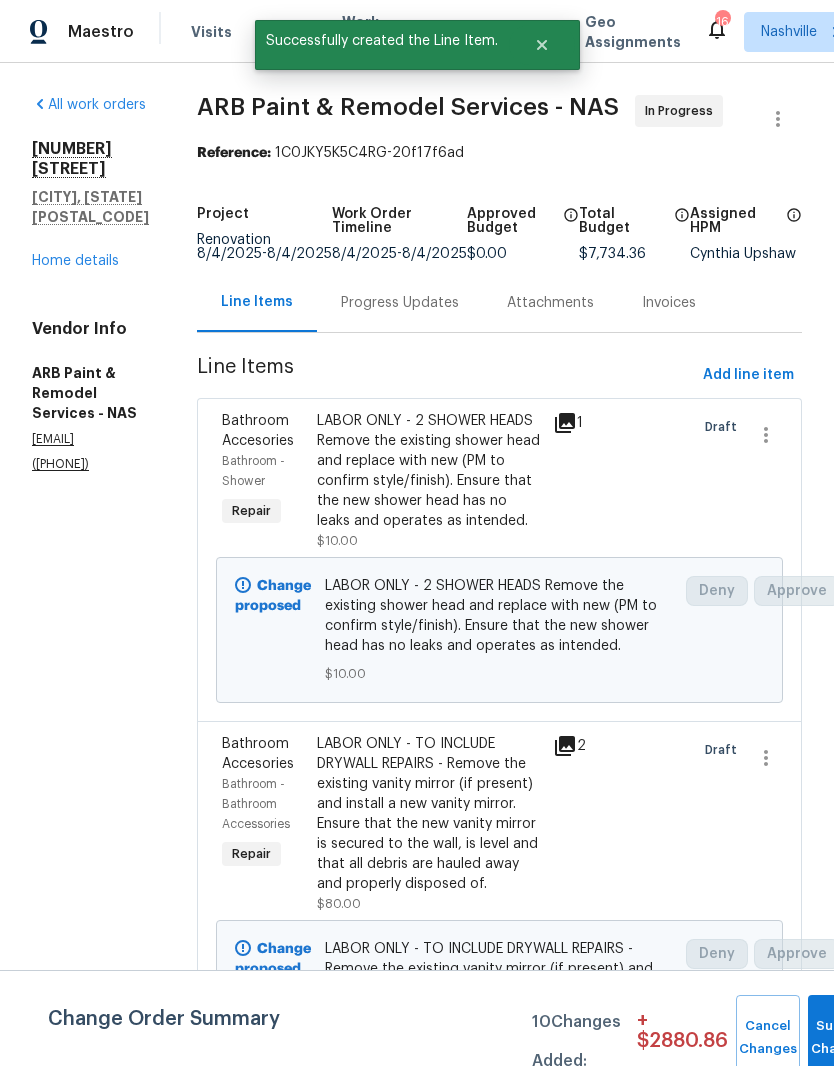 scroll, scrollTop: 0, scrollLeft: 0, axis: both 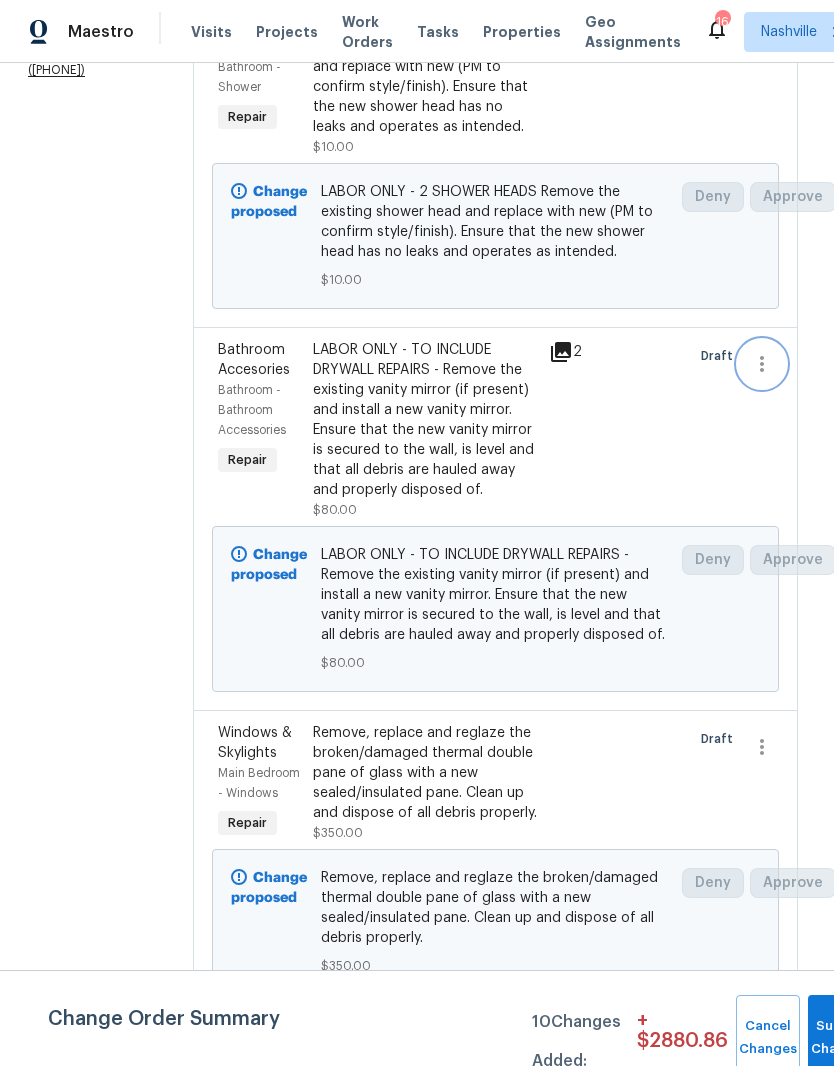 click 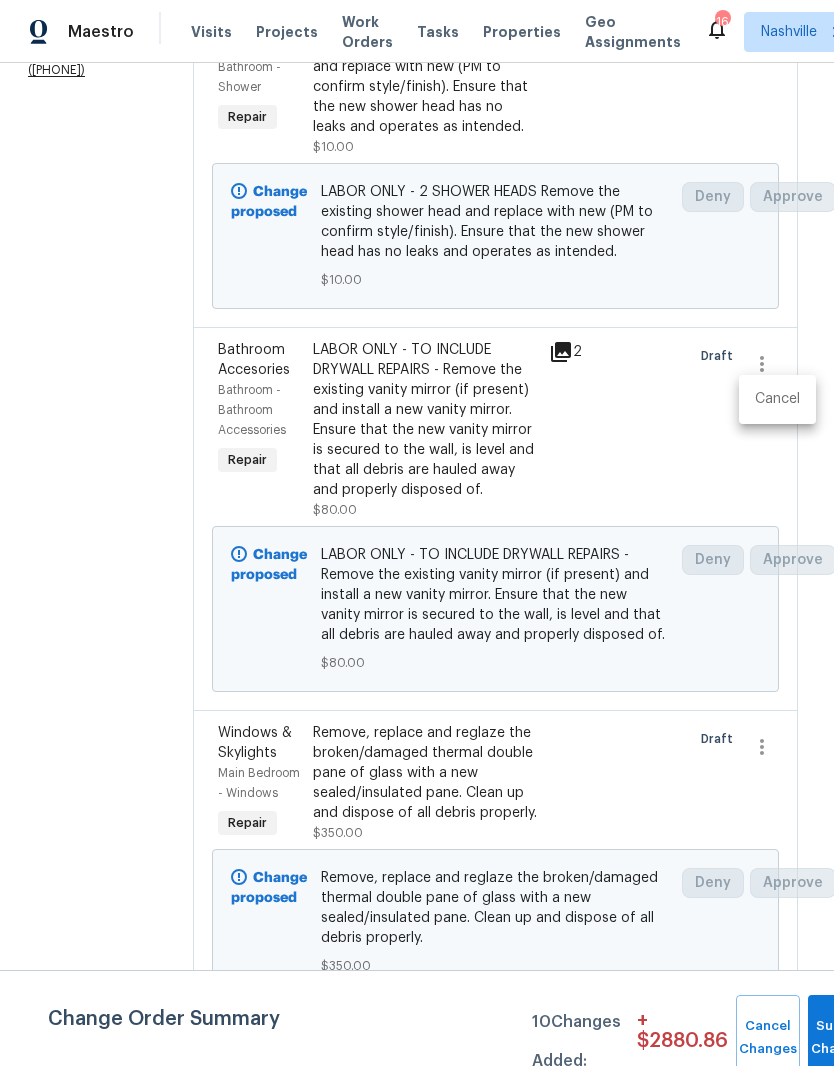 click on "Cancel" at bounding box center [777, 399] 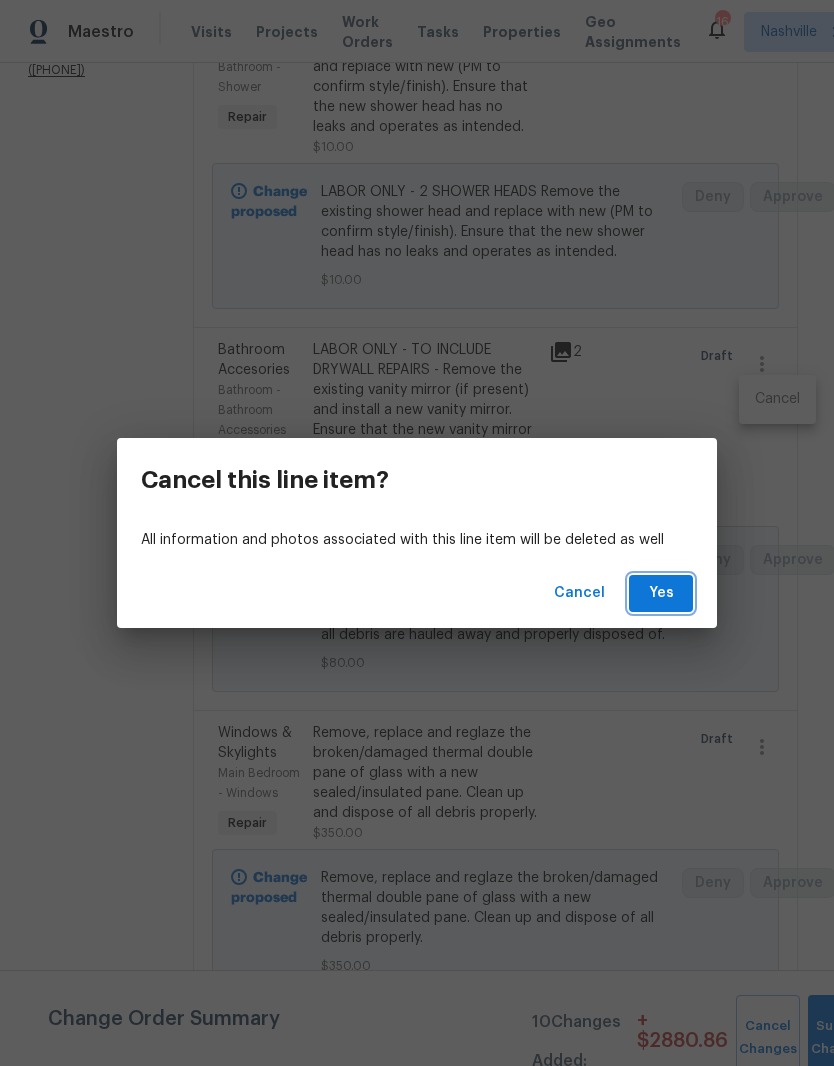 click on "Yes" at bounding box center (661, 593) 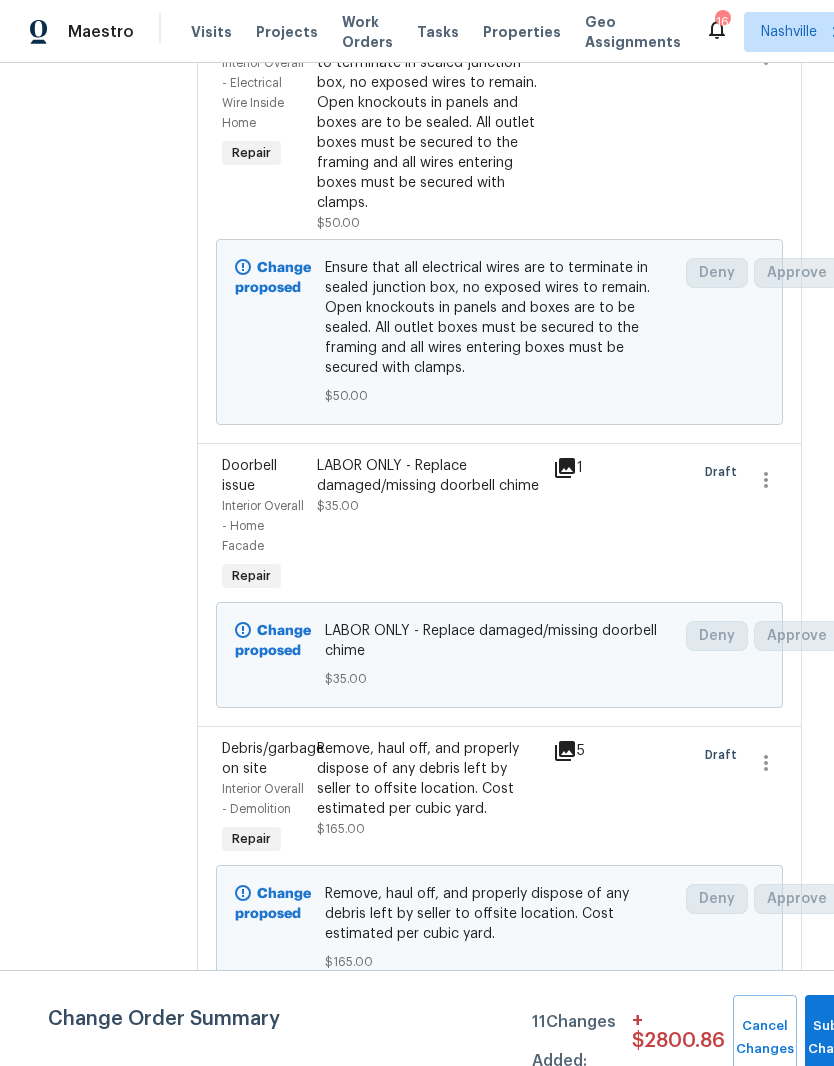 scroll, scrollTop: 16467, scrollLeft: 0, axis: vertical 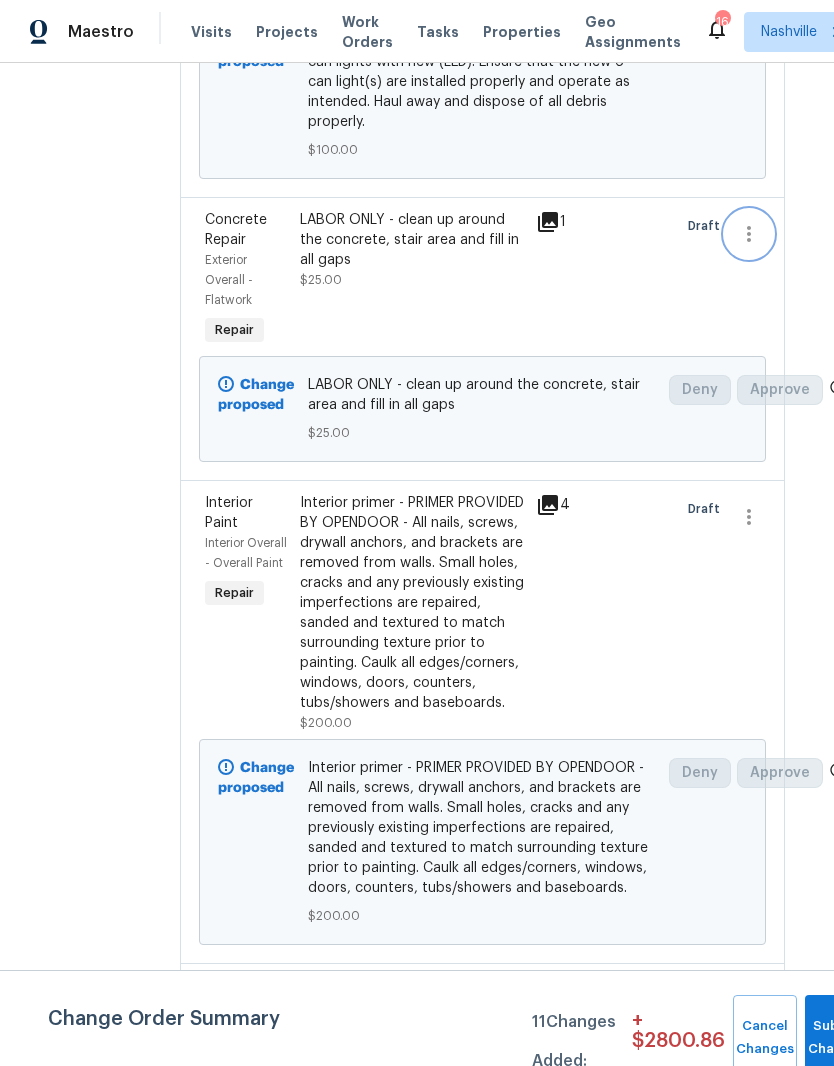 click 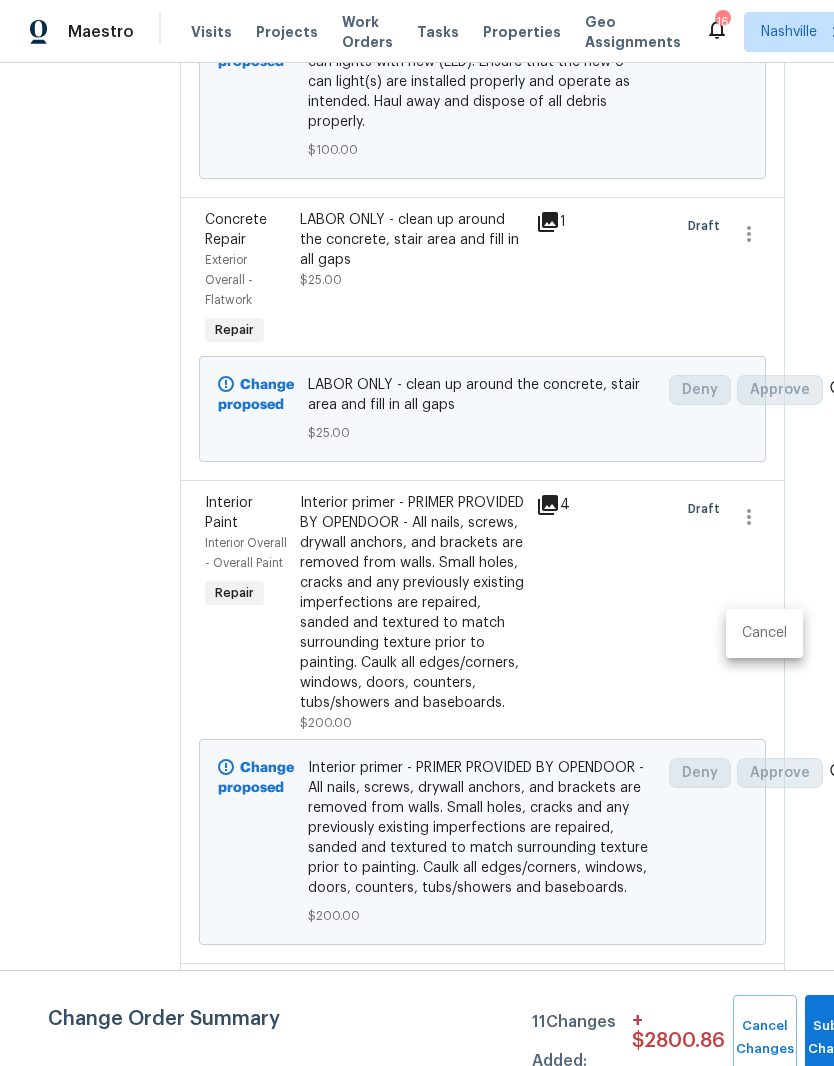 click on "Cancel" at bounding box center (764, 633) 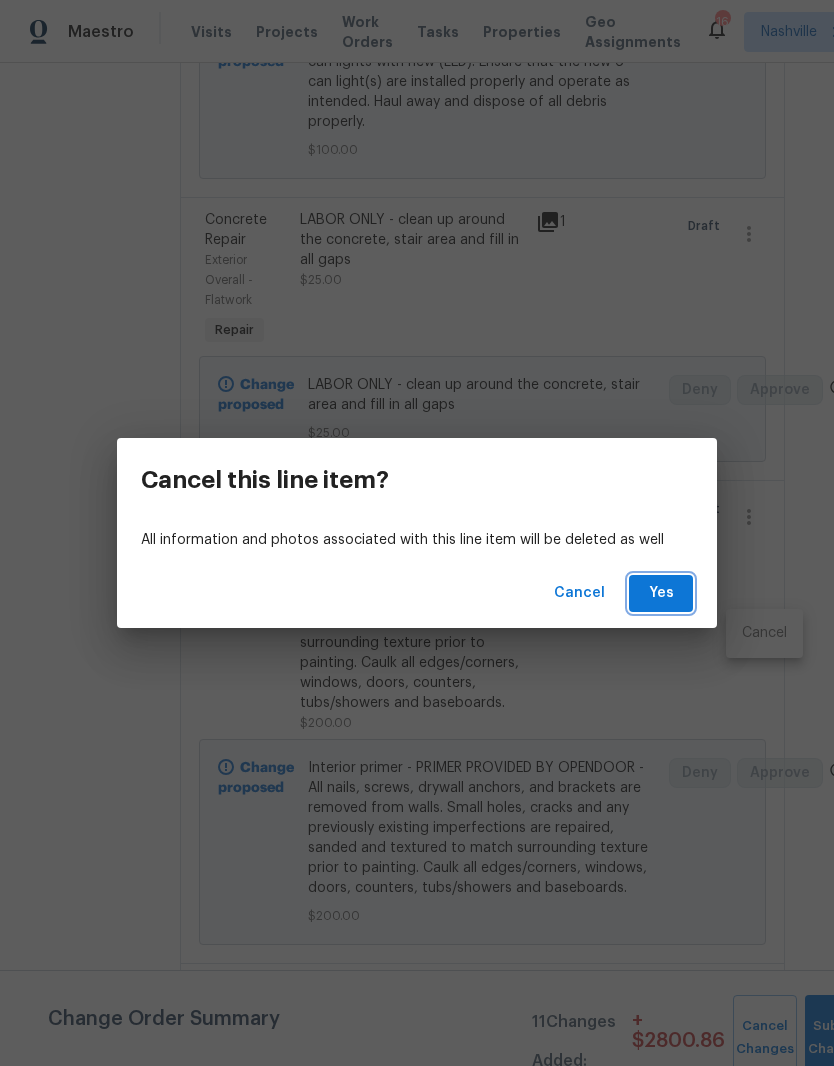 click on "Yes" at bounding box center (661, 593) 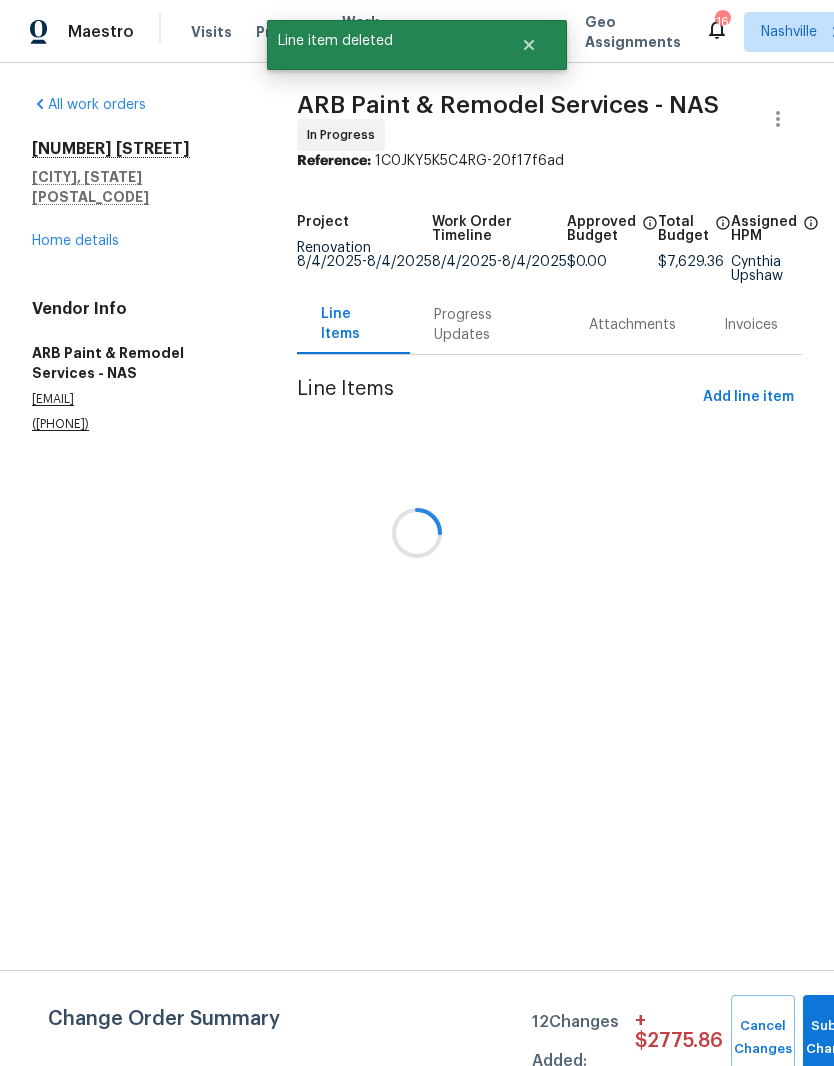 scroll, scrollTop: 0, scrollLeft: 0, axis: both 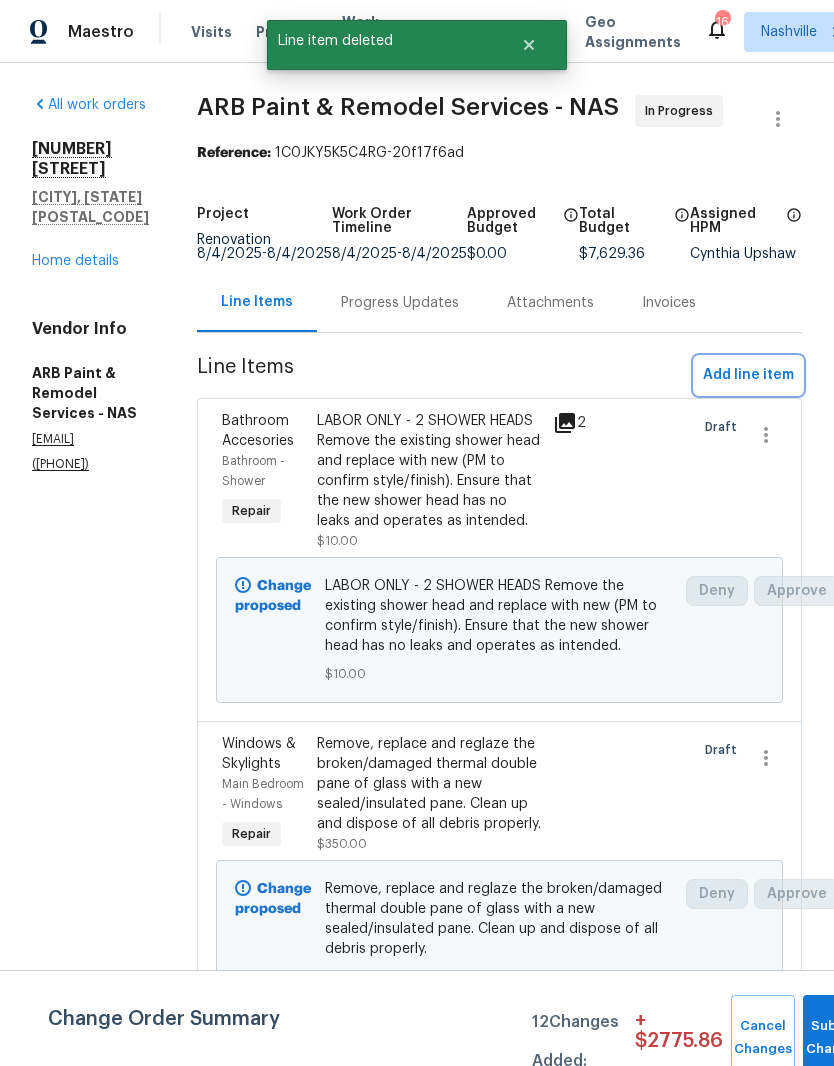click on "Add line item" at bounding box center [748, 375] 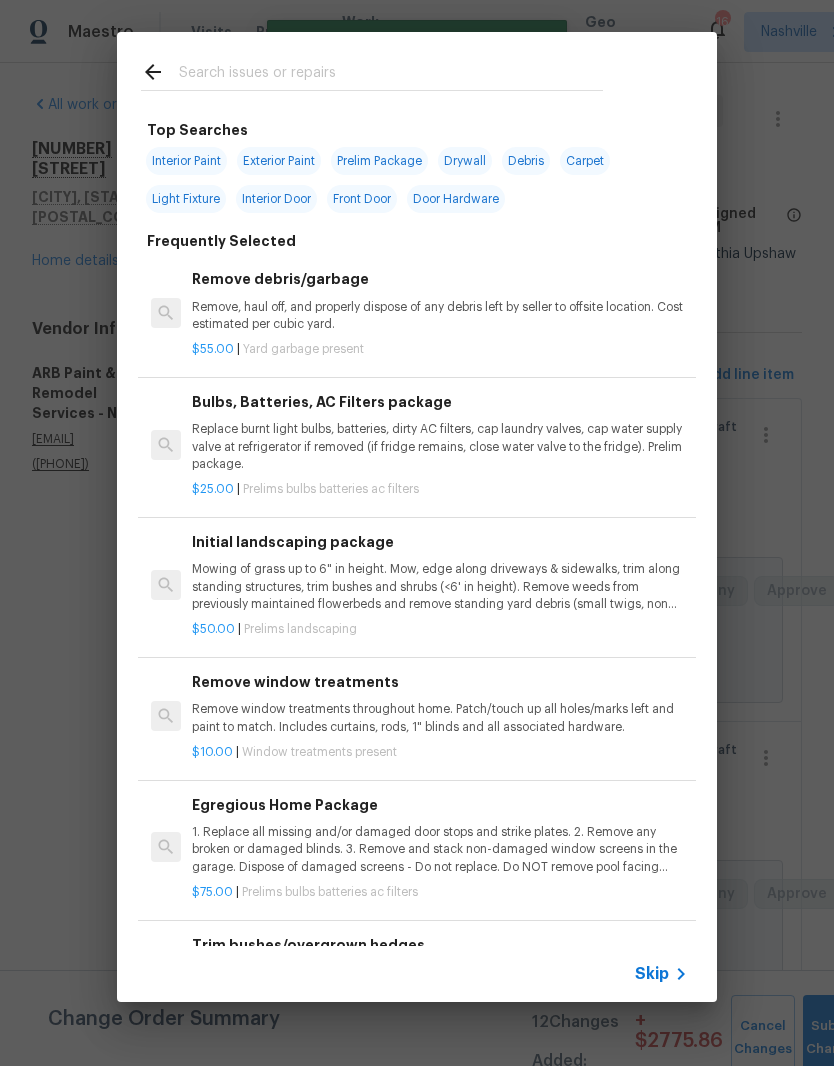 click at bounding box center [391, 75] 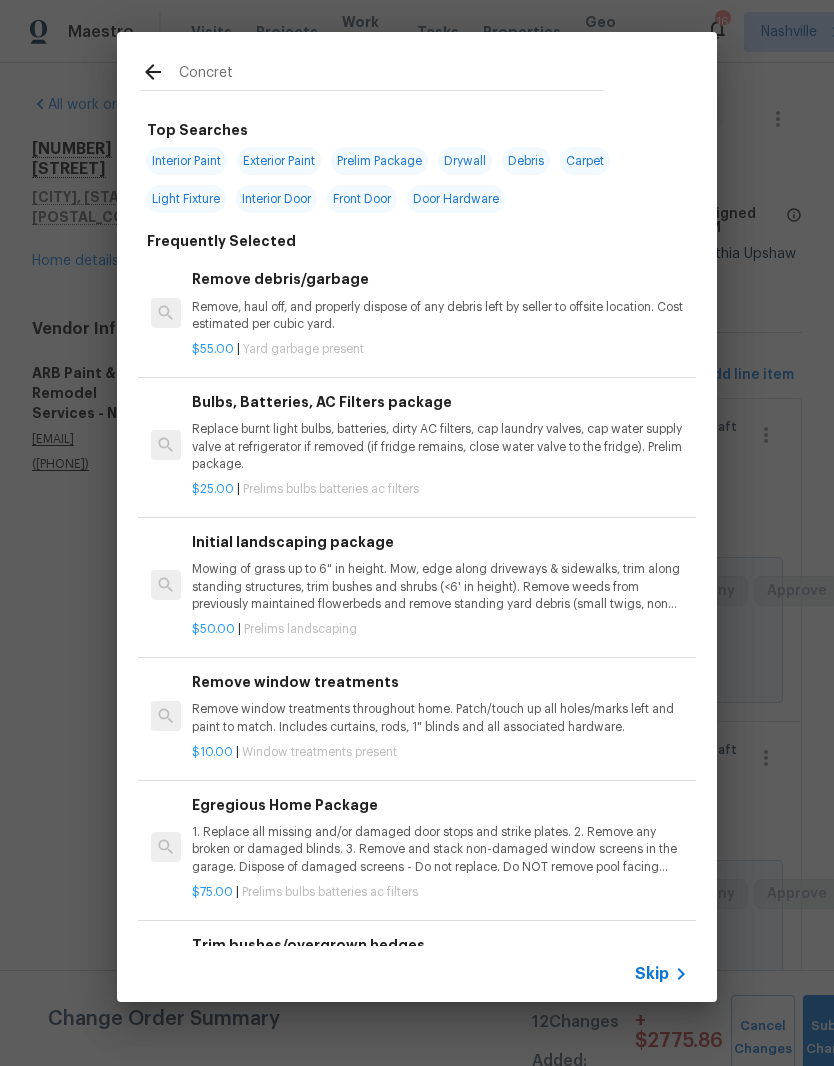 type on "Concrete" 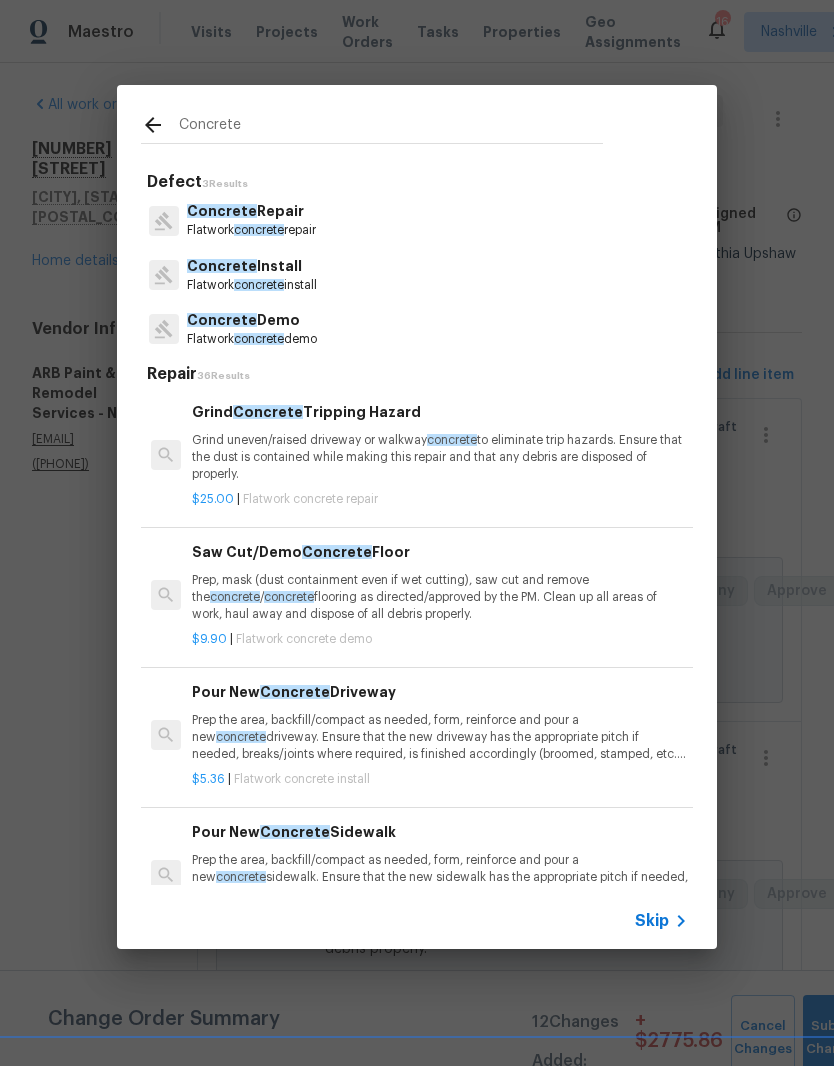 click on "Concrete  Repair" at bounding box center [251, 211] 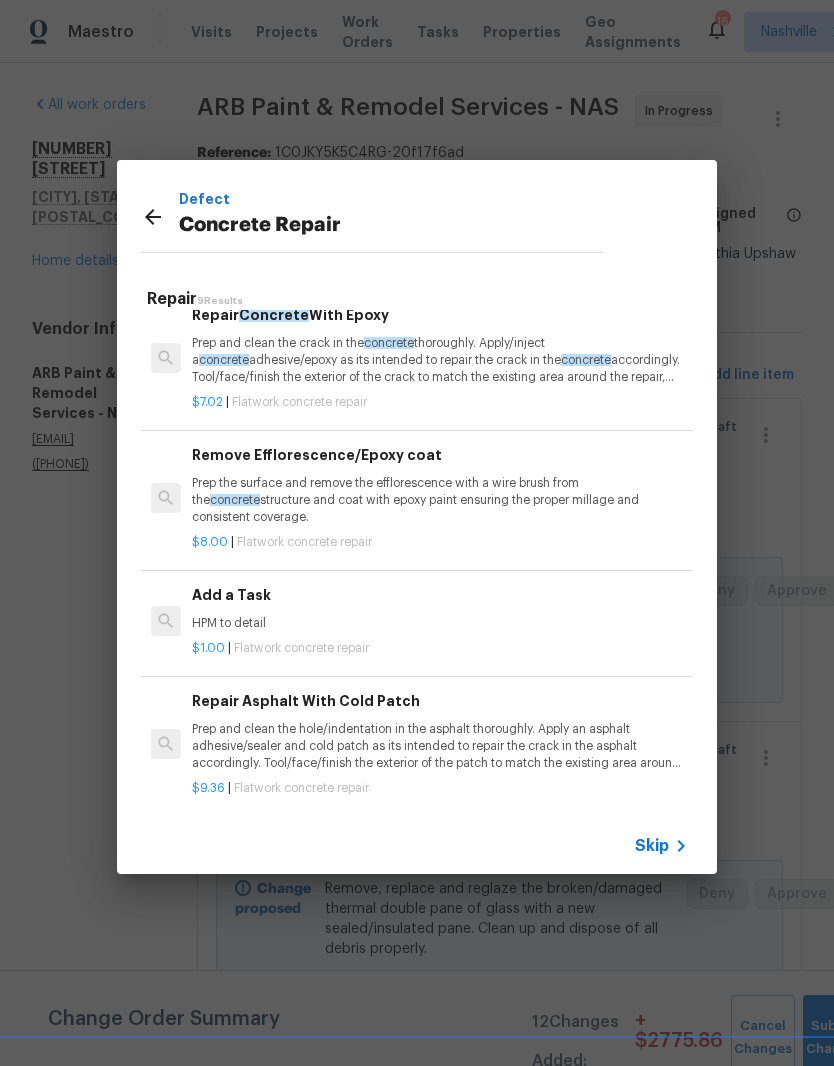 scroll, scrollTop: 162, scrollLeft: 0, axis: vertical 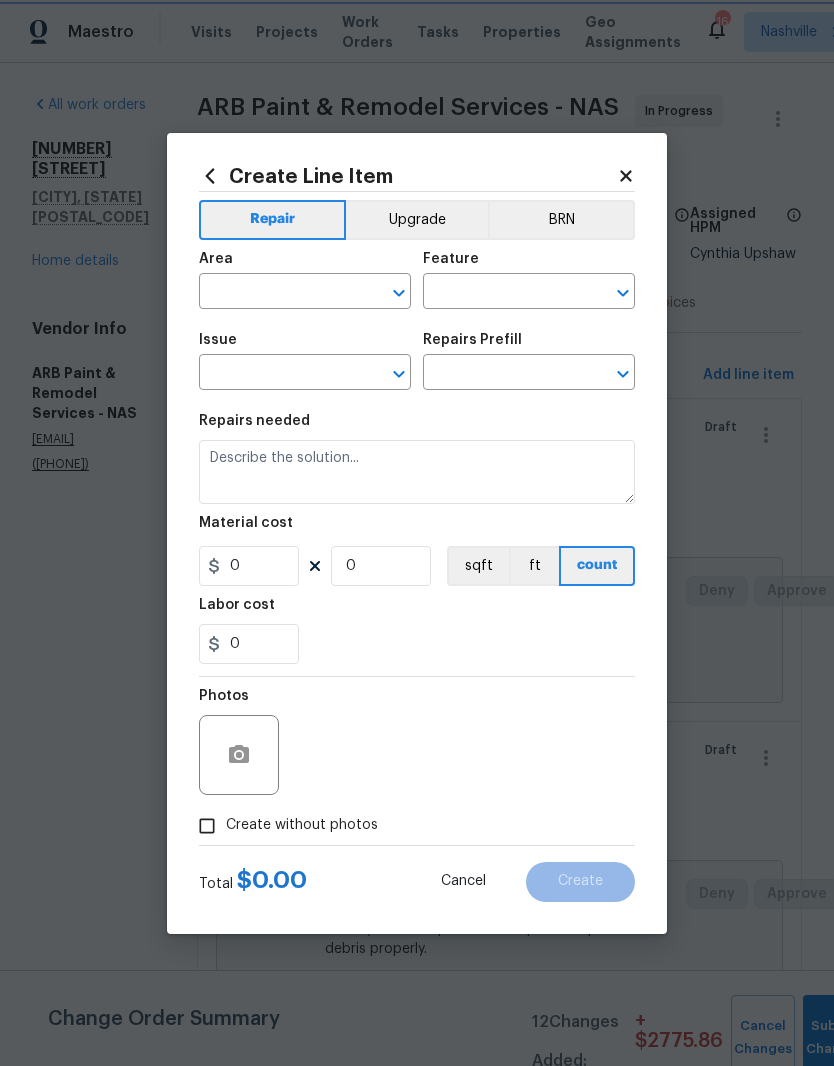 type on "Flatwork" 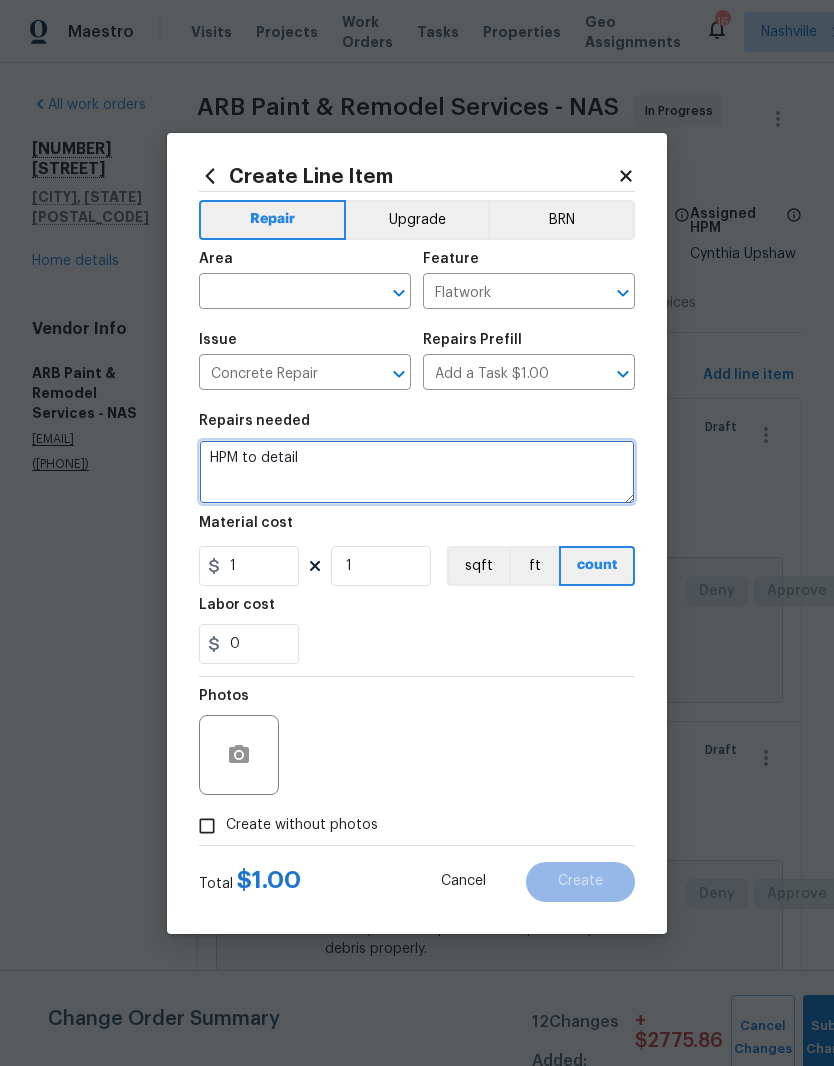 click on "HPM to detail" at bounding box center [417, 472] 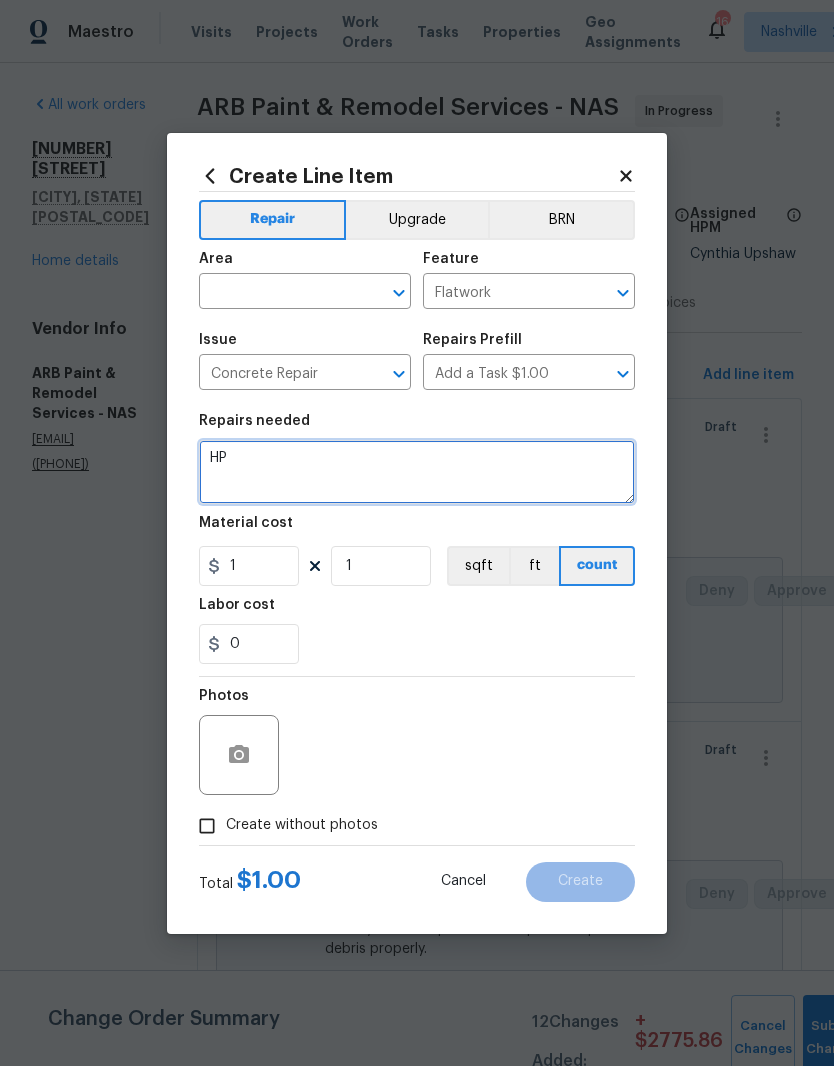 type on "H" 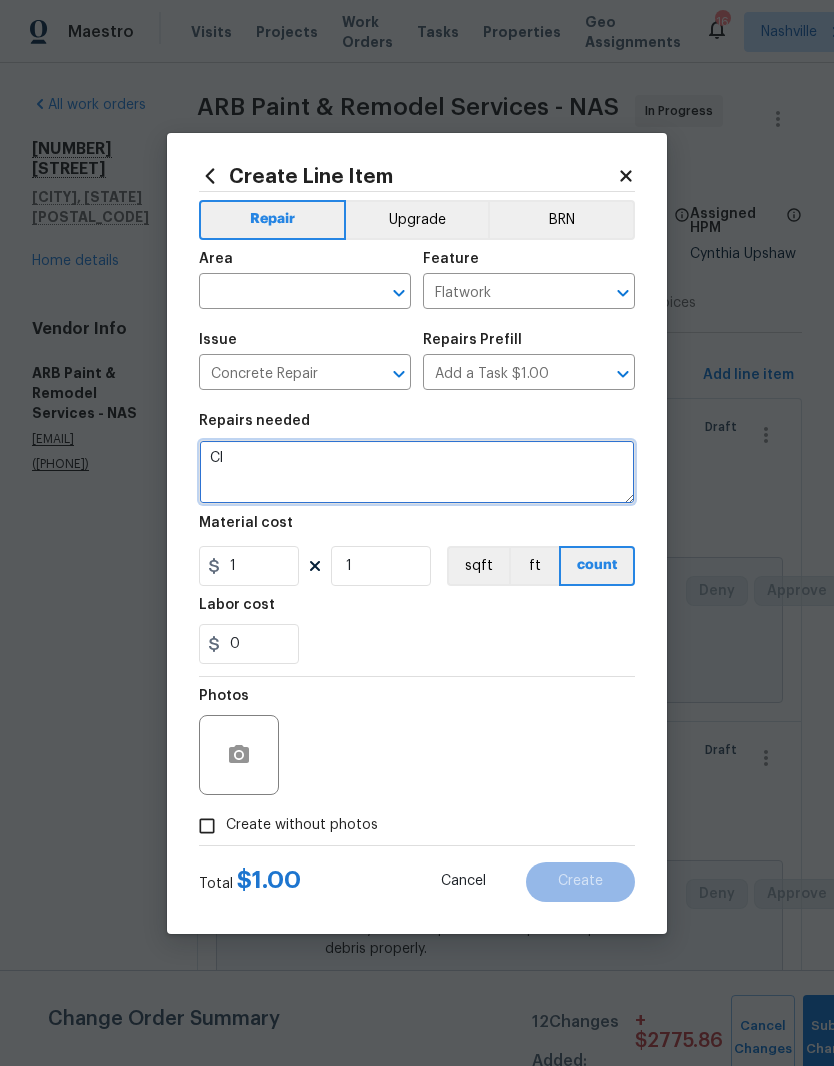 type on "C" 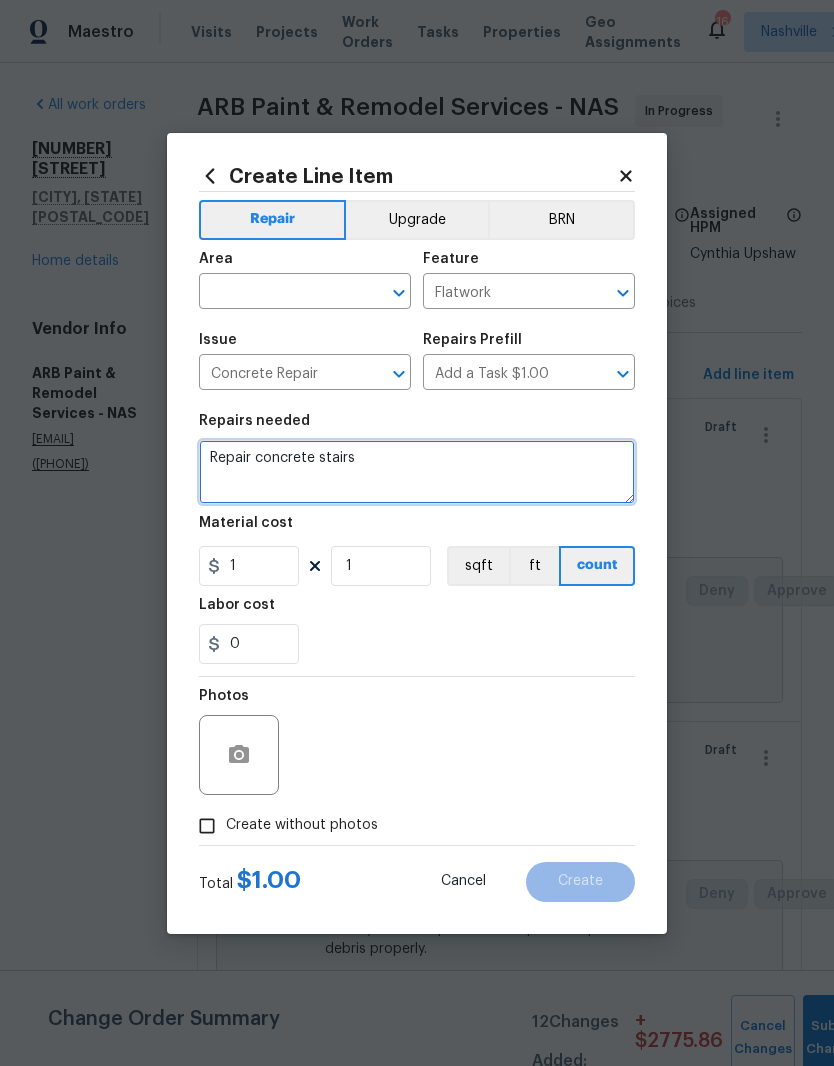 type on "Repair concrete stairs" 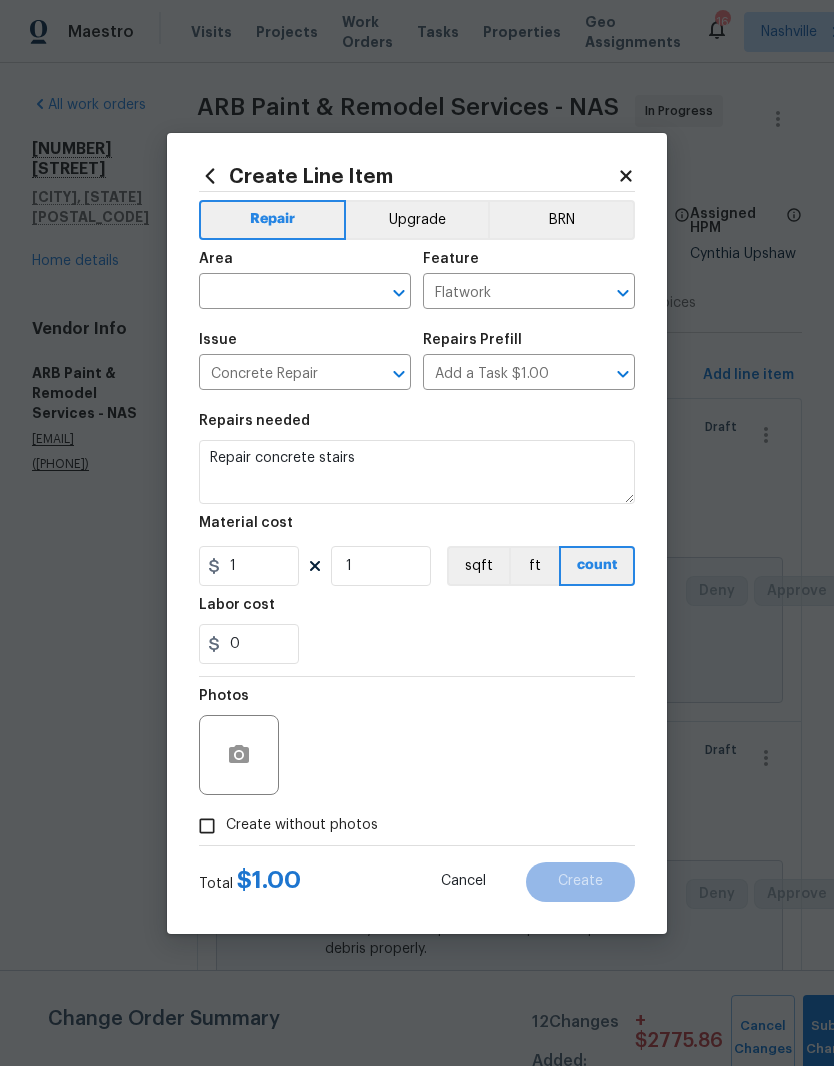 click at bounding box center [277, 293] 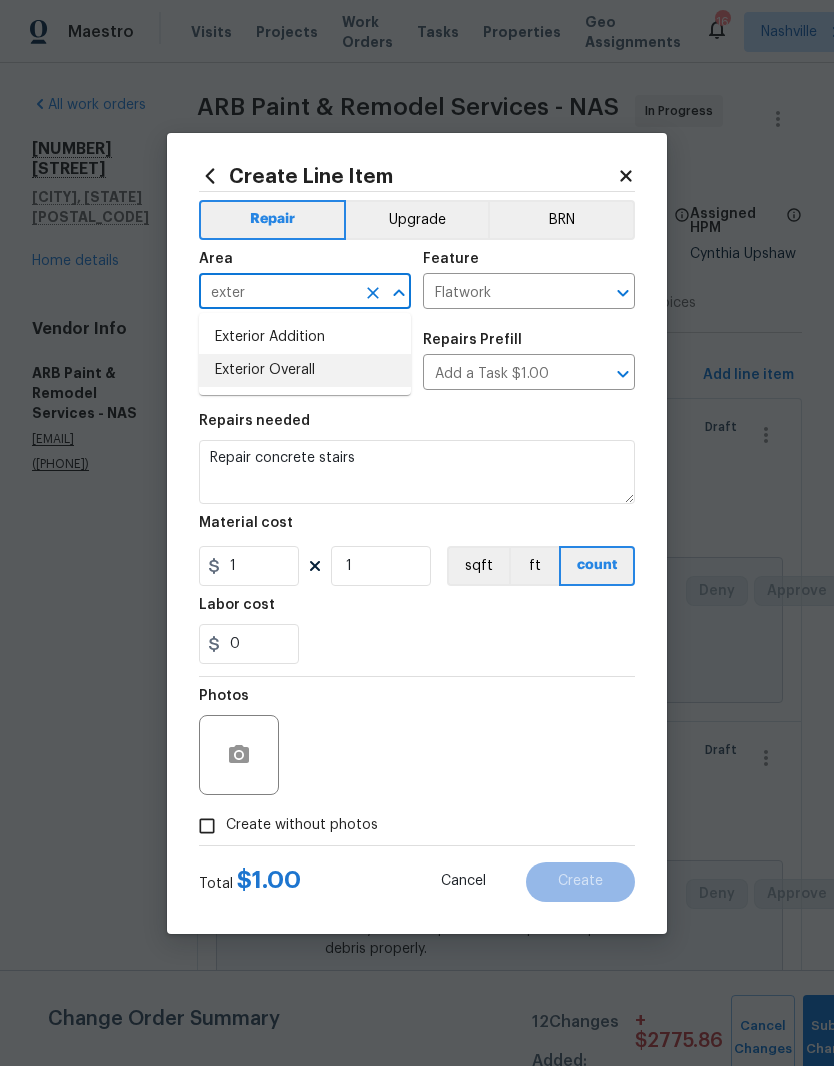 click on "Exterior Overall" at bounding box center (305, 370) 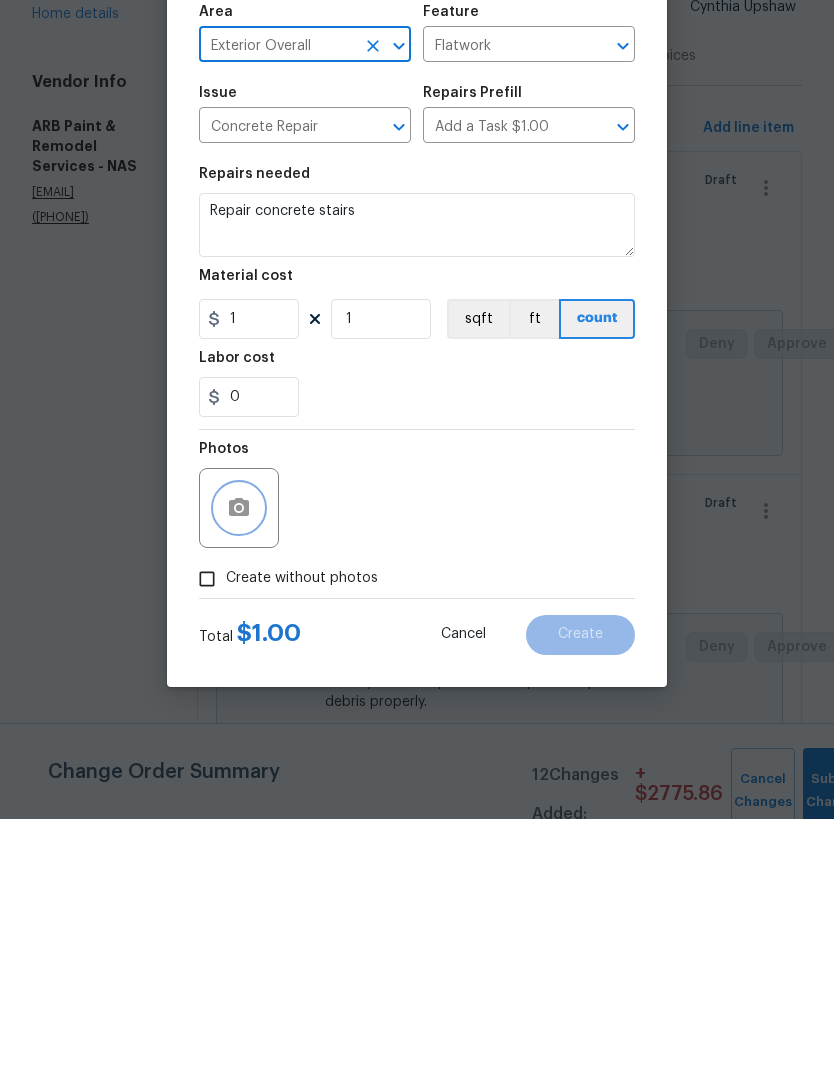 click 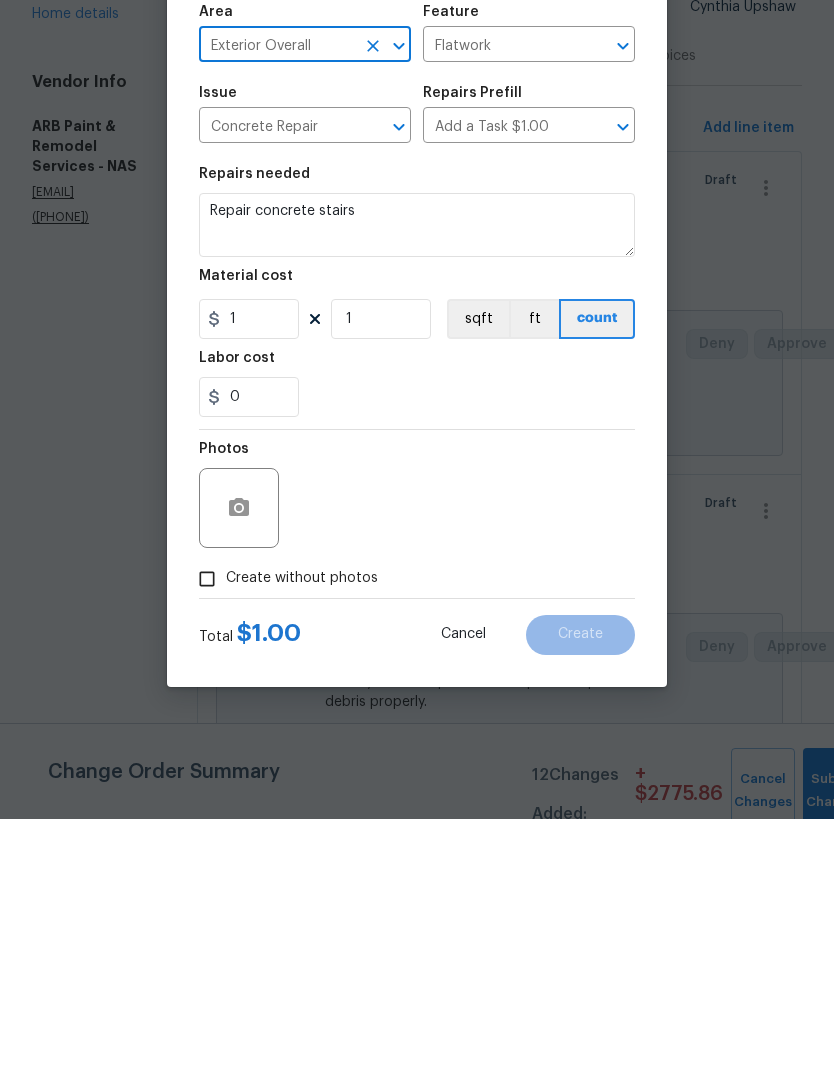 scroll, scrollTop: 82, scrollLeft: 0, axis: vertical 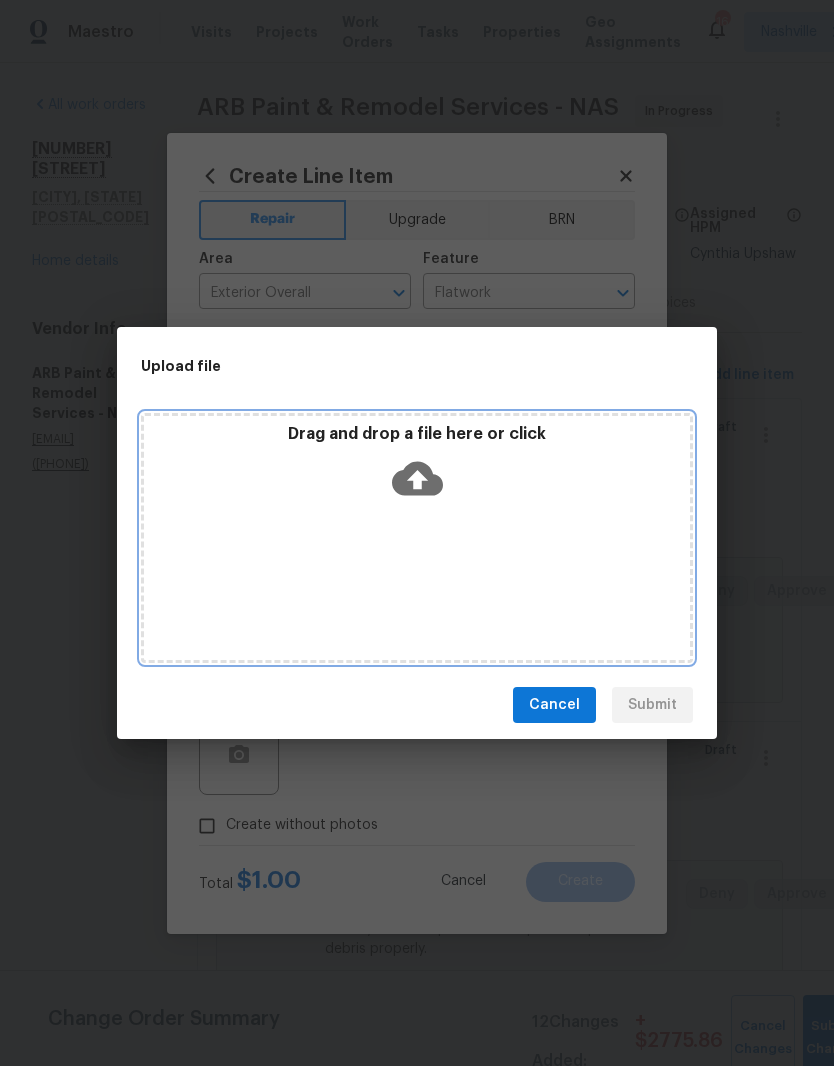 click on "Drag and drop a file here or click" at bounding box center (417, 467) 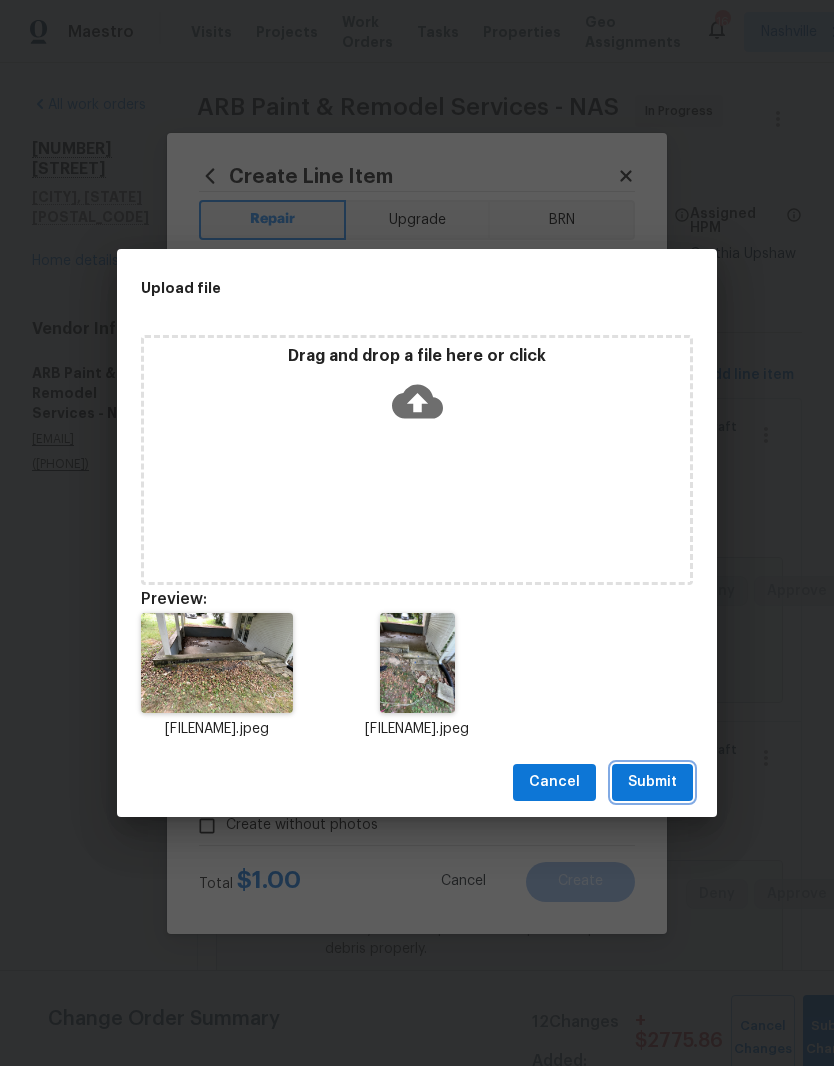 click on "Submit" at bounding box center (652, 782) 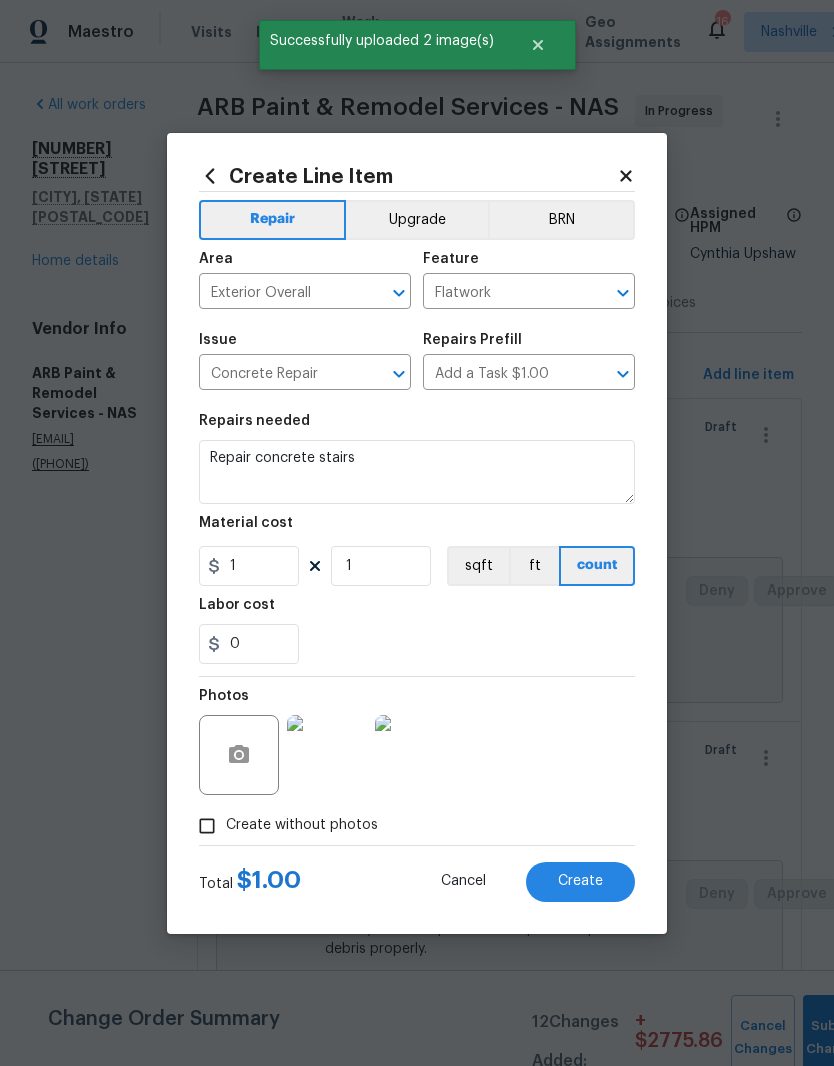 click at bounding box center (327, 755) 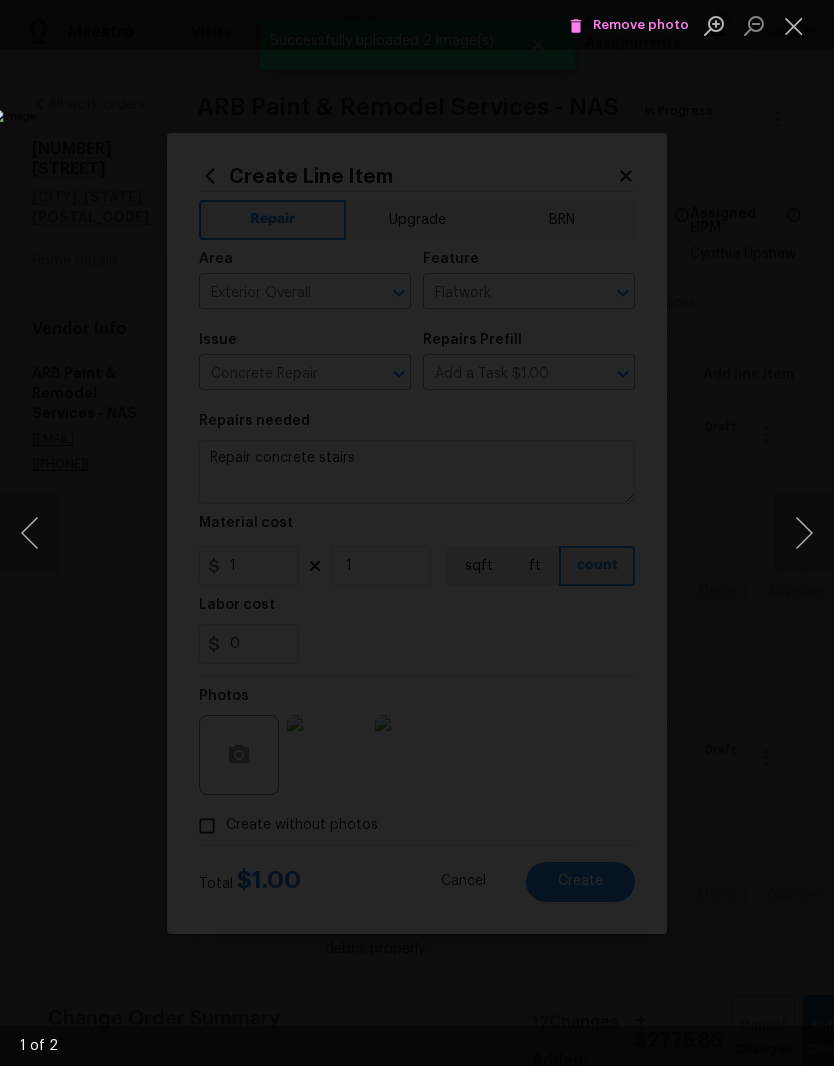 click at bounding box center (804, 533) 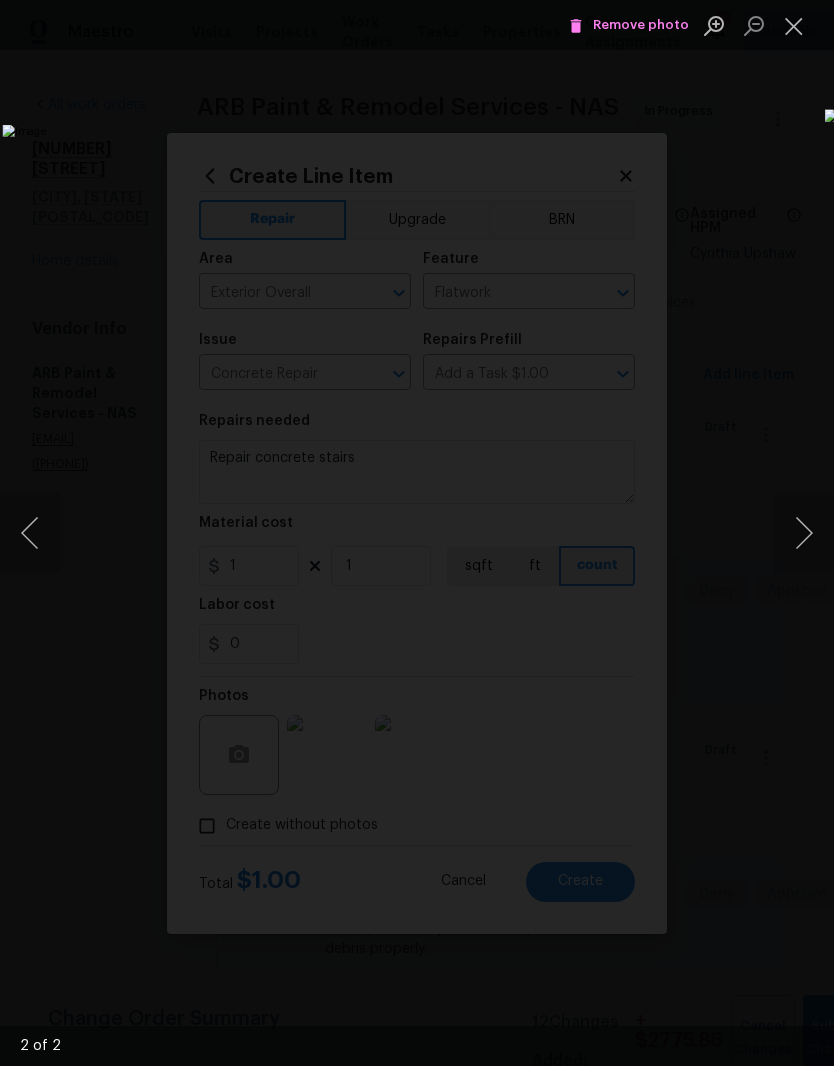 click at bounding box center [794, 25] 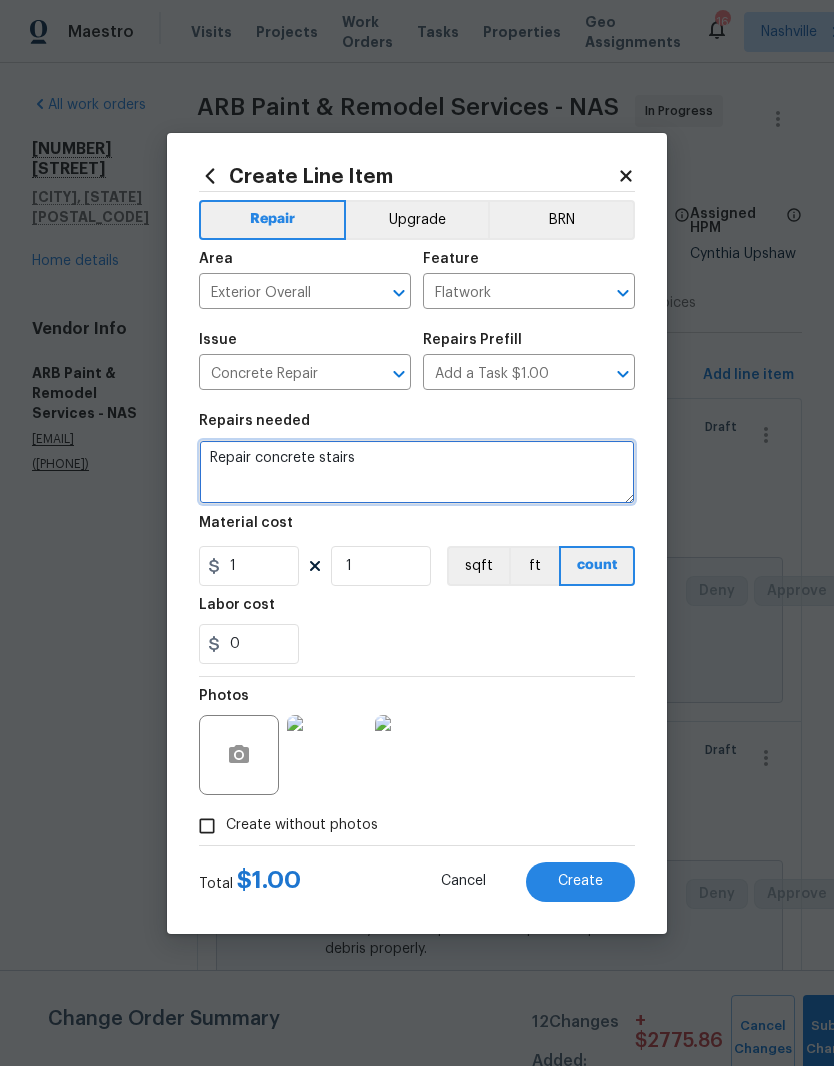 click on "Repair concrete stairs" at bounding box center [417, 472] 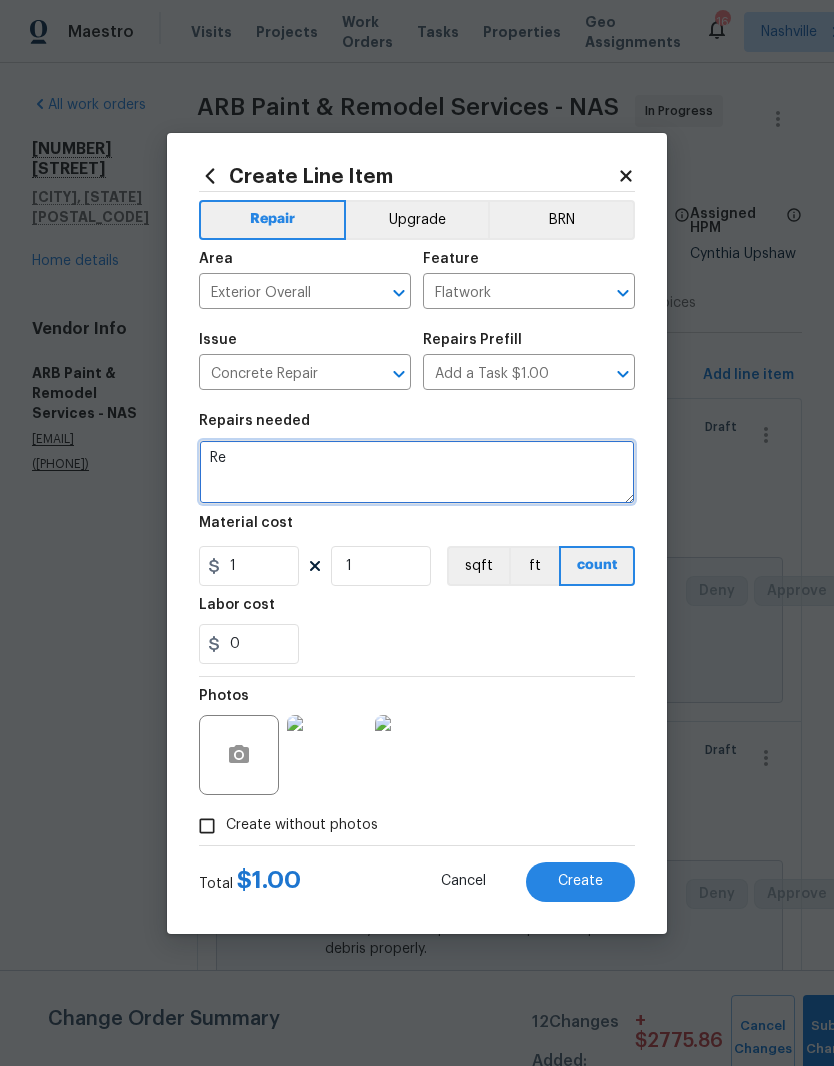 type on "R" 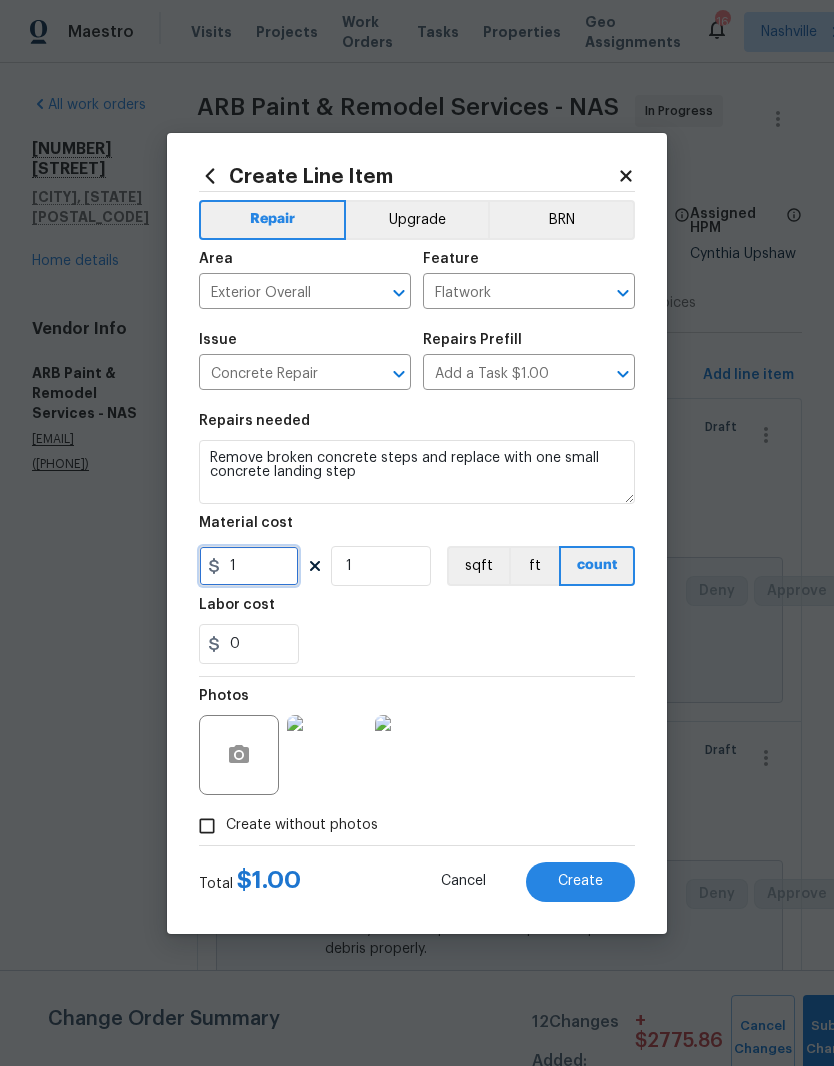 click on "1" at bounding box center (249, 566) 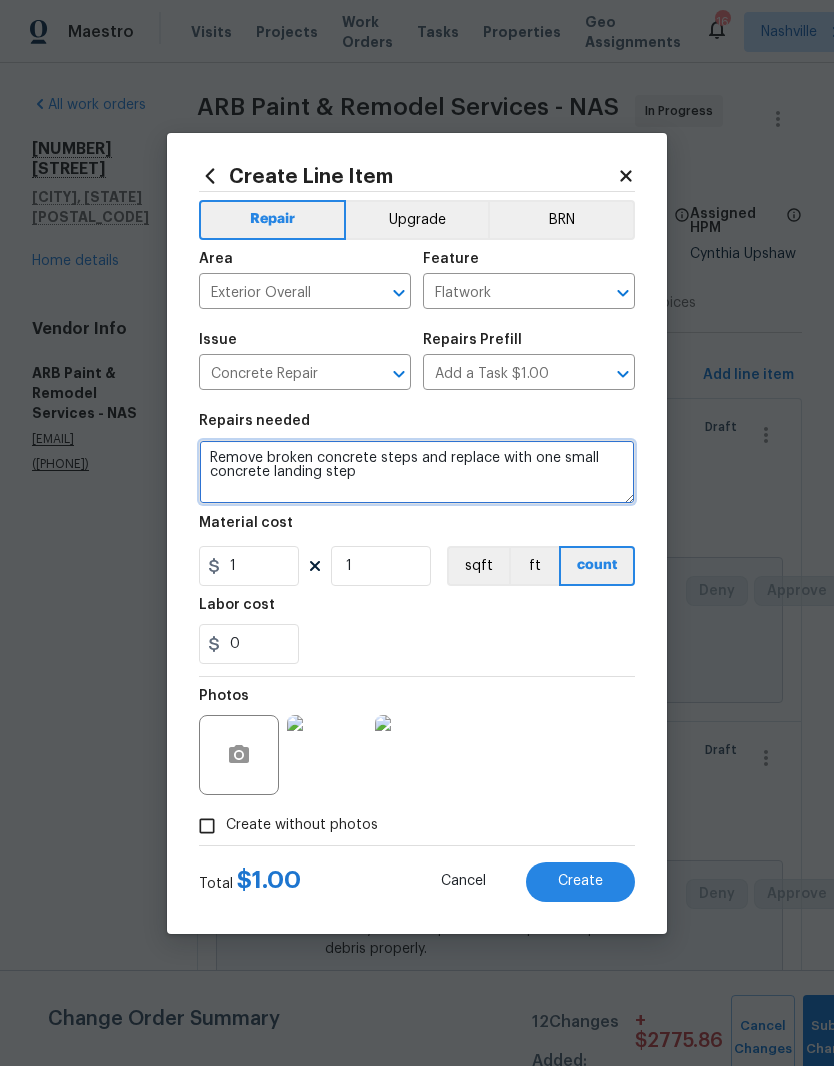 click on "Remove broken concrete steps and replace with one small concrete landing step" at bounding box center [417, 472] 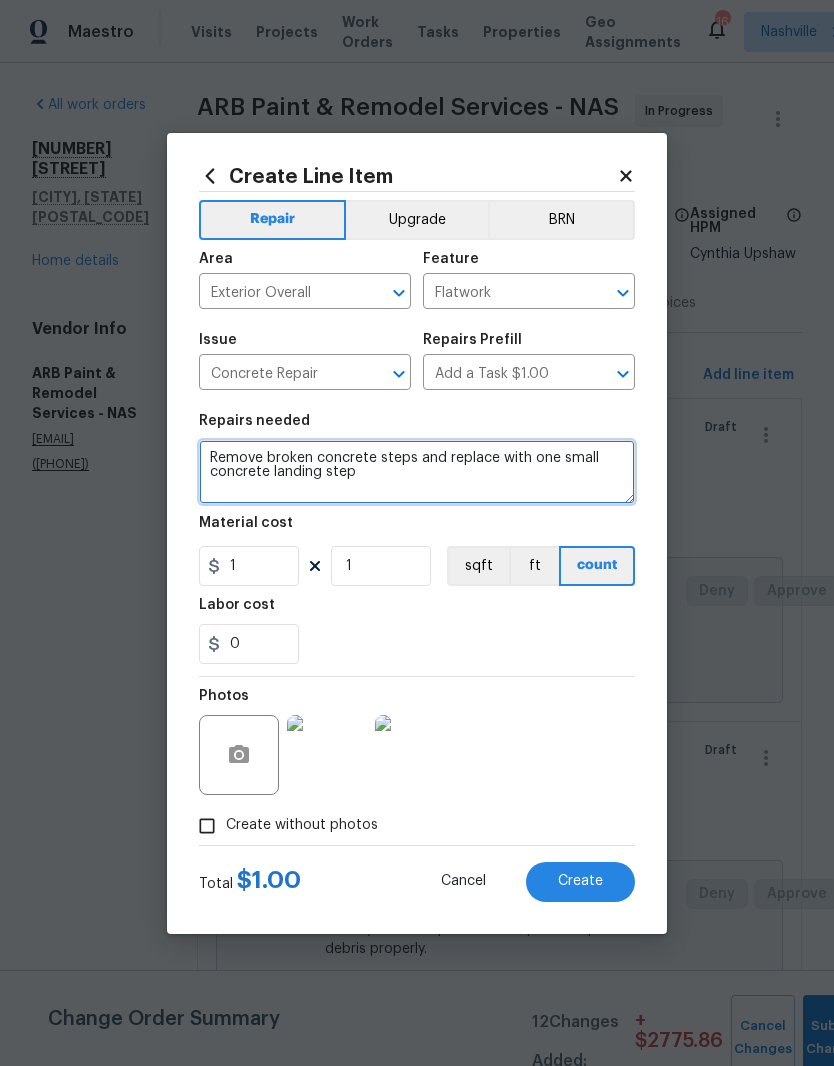 click on "Remove broken concrete steps and replace with one small concrete landing step" at bounding box center (417, 472) 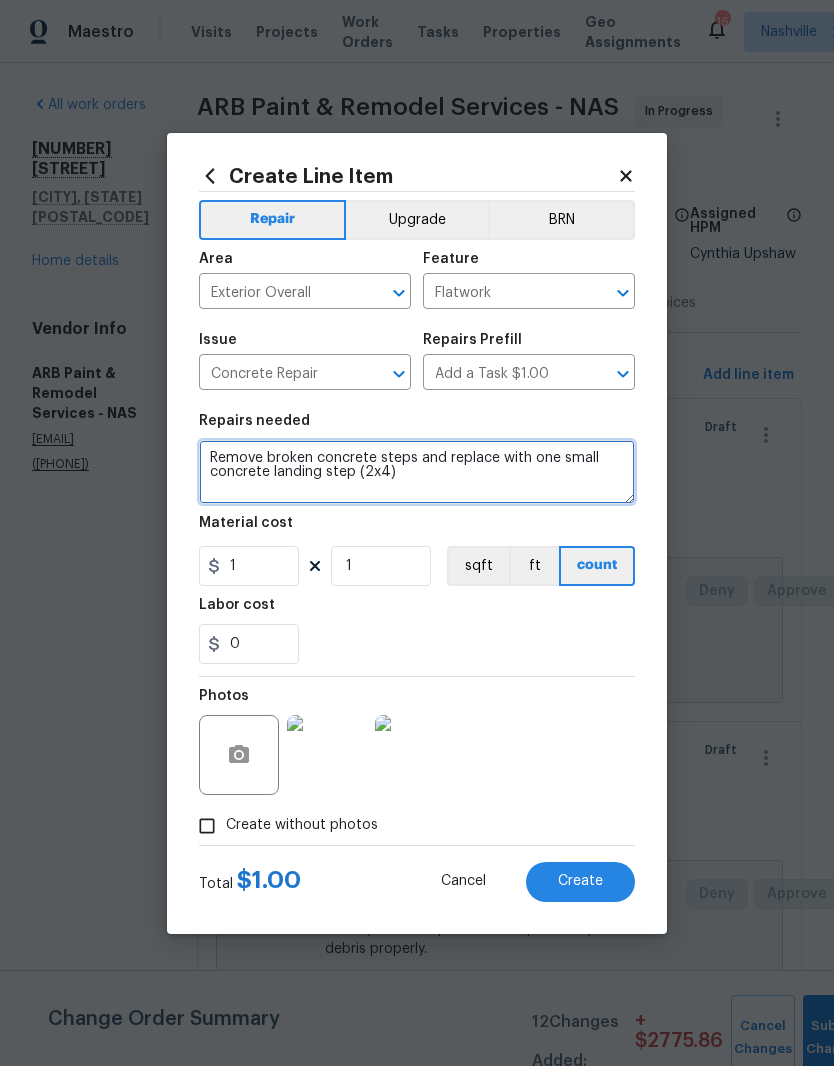 click on "Remove broken concrete steps and replace with one small concrete landing step (2x4)" at bounding box center [417, 472] 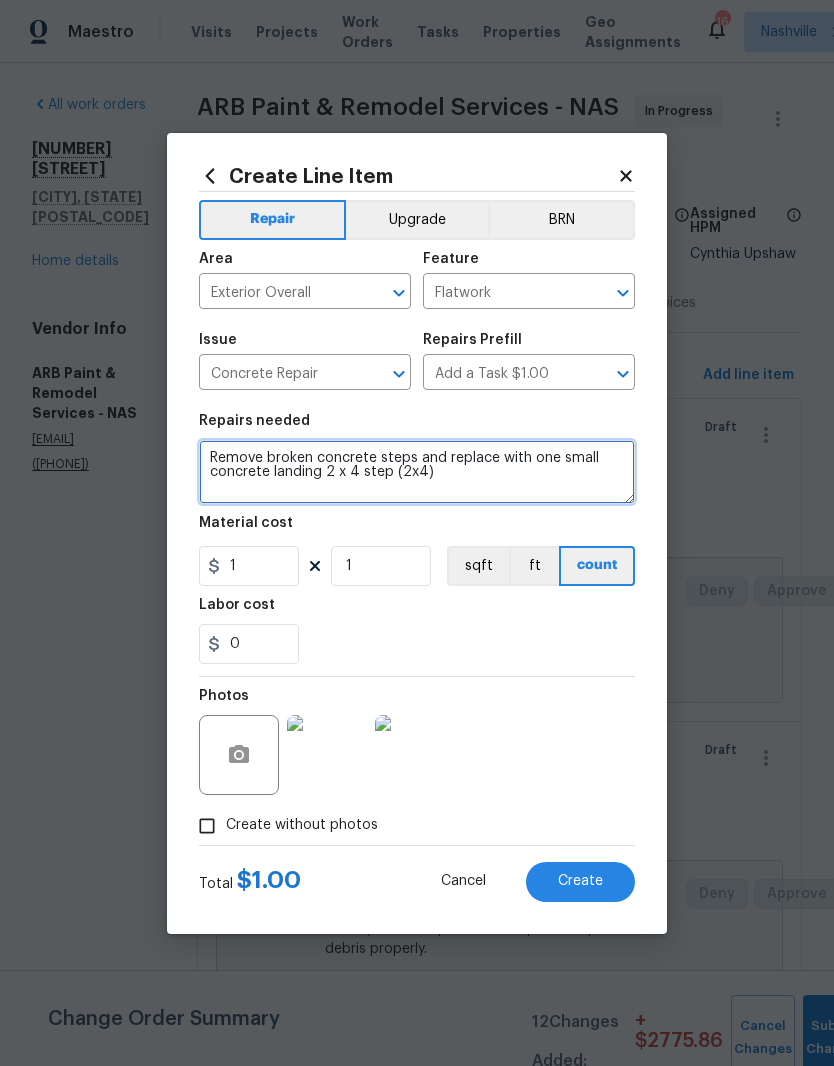 click on "Remove broken concrete steps and replace with one small concrete landing 2 x 4 step (2x4)" at bounding box center [417, 472] 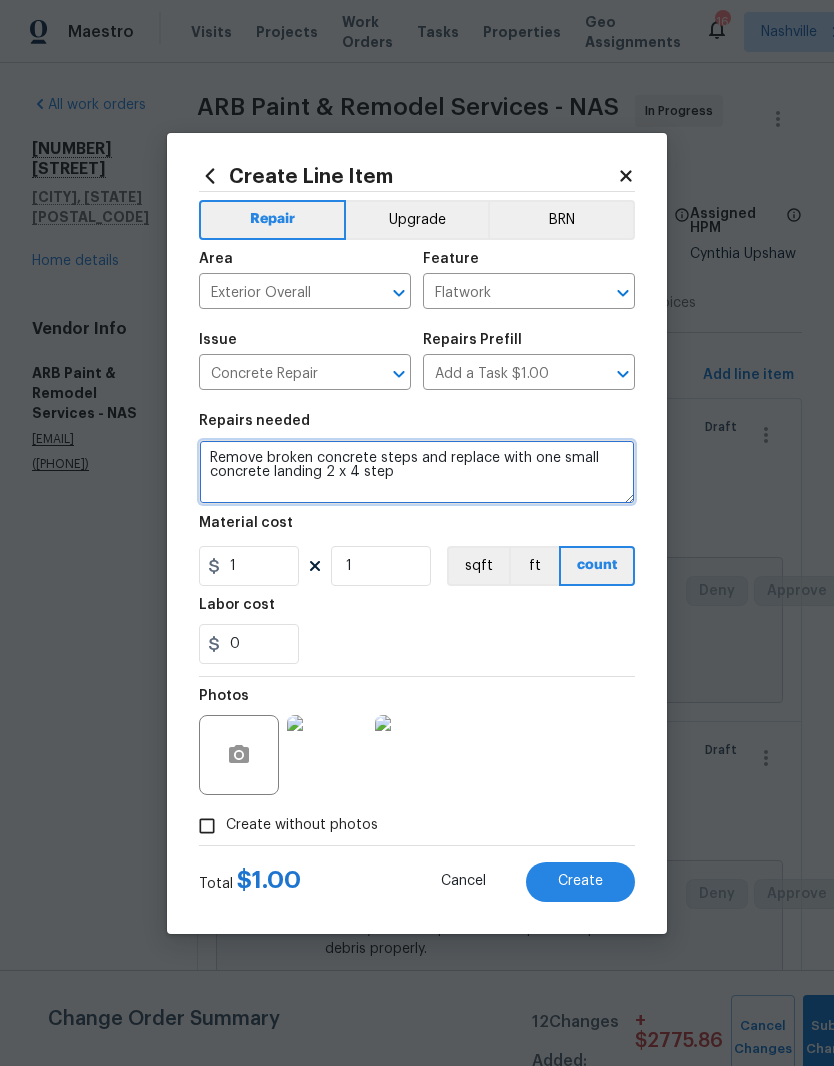 type on "Remove broken concrete steps and replace with one small concrete landing 2 x 4 step" 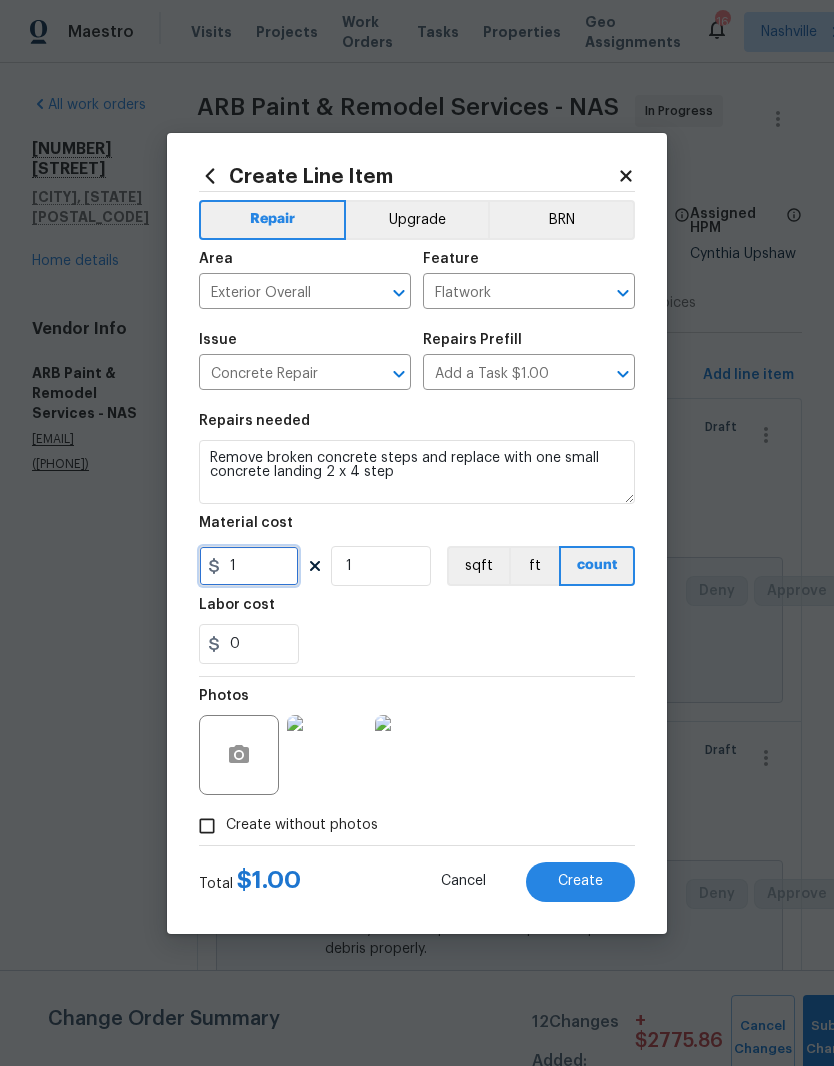 click on "1" at bounding box center [249, 566] 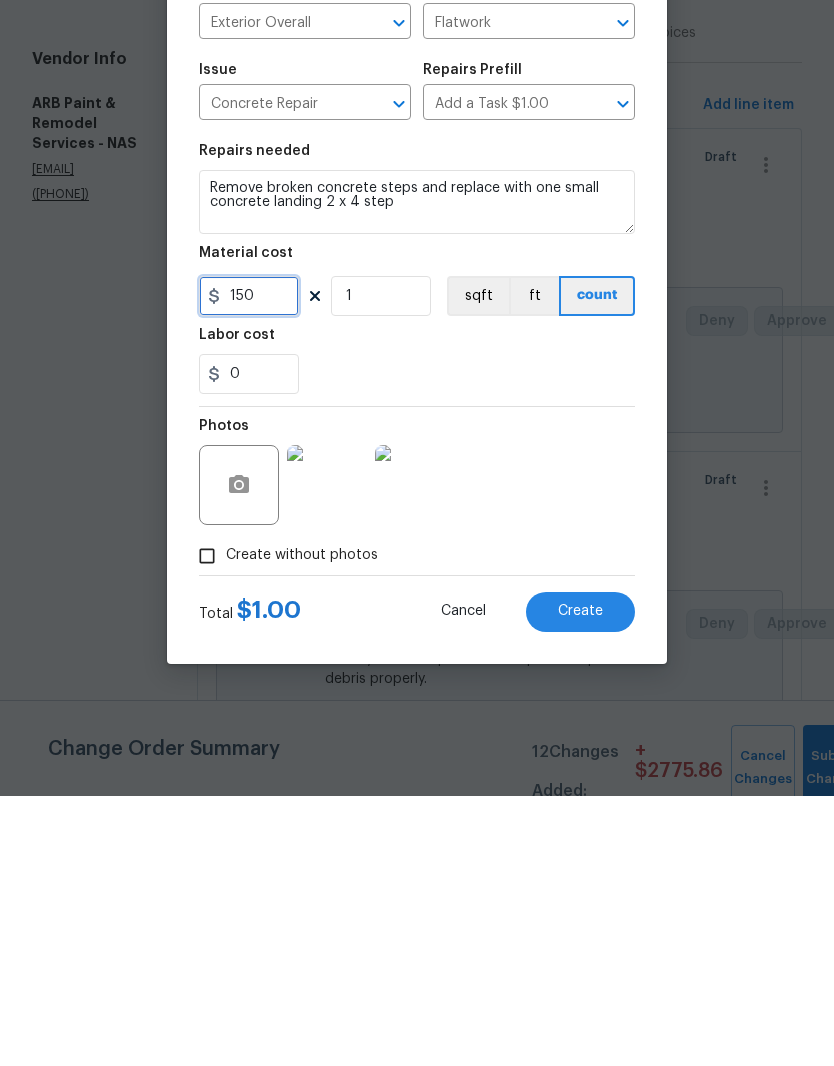 type on "150" 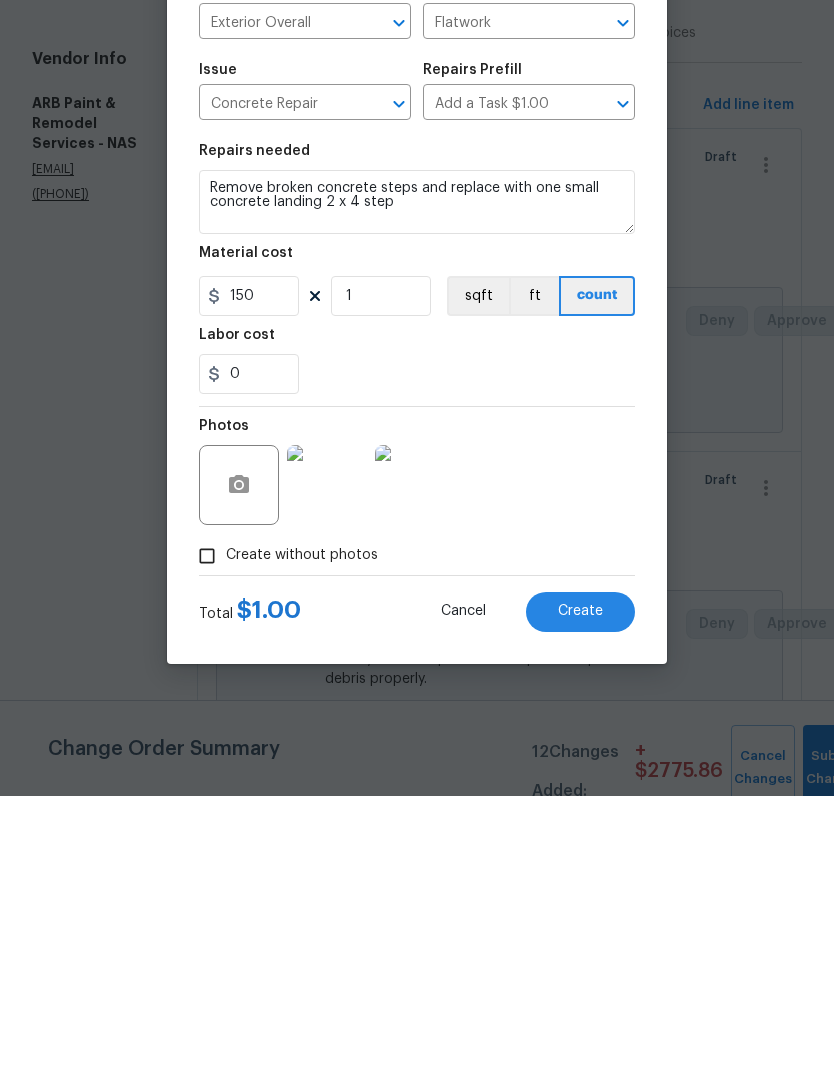 click on "Photos" at bounding box center (417, 742) 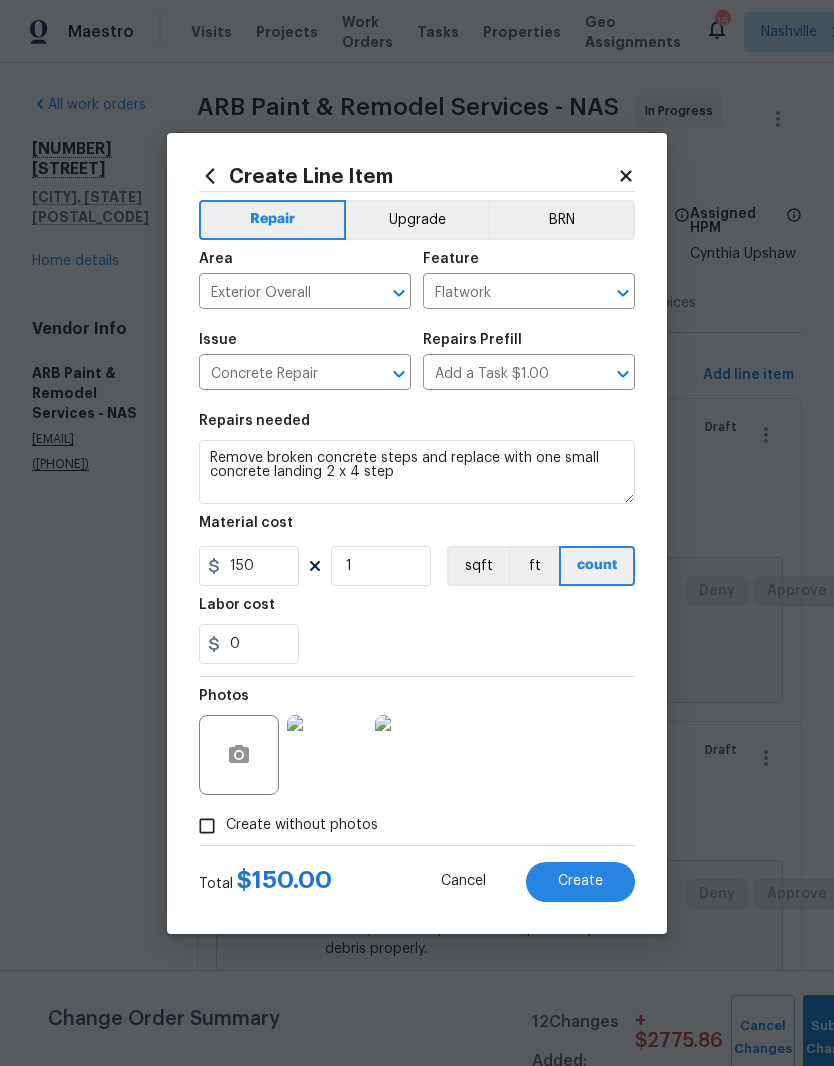 click on "Create" at bounding box center (580, 881) 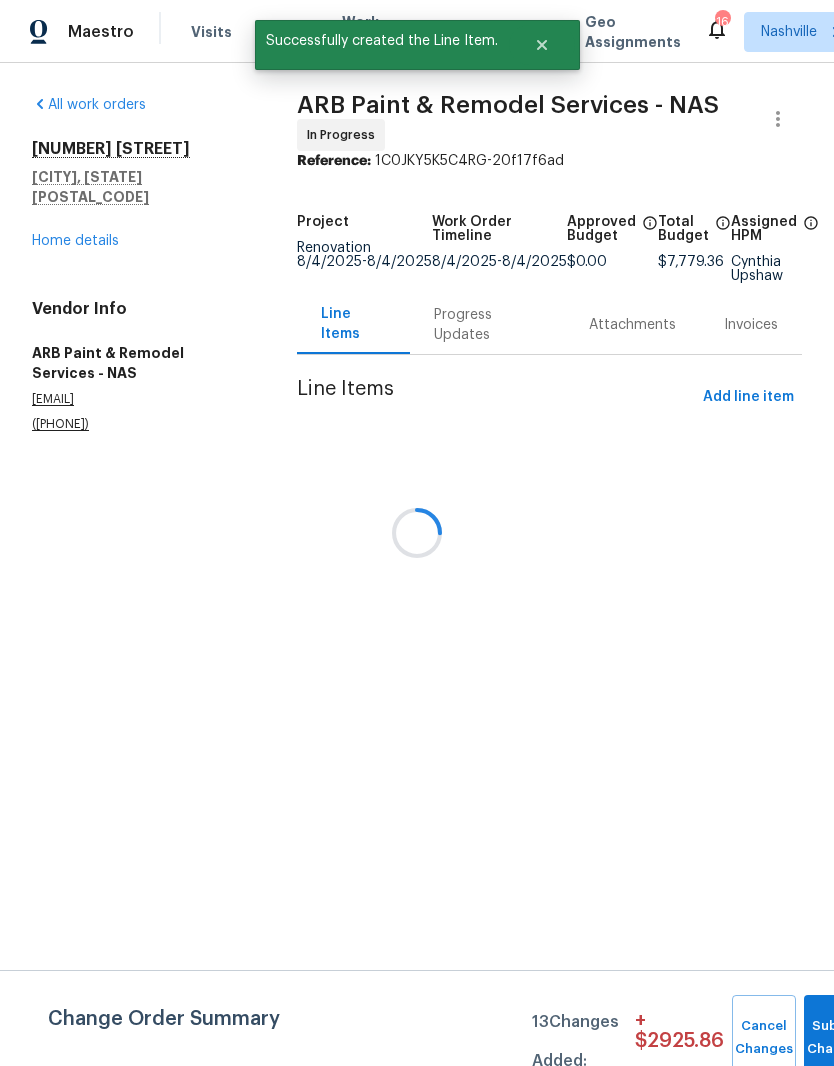 scroll, scrollTop: 0, scrollLeft: 0, axis: both 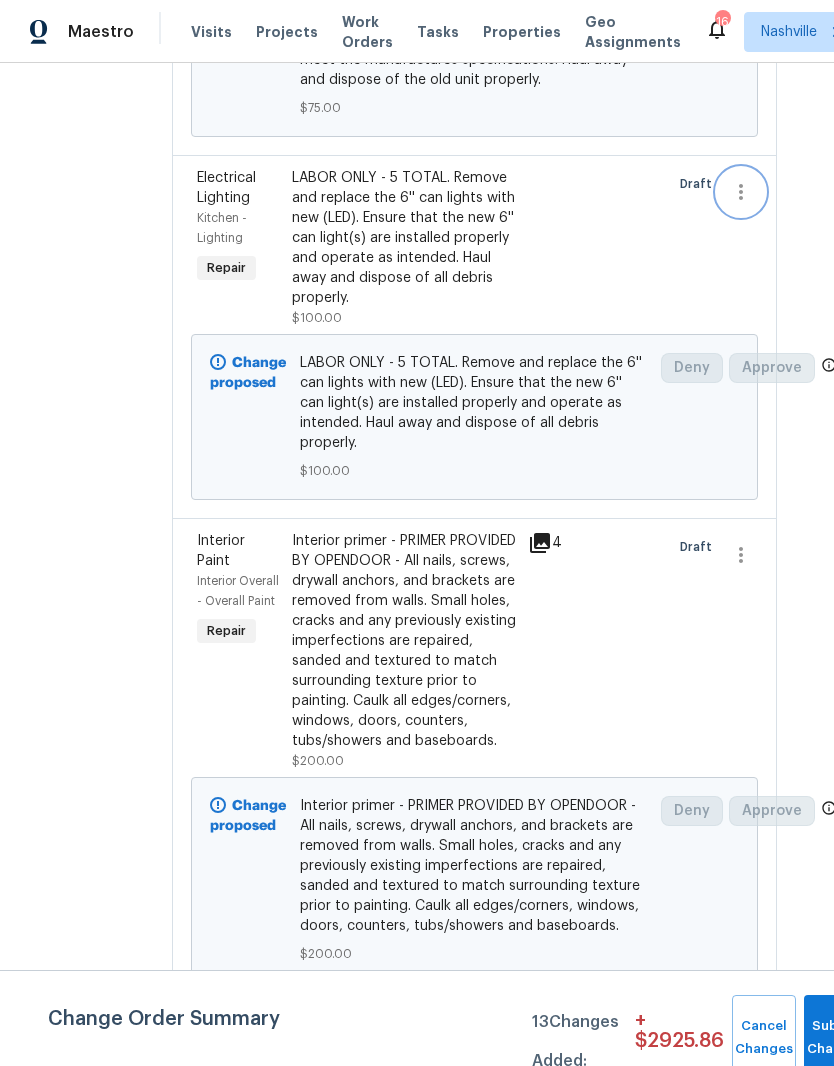 click 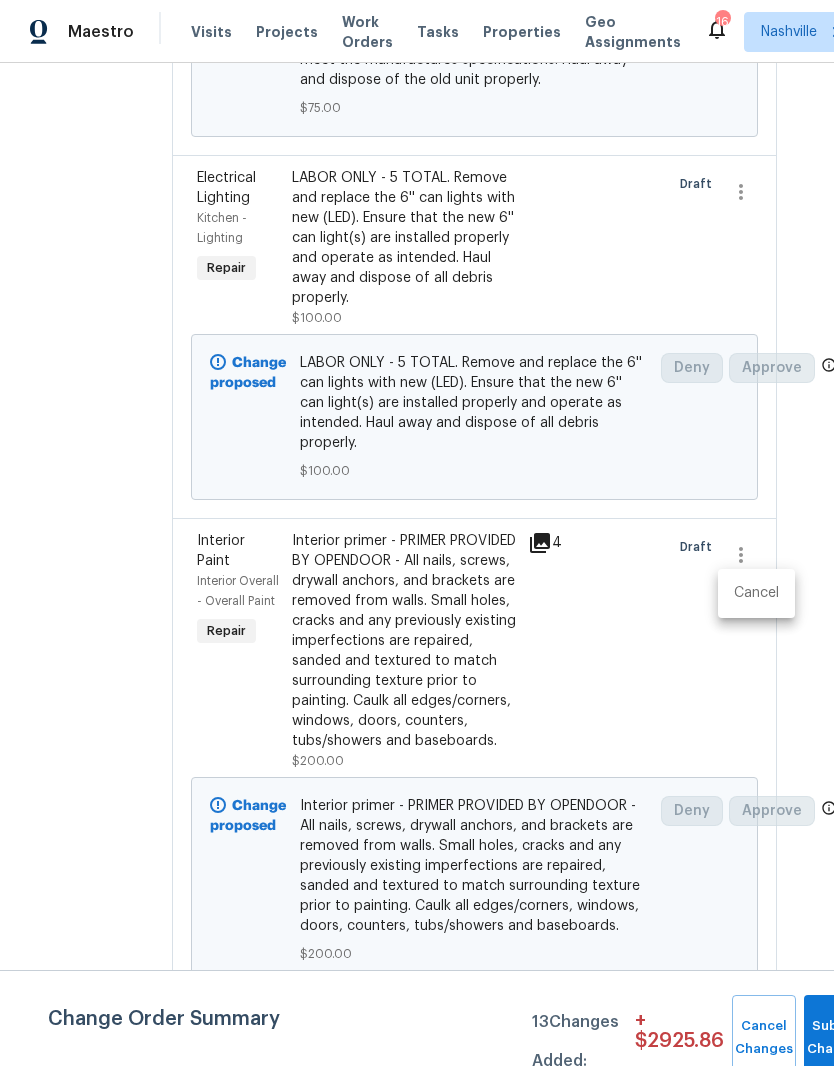 click on "Cancel" at bounding box center [756, 593] 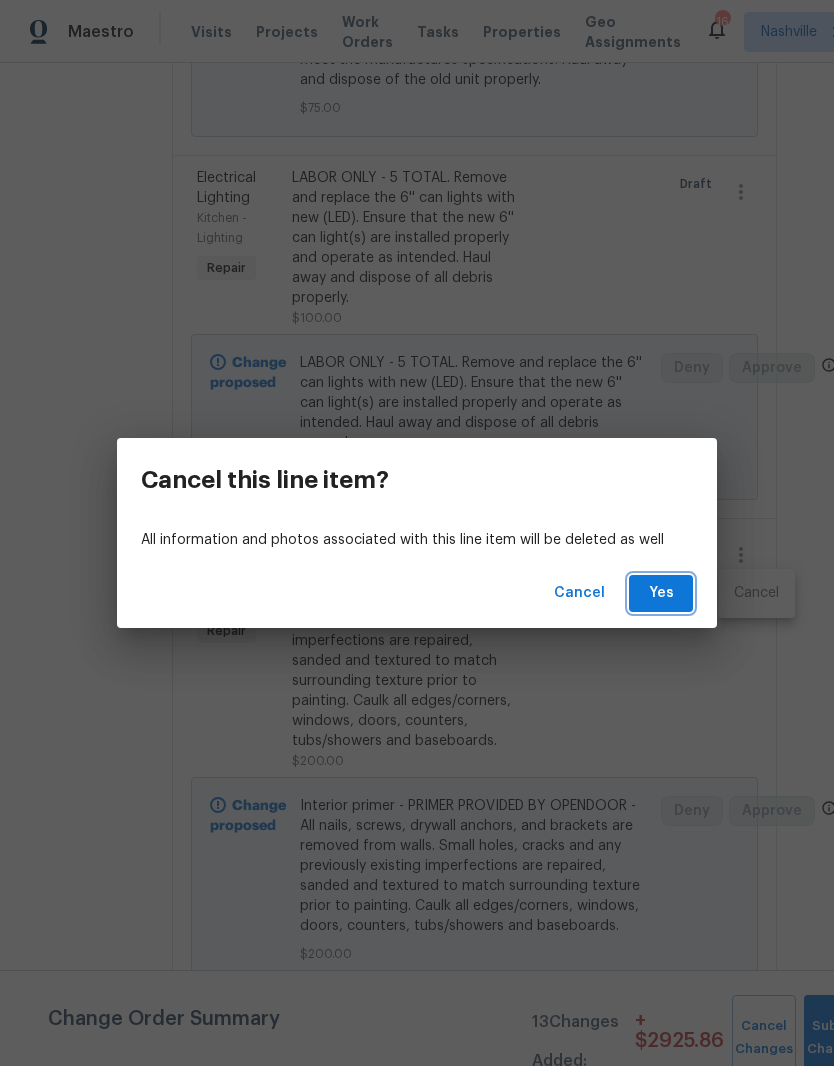 click on "Yes" at bounding box center [661, 593] 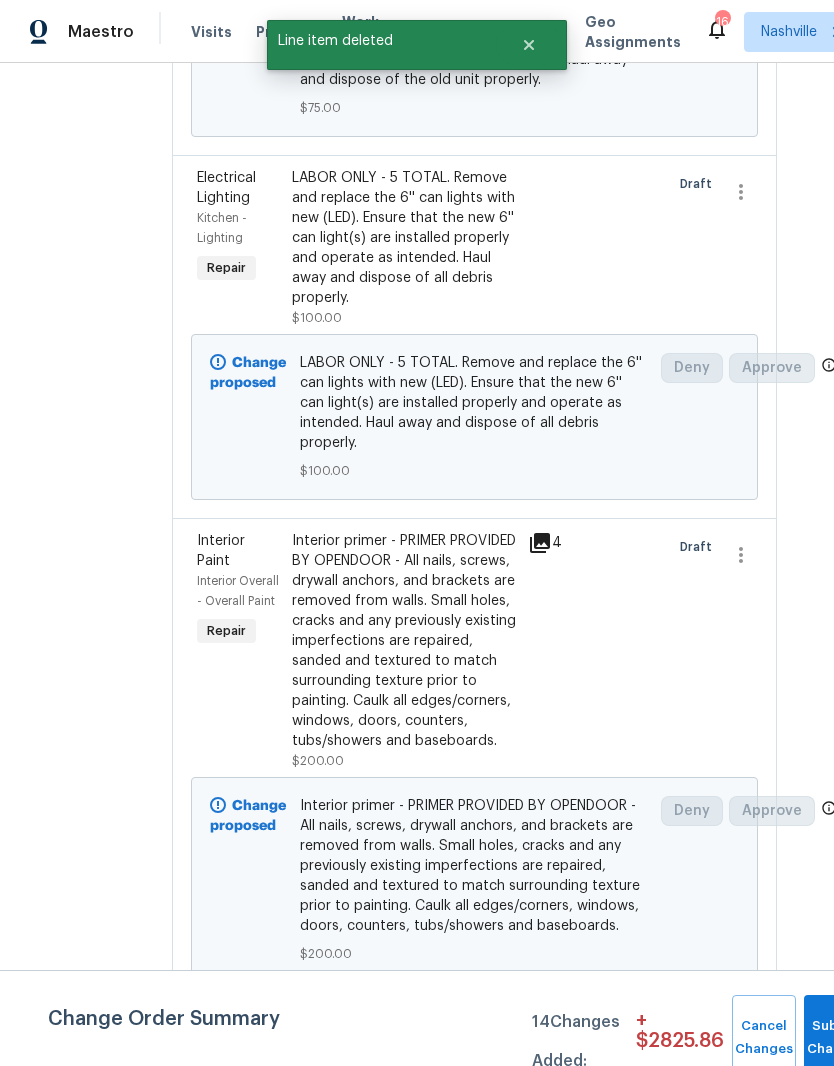 scroll, scrollTop: 0, scrollLeft: 0, axis: both 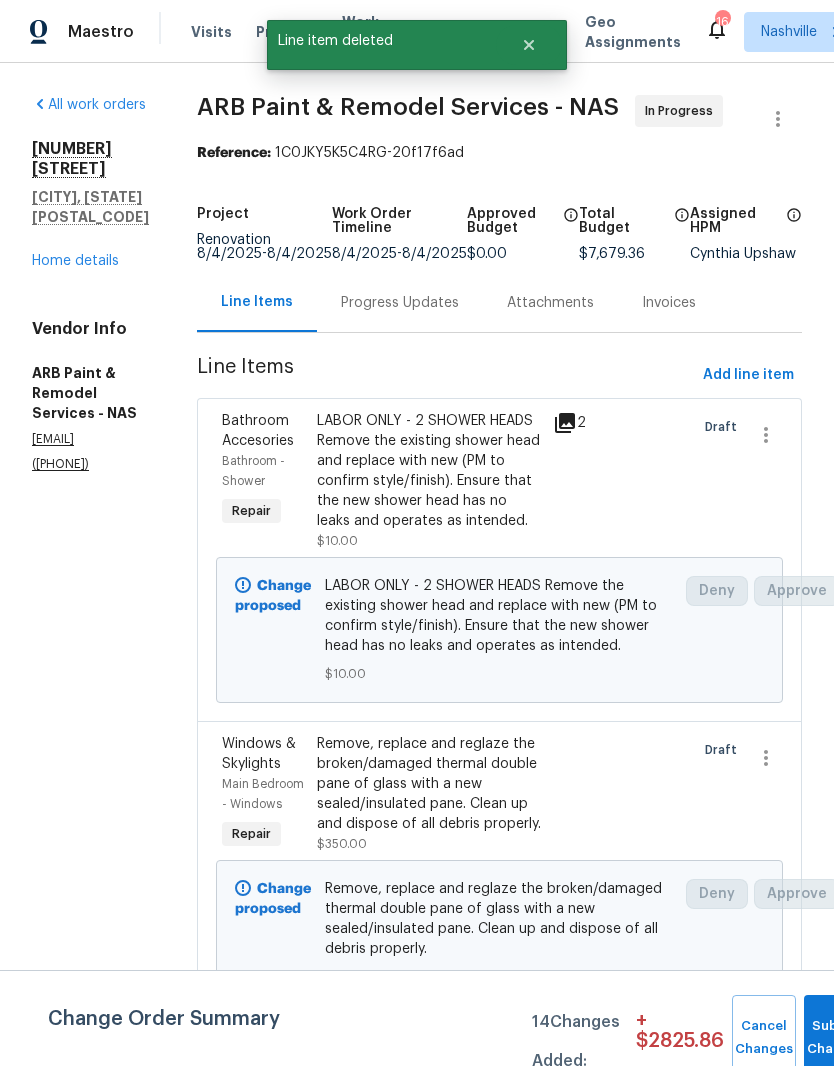 click on "Add line item" at bounding box center [748, 375] 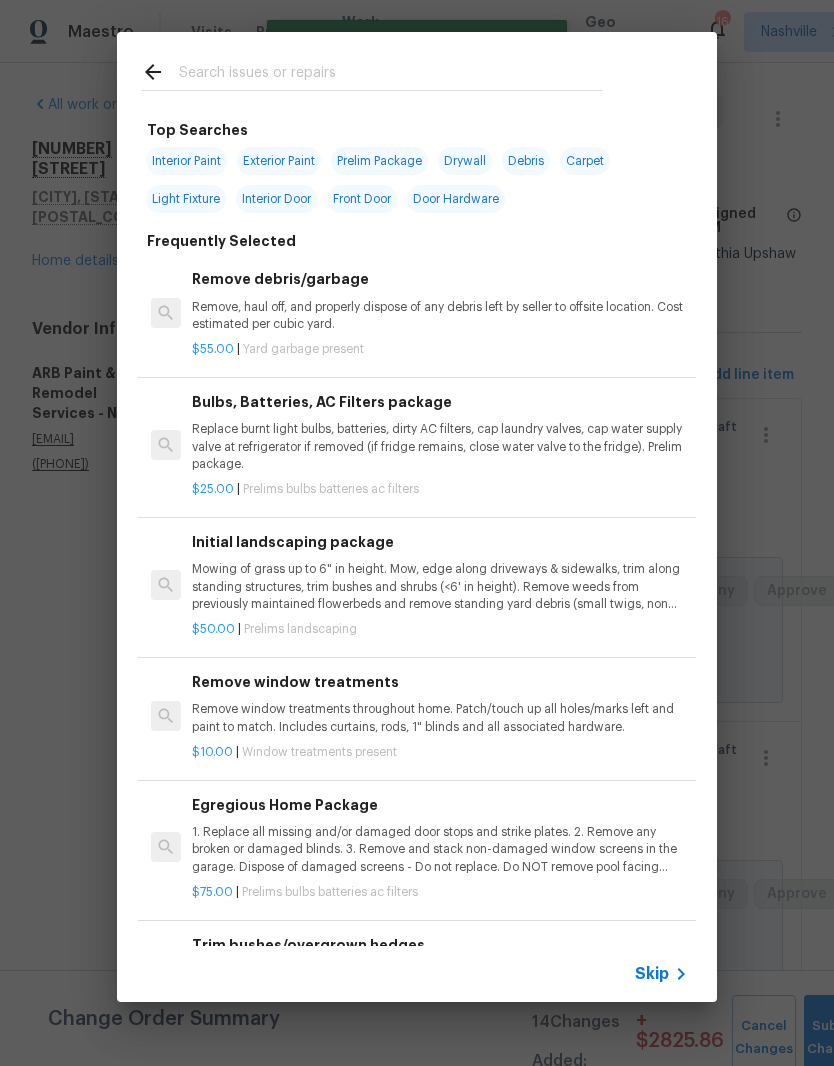 click at bounding box center (391, 75) 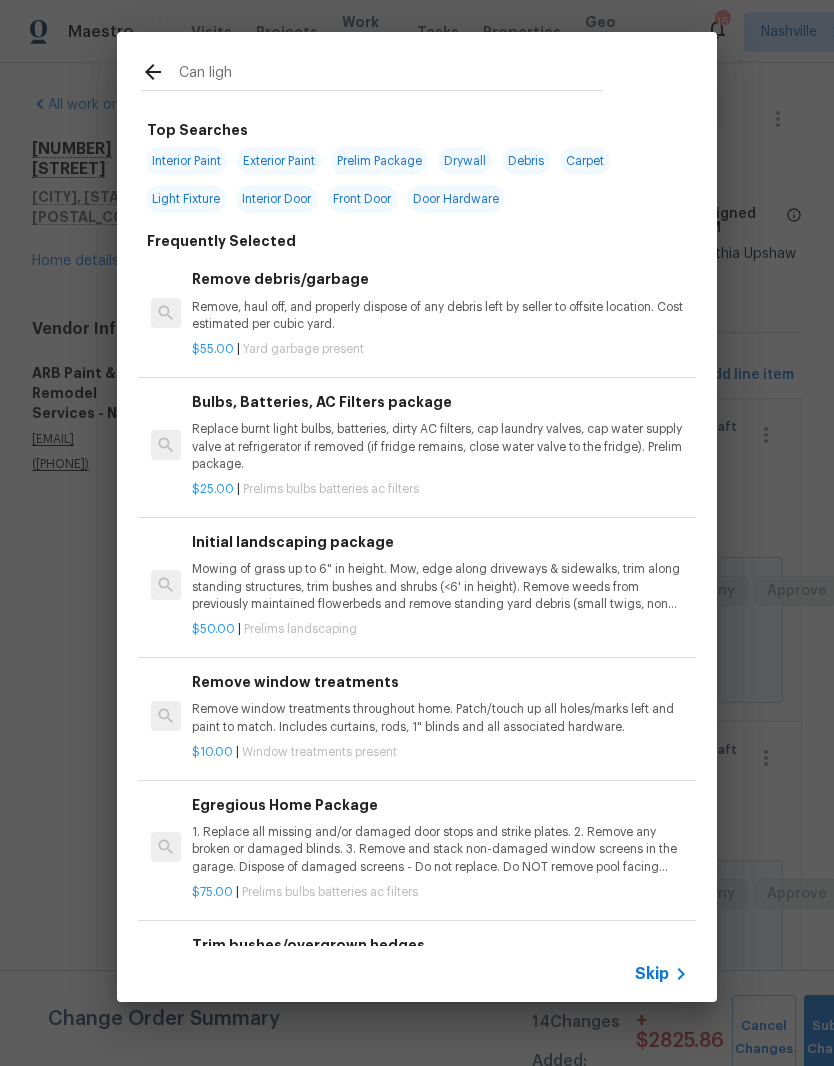 type on "Can light" 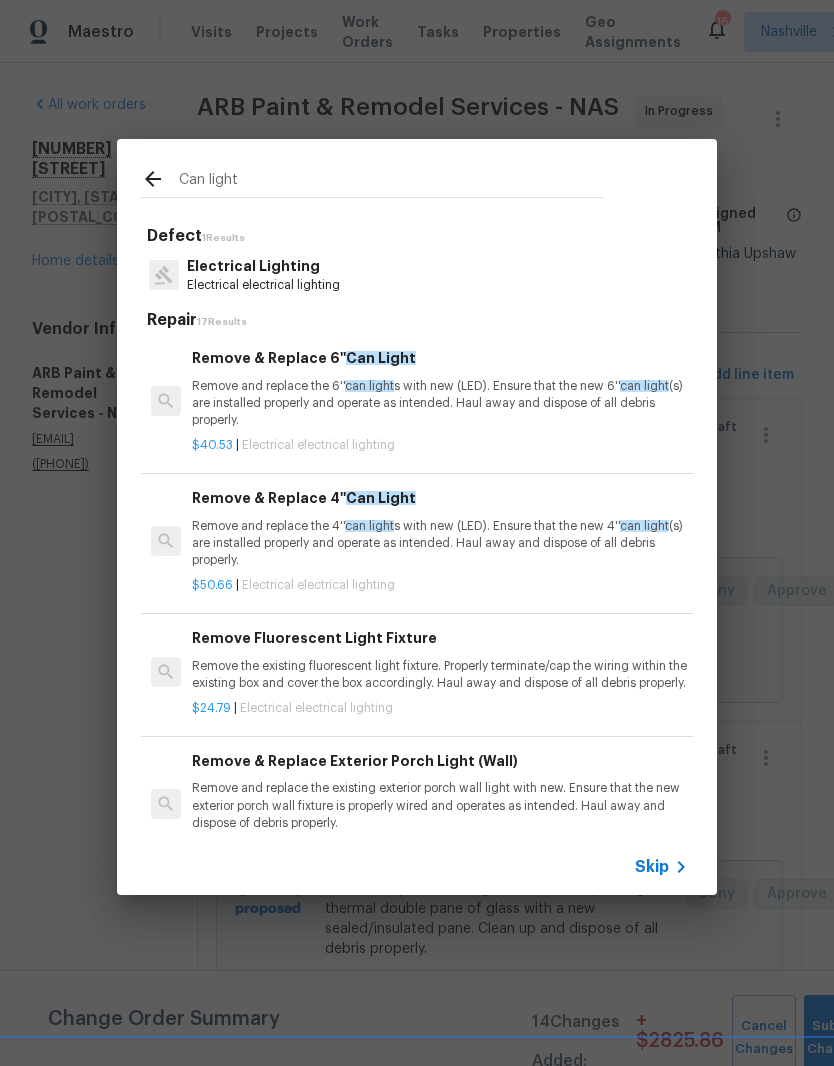 click on "Remove and replace the 6''  can light s with new (LED). Ensure that the new 6''  can light (s) are installed properly and operate as intended. Haul away and dispose of all debris properly." at bounding box center (440, 403) 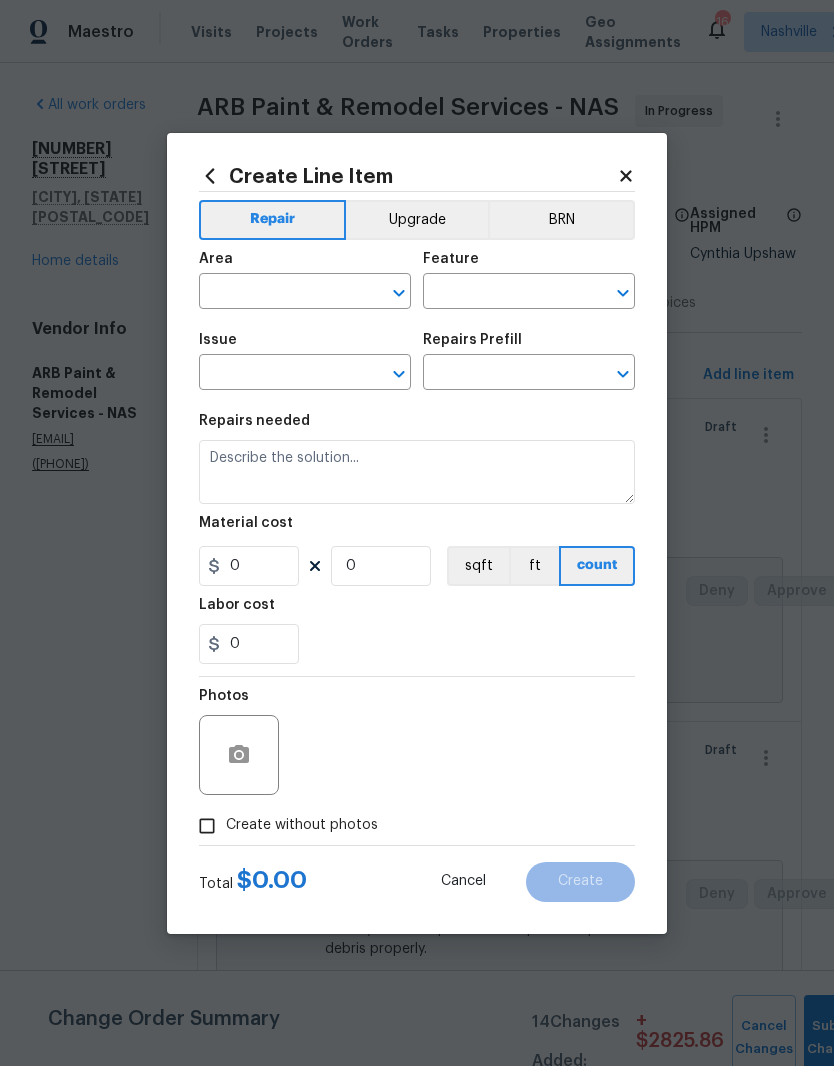 type on "Electrical Lighting" 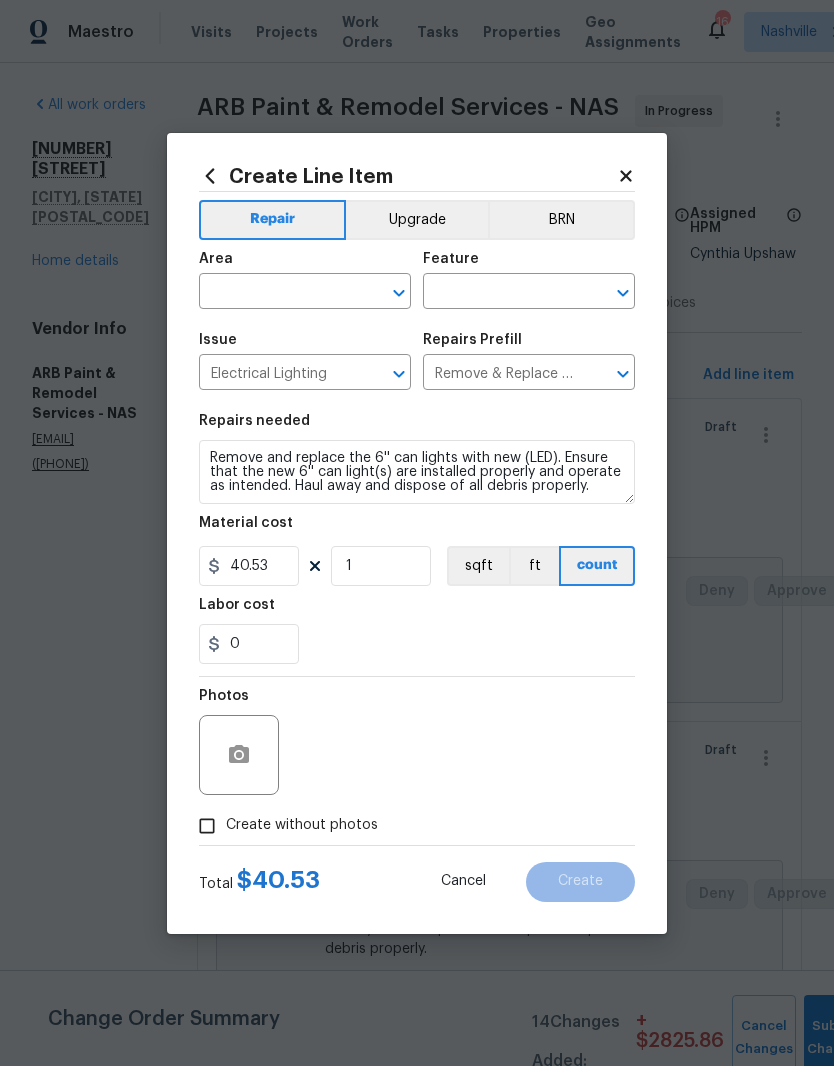 click on "​" at bounding box center (305, 293) 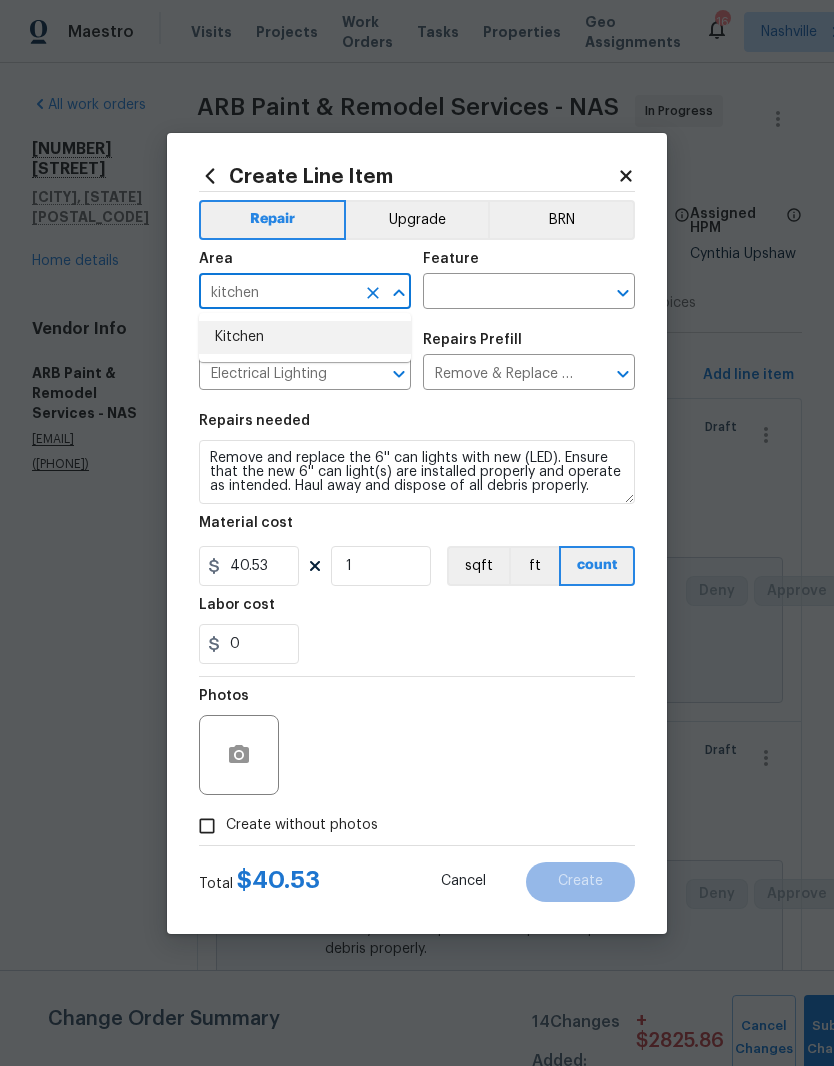 click on "Kitchen" at bounding box center (305, 337) 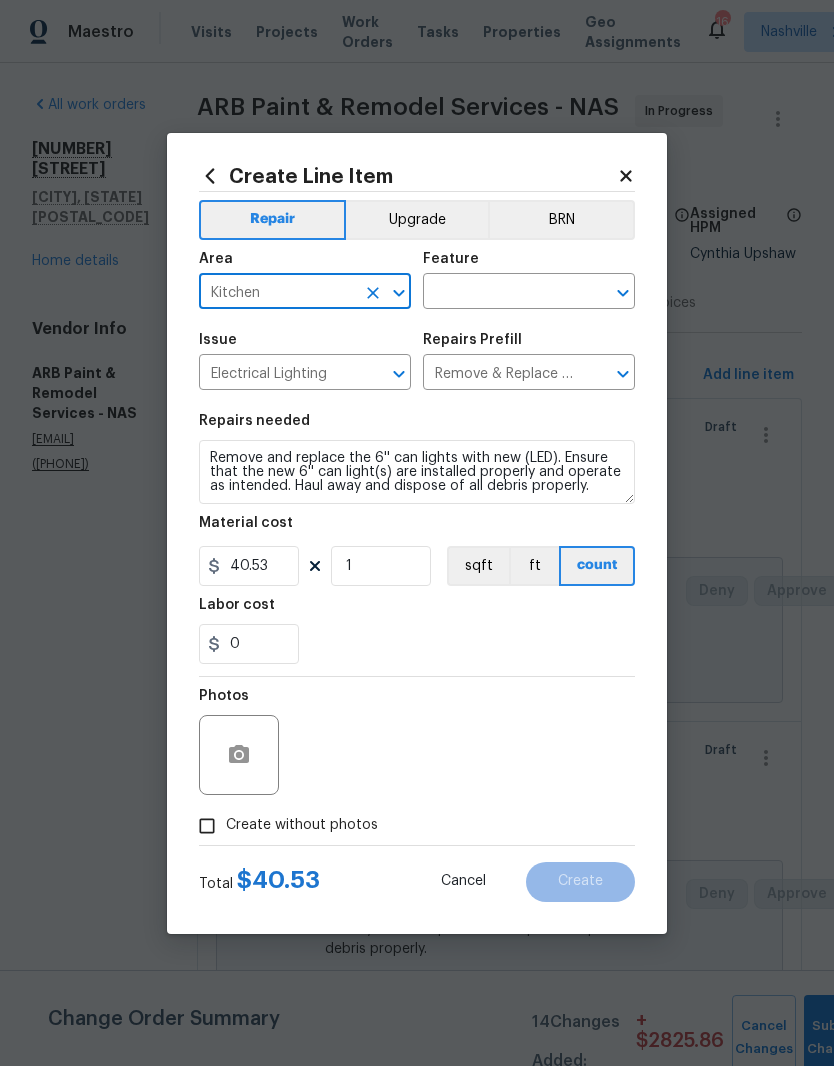 click at bounding box center (501, 293) 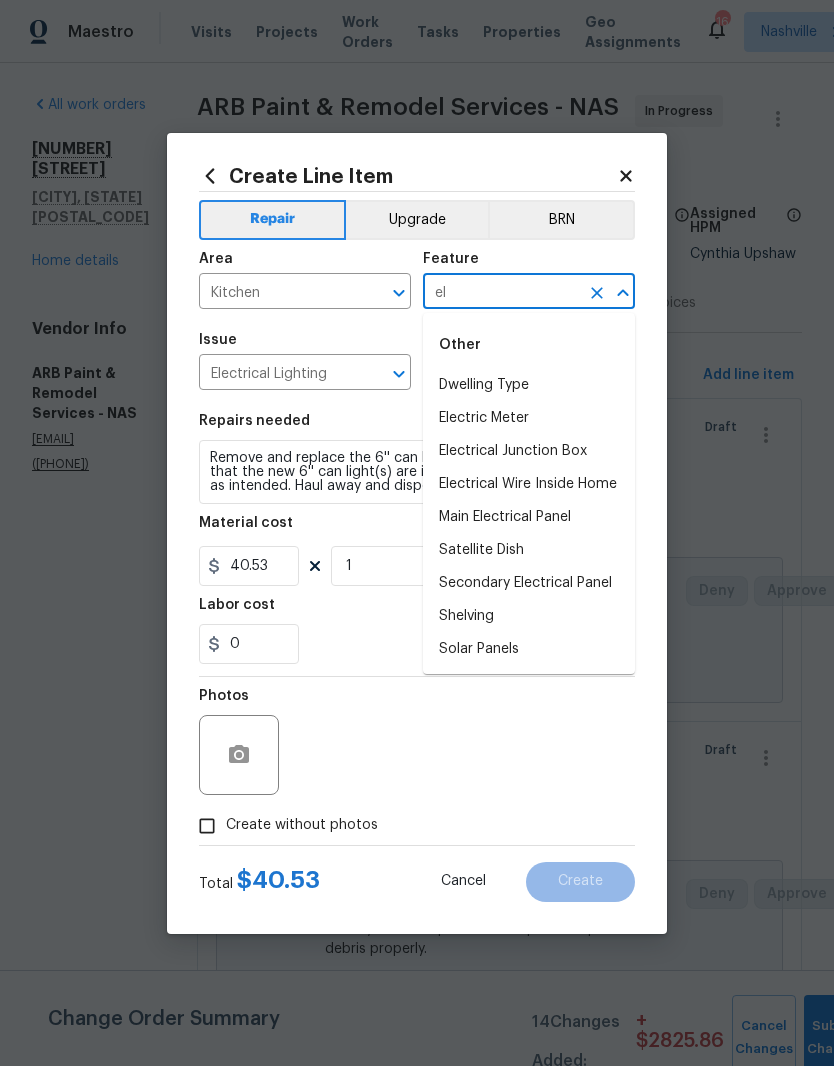 type on "e" 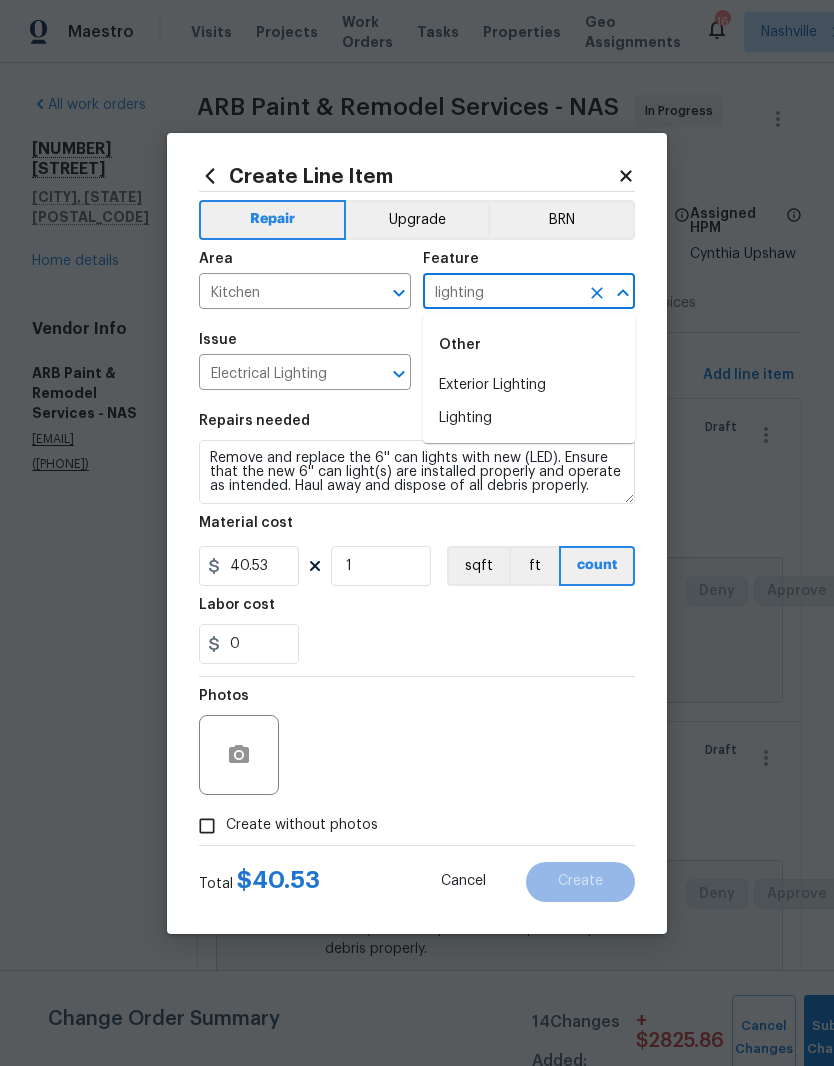 click on "Lighting" at bounding box center (529, 418) 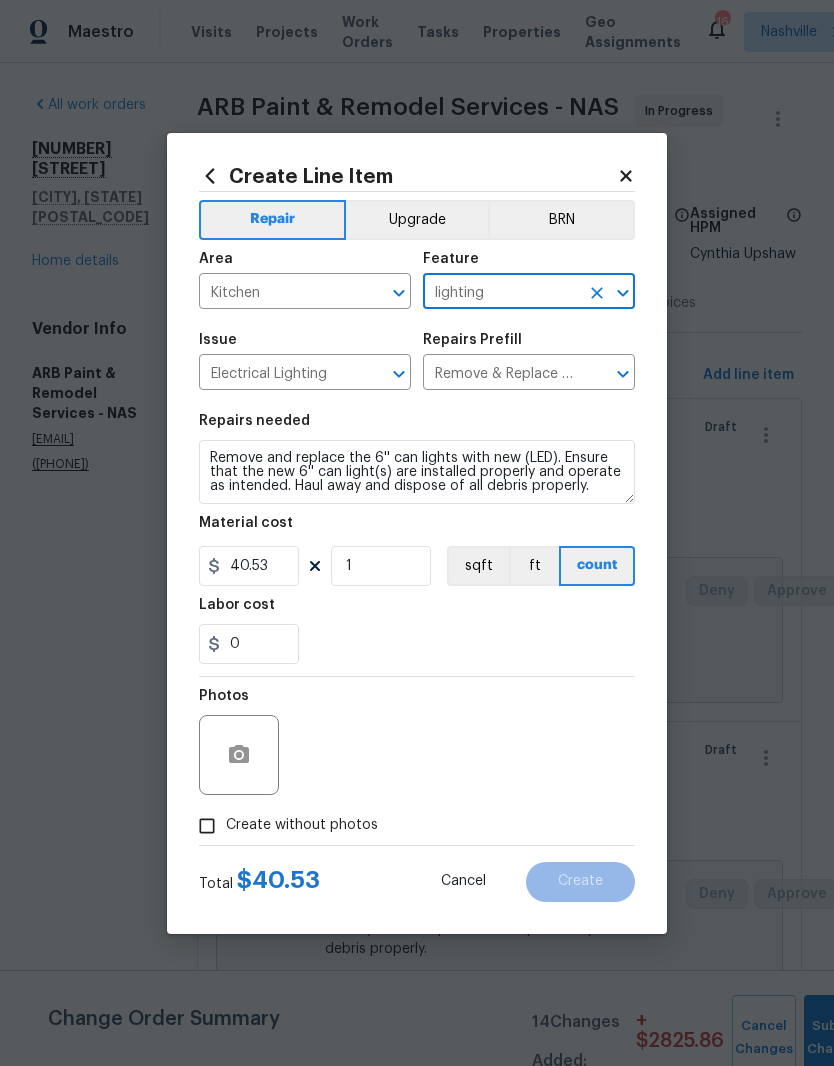 type on "Lighting" 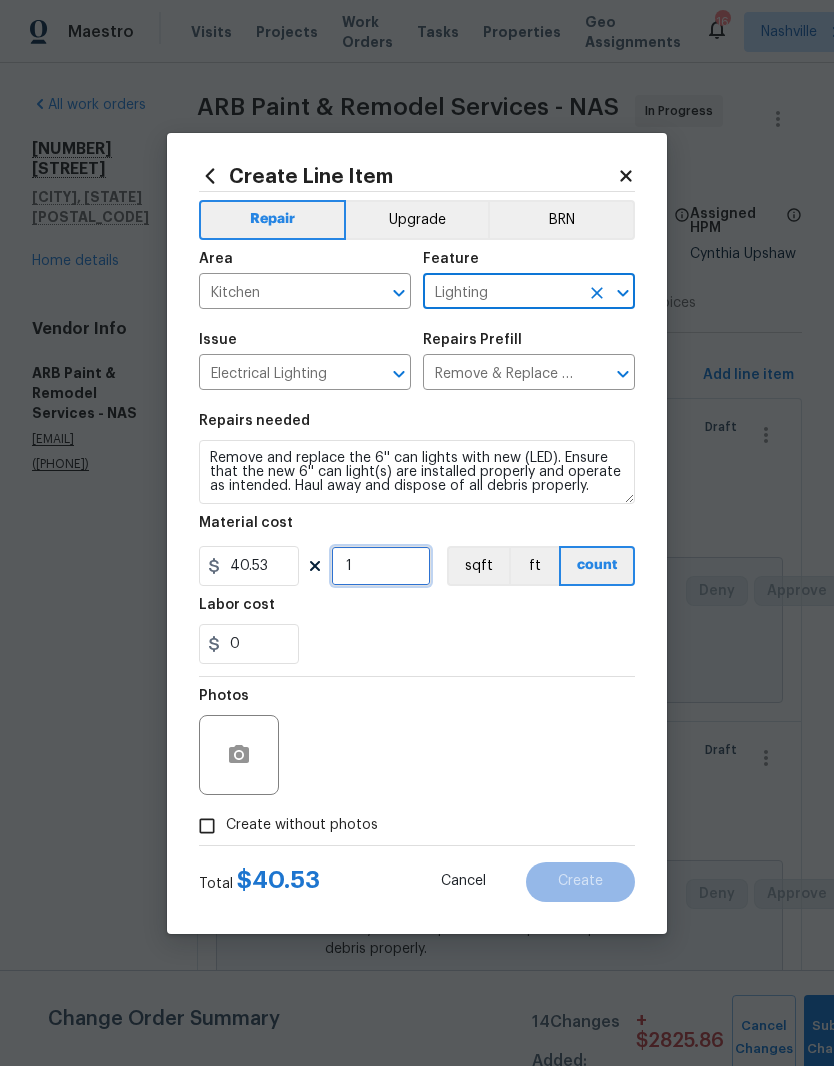 click on "1" at bounding box center (381, 566) 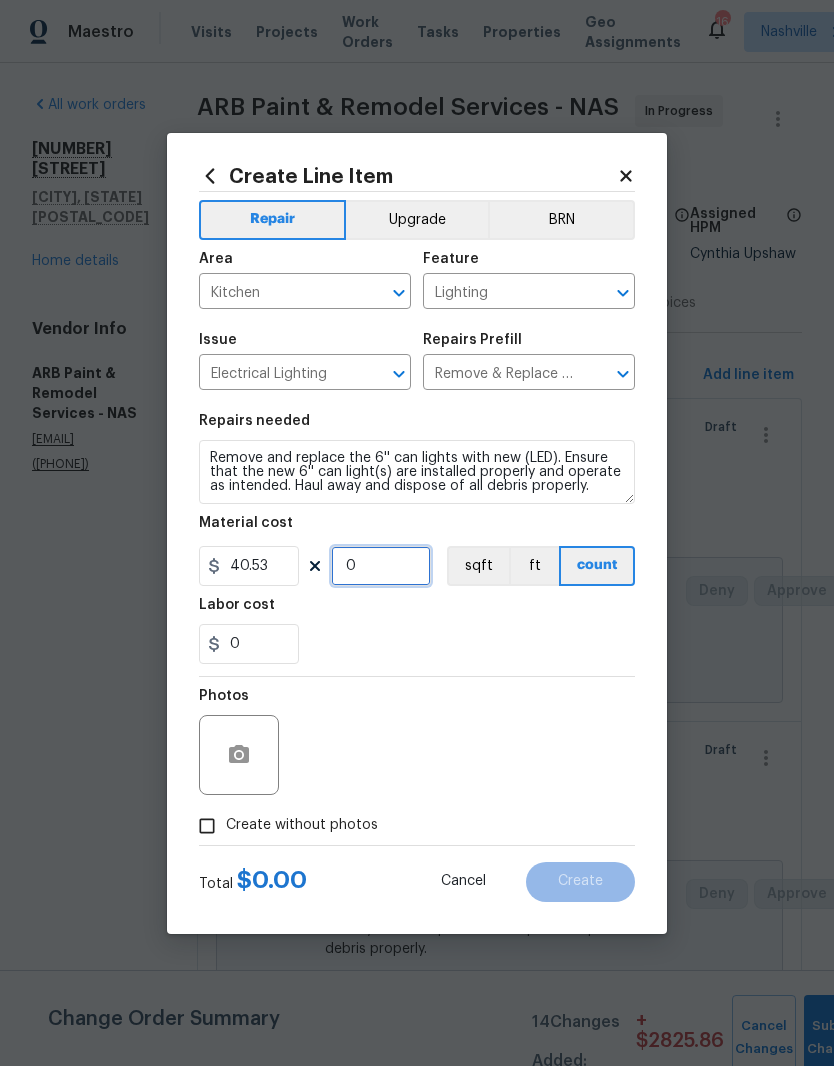 type on "5" 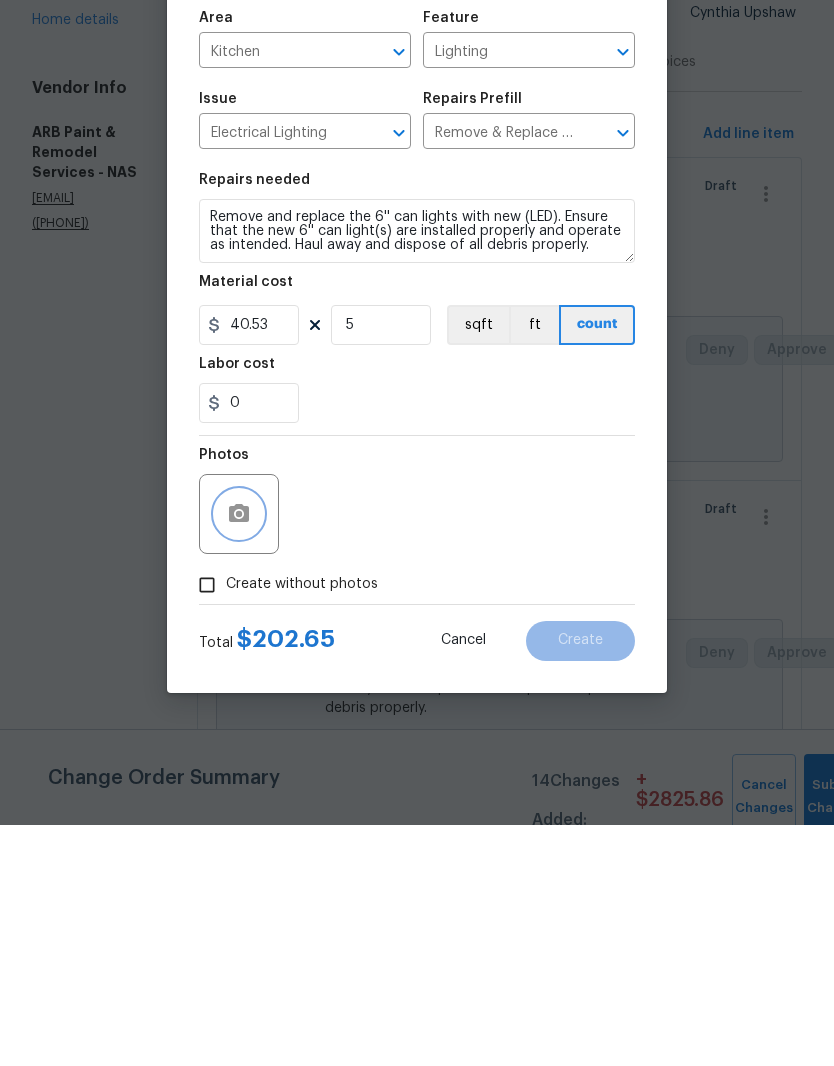 click at bounding box center [239, 755] 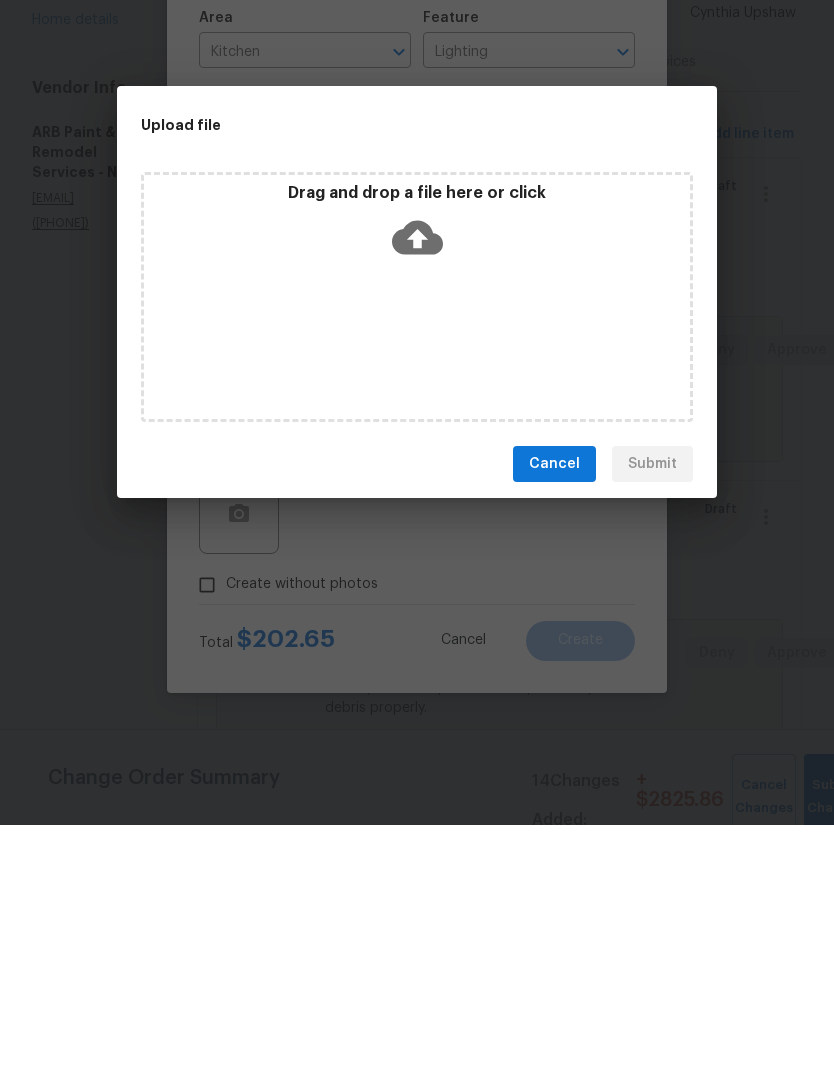 scroll, scrollTop: 82, scrollLeft: 0, axis: vertical 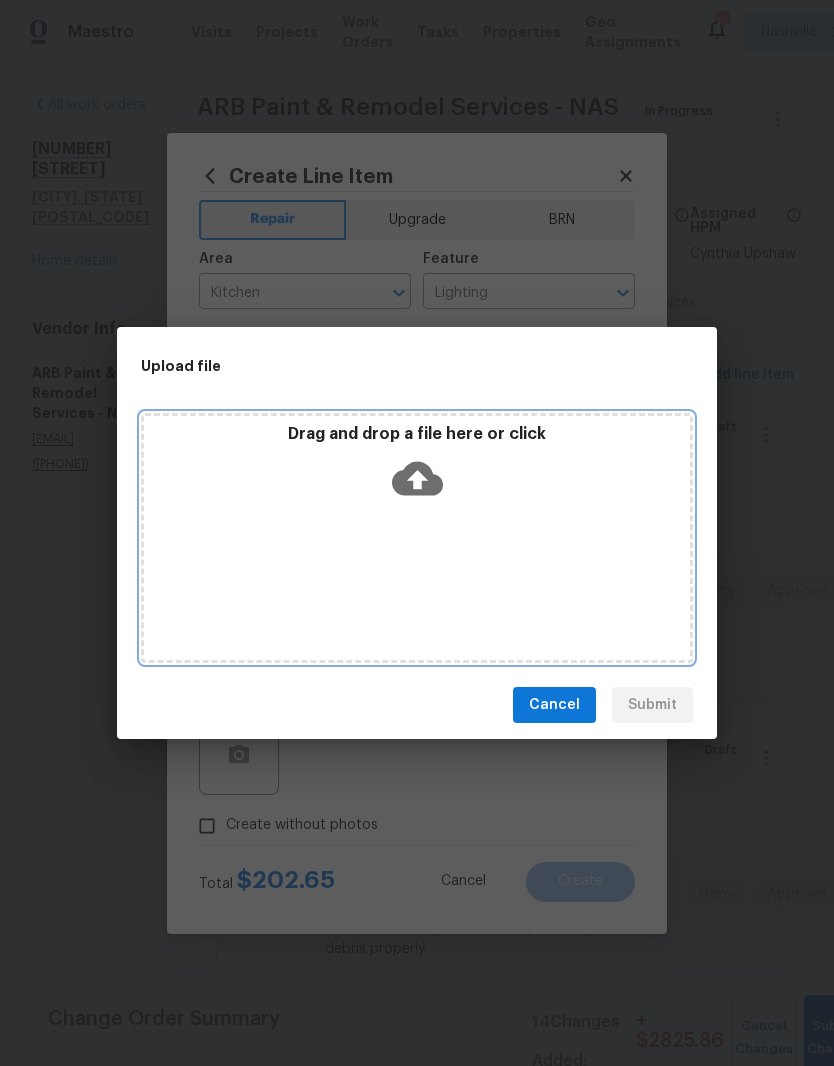click on "Drag and drop a file here or click" at bounding box center (417, 538) 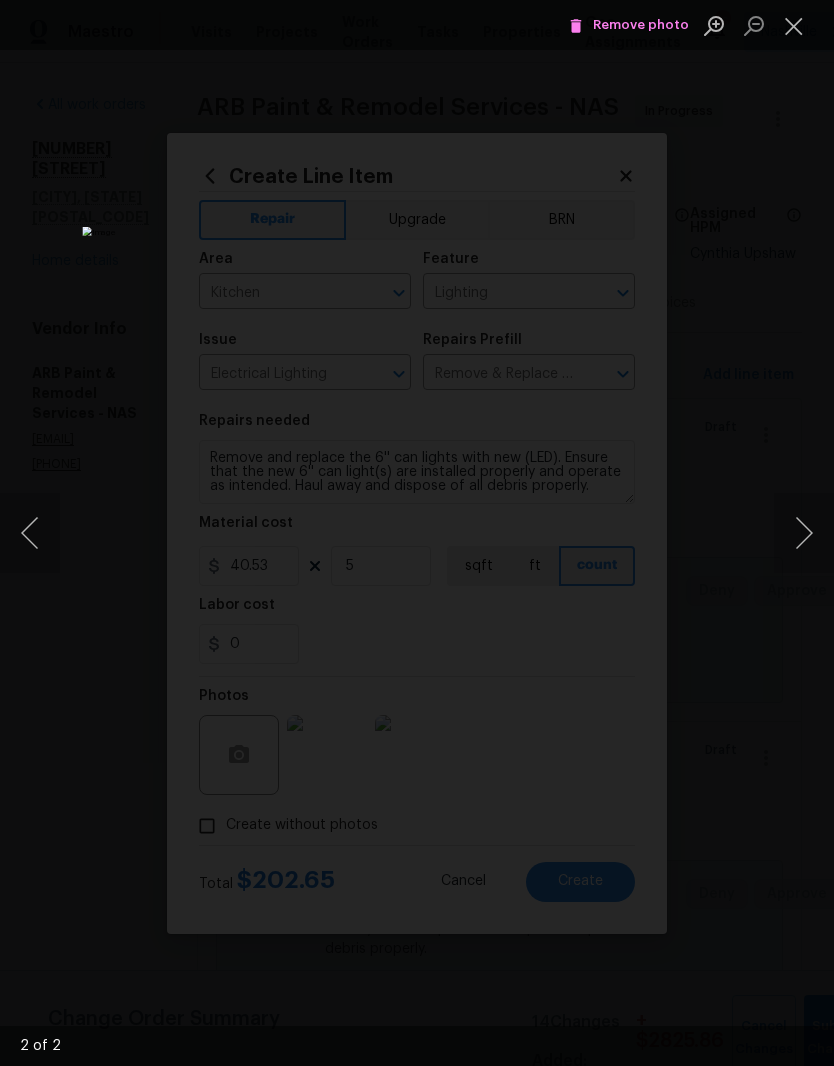 scroll, scrollTop: 82, scrollLeft: 0, axis: vertical 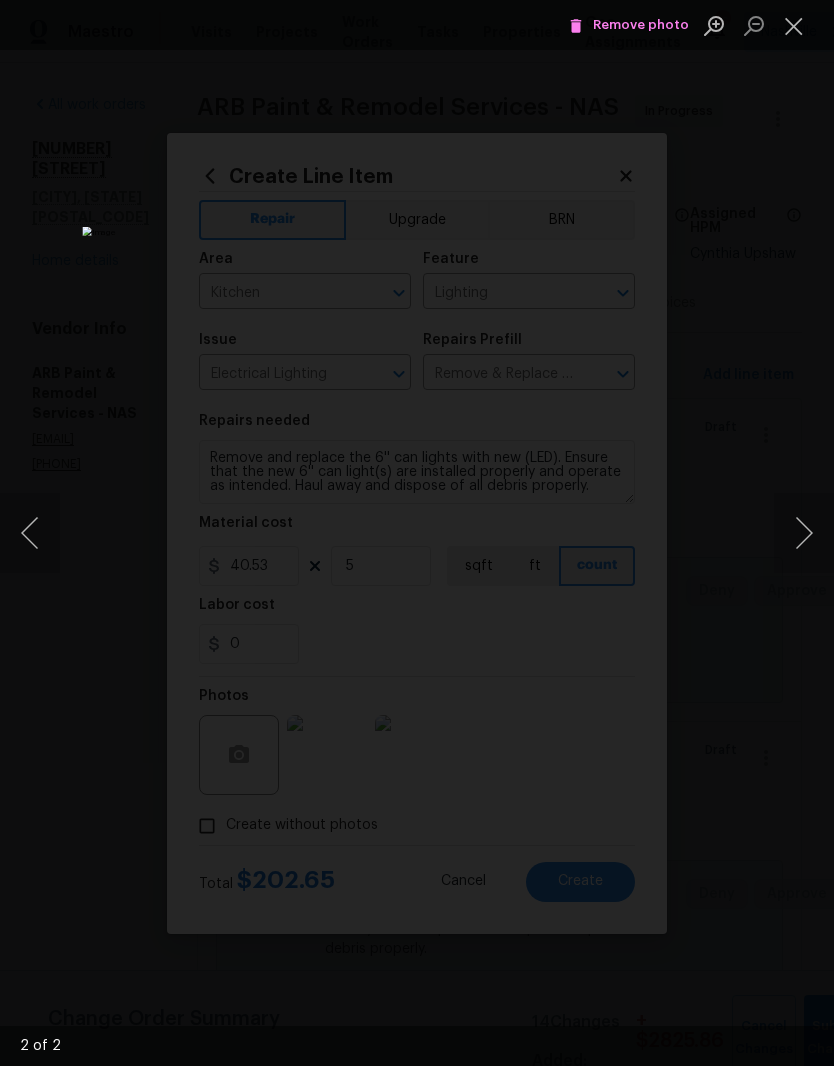 click at bounding box center [804, 533] 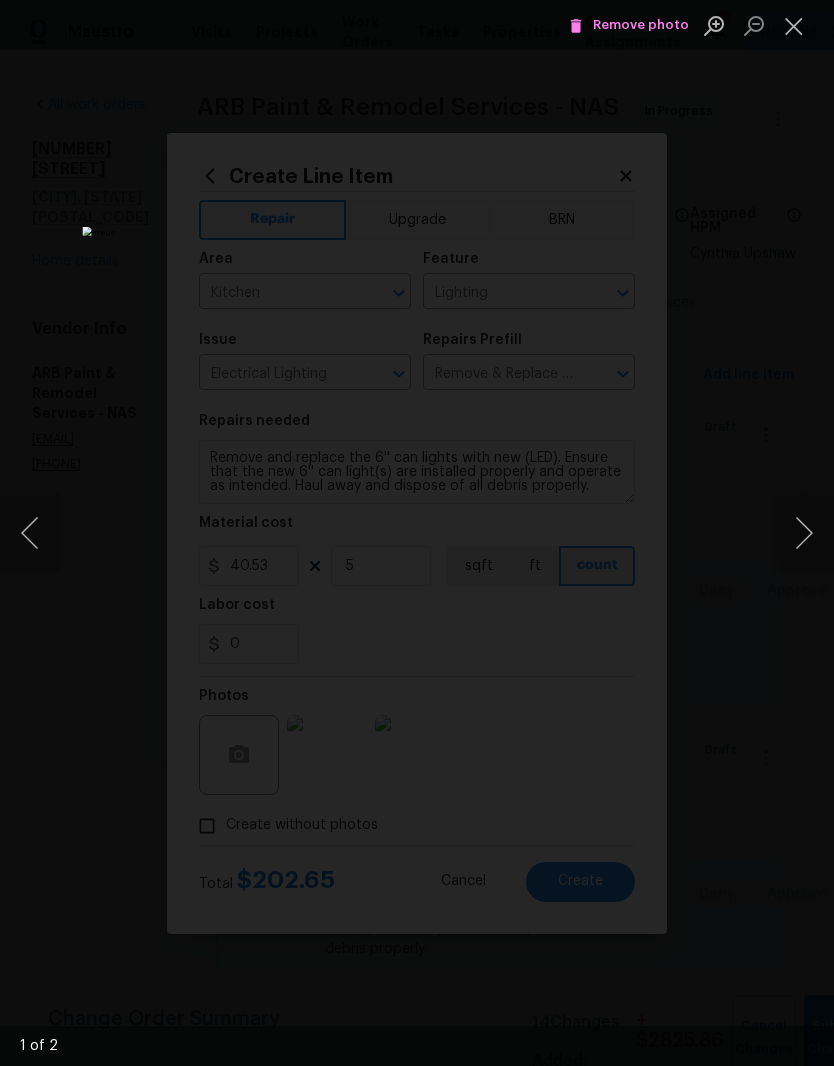 click at bounding box center (794, 25) 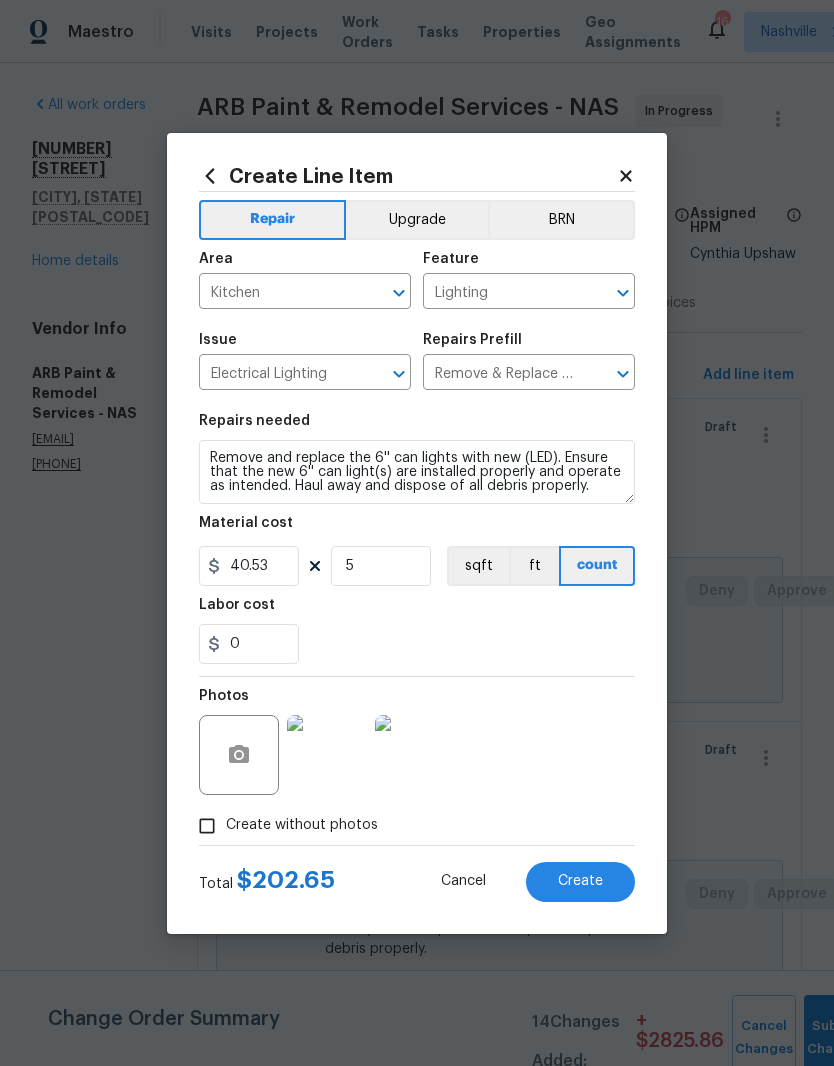click on "Create" at bounding box center [580, 881] 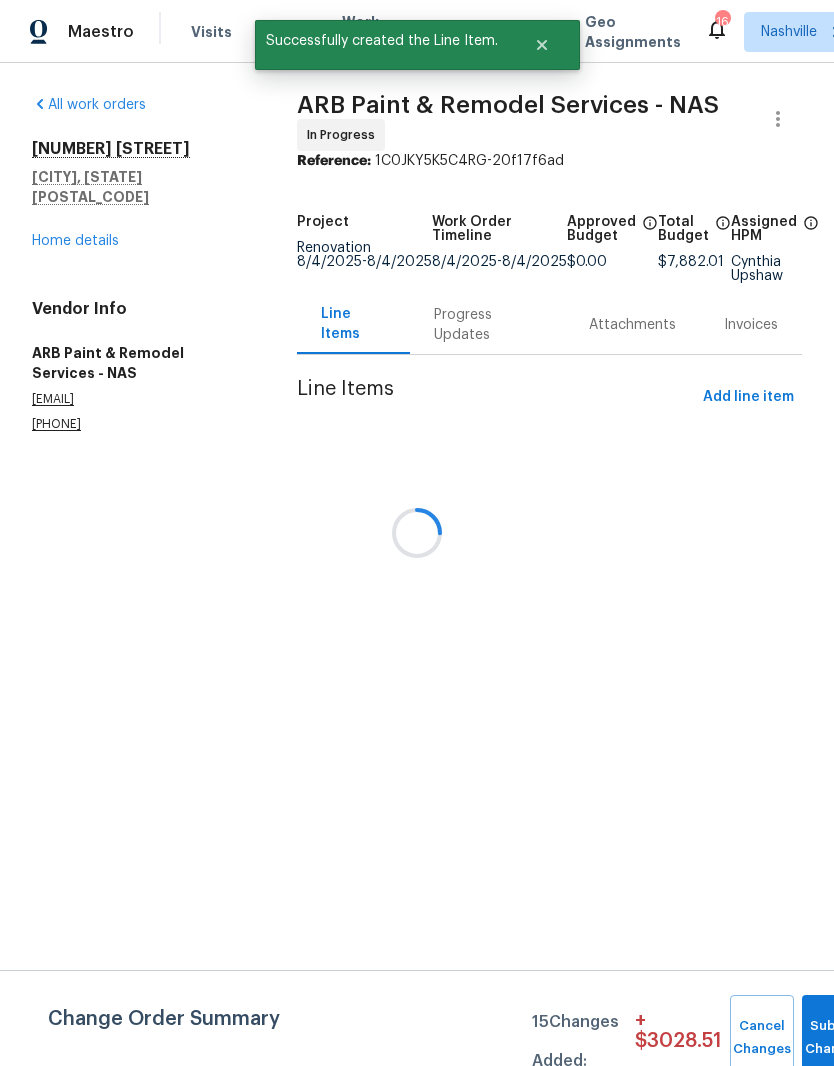 scroll, scrollTop: 0, scrollLeft: 0, axis: both 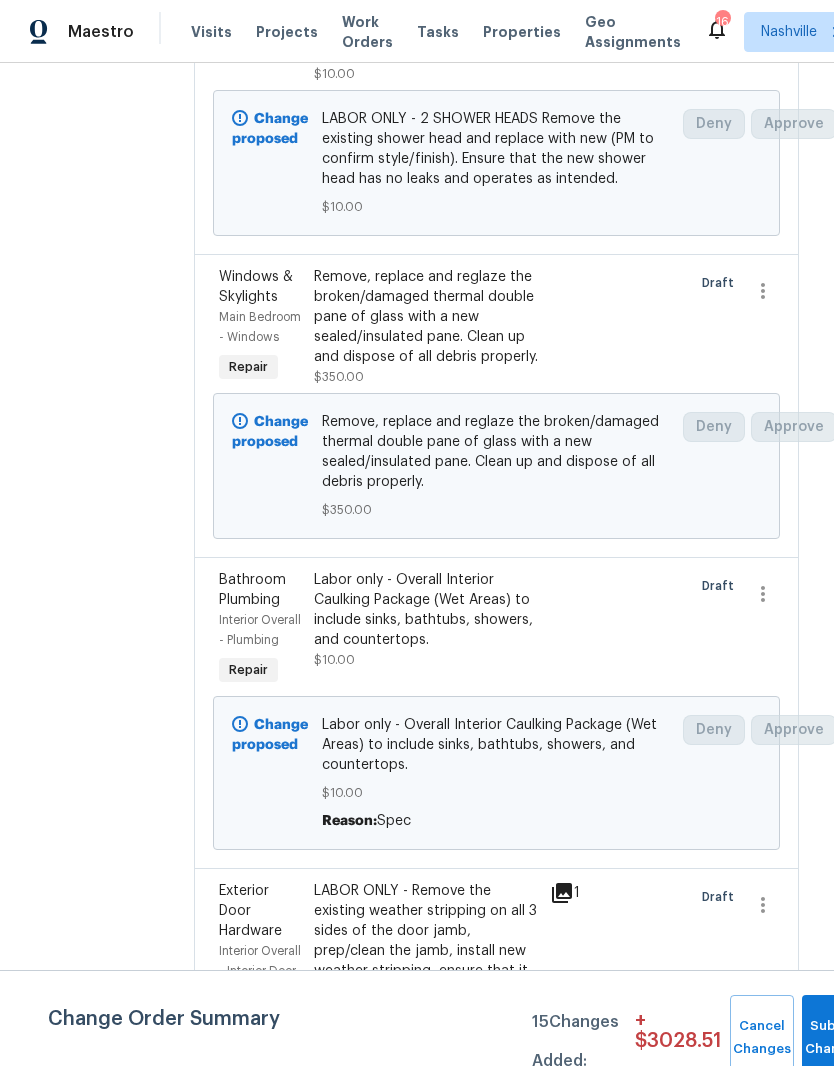 click on "Labor only - Overall Interior Caulking Package (Wet Areas) to include sinks, bathtubs, showers, and countertops." at bounding box center (426, 610) 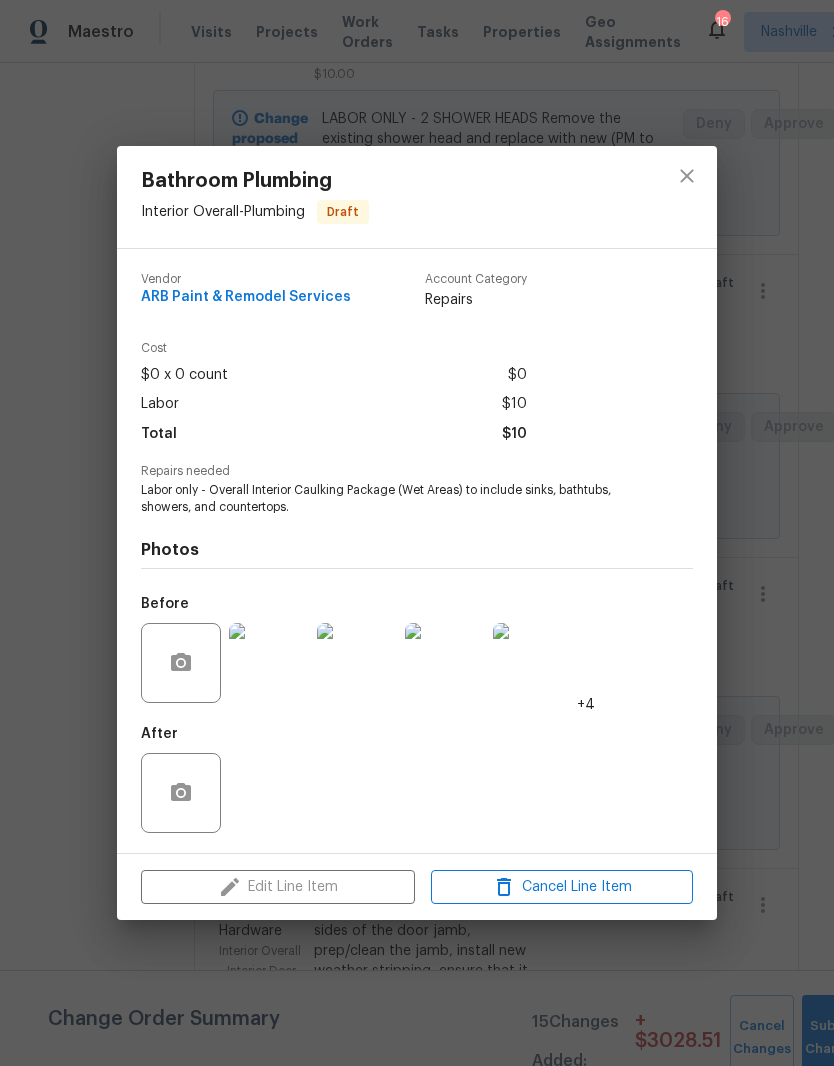click at bounding box center (269, 663) 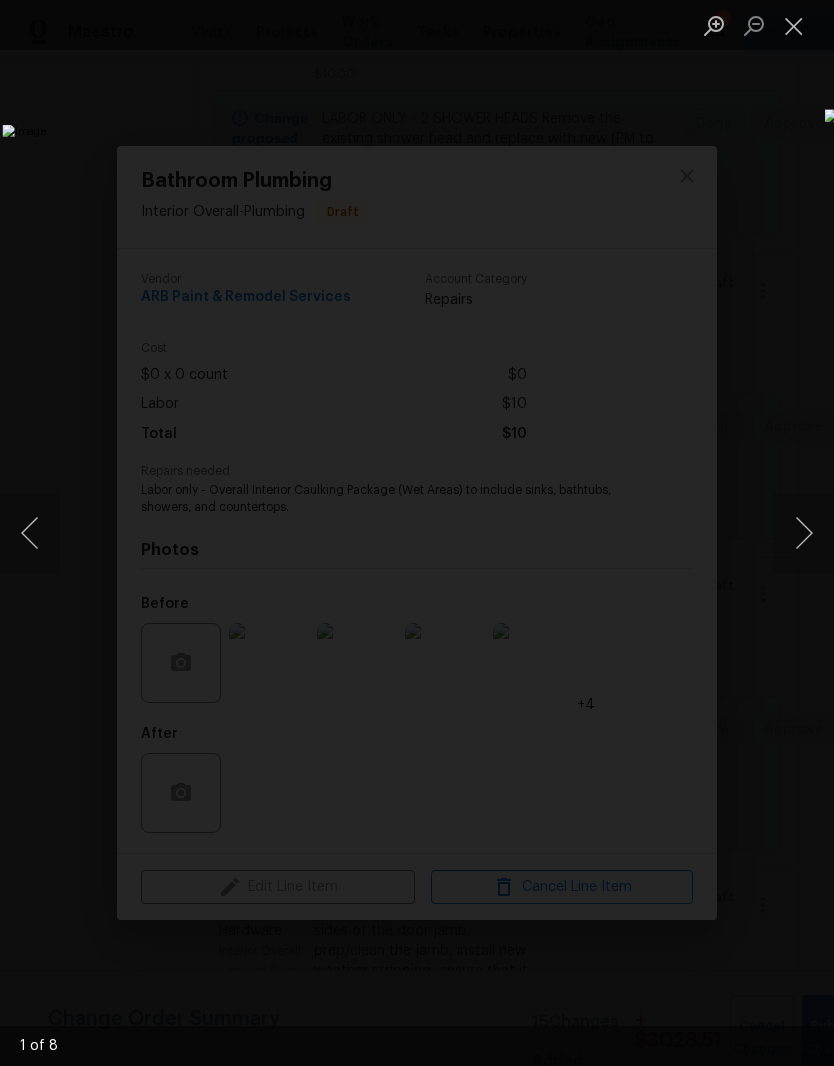 click at bounding box center (804, 533) 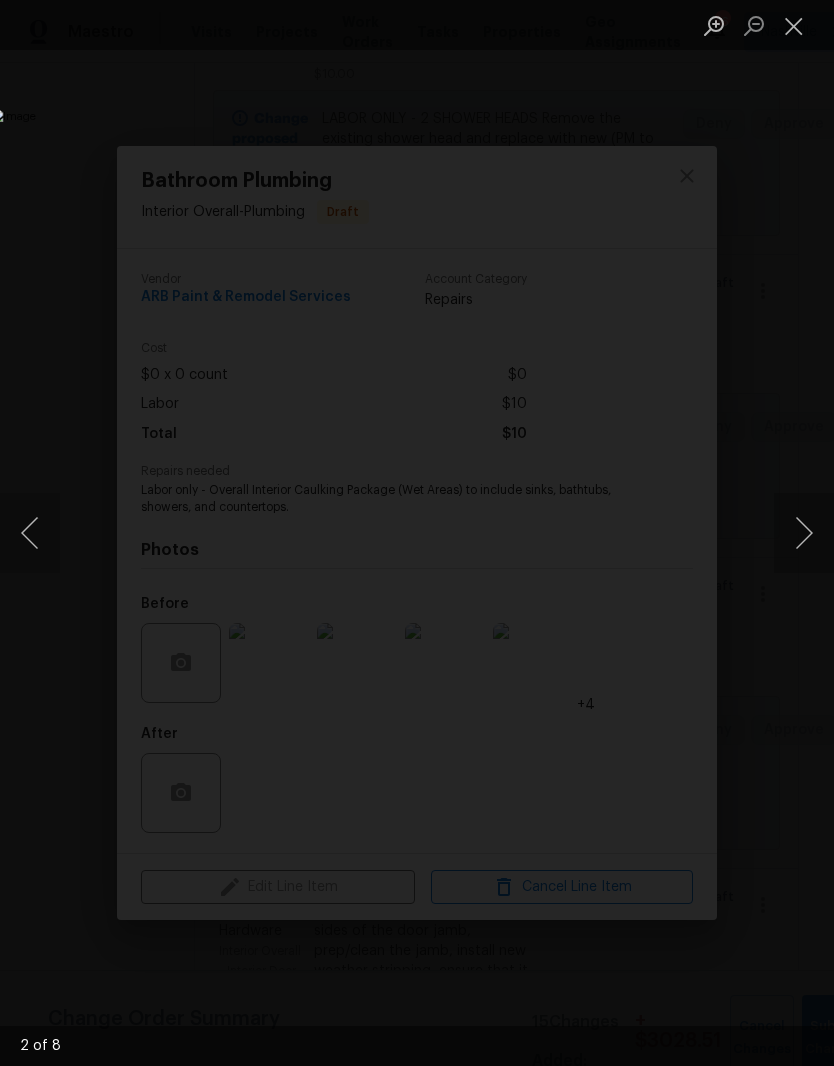 click at bounding box center (804, 533) 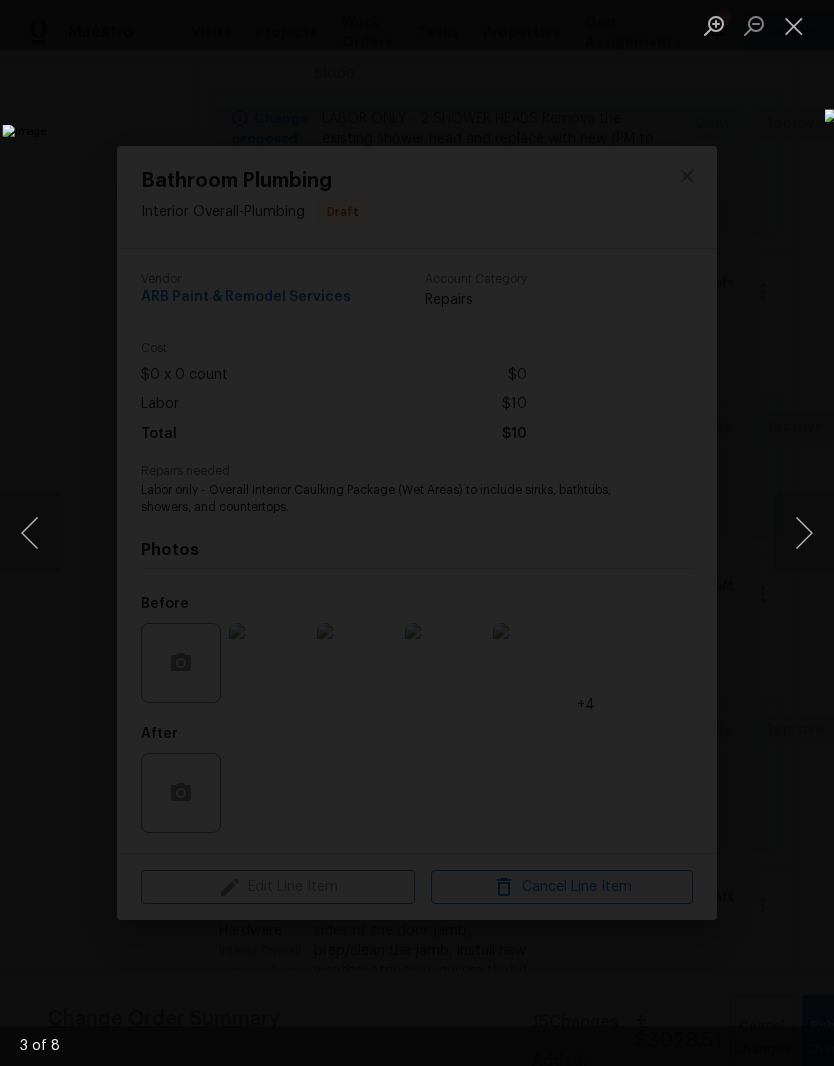 click at bounding box center [804, 533] 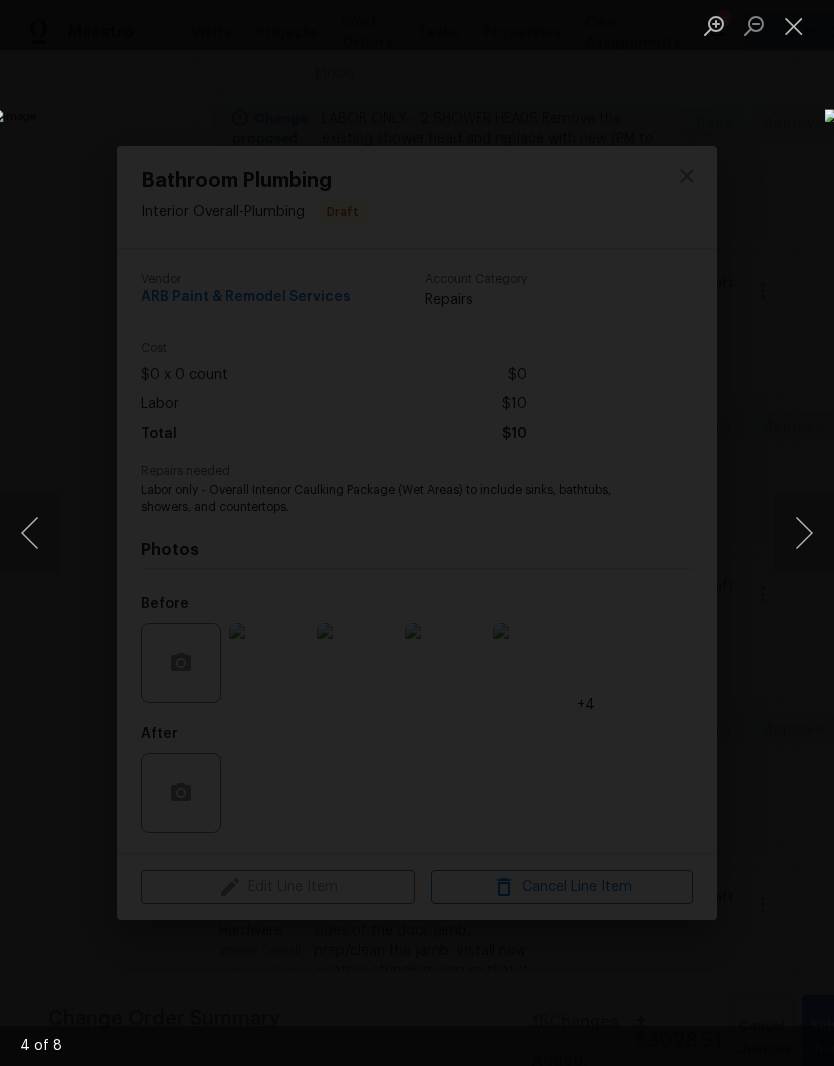 click at bounding box center (804, 533) 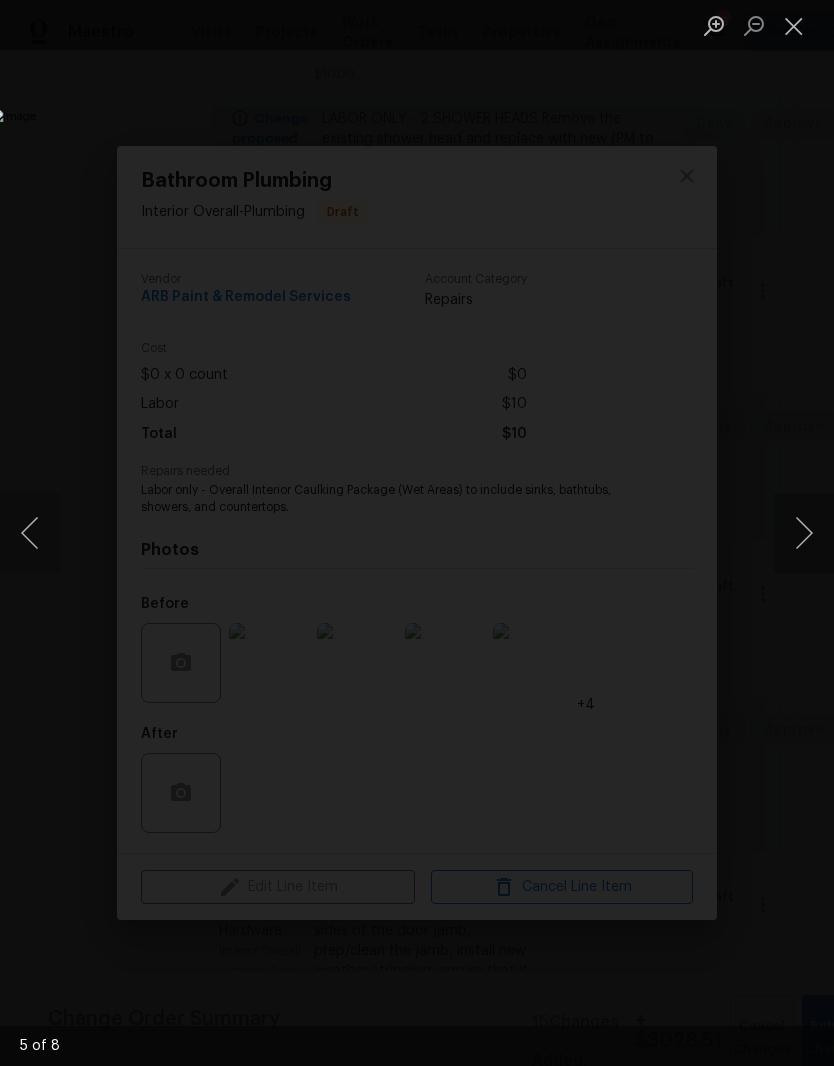 click at bounding box center (804, 533) 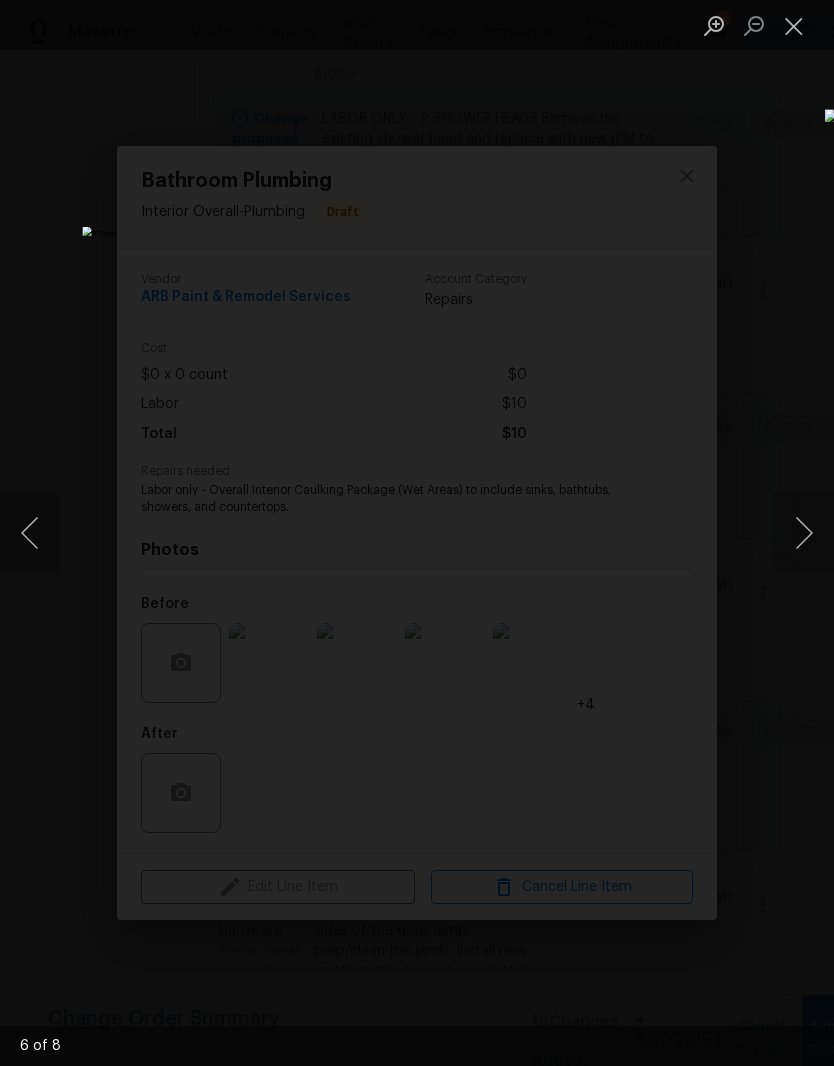 click at bounding box center [794, 25] 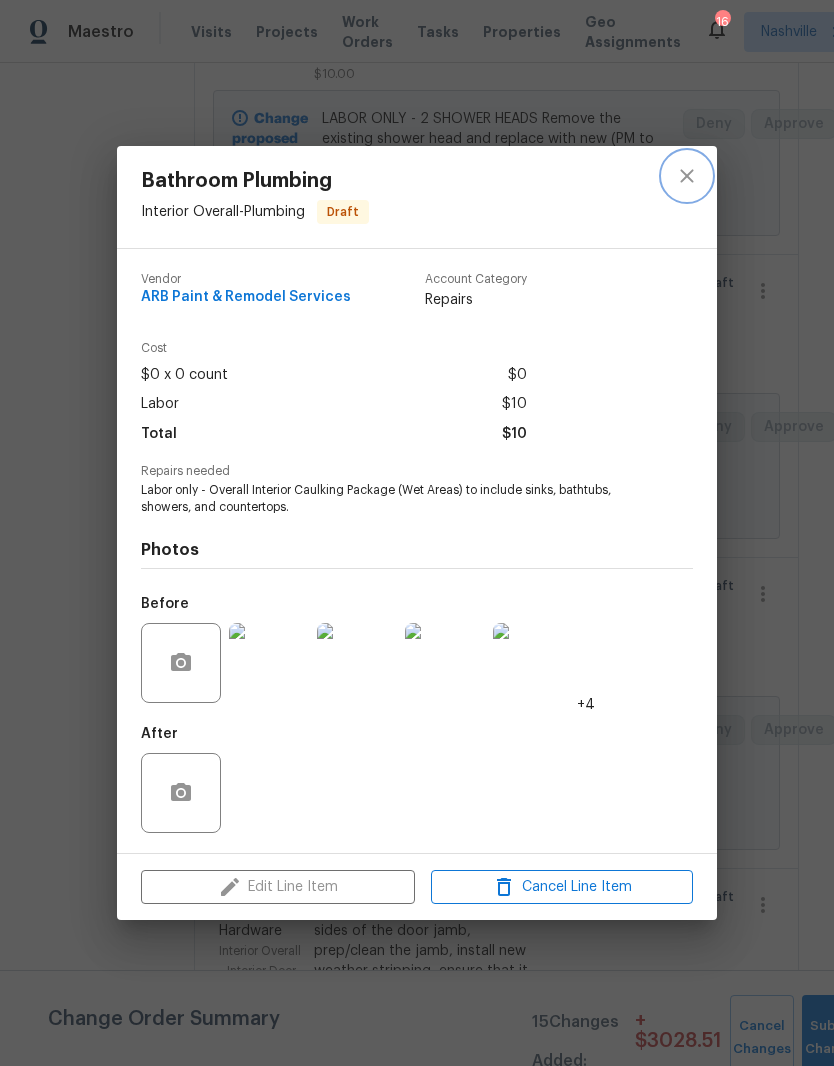 click 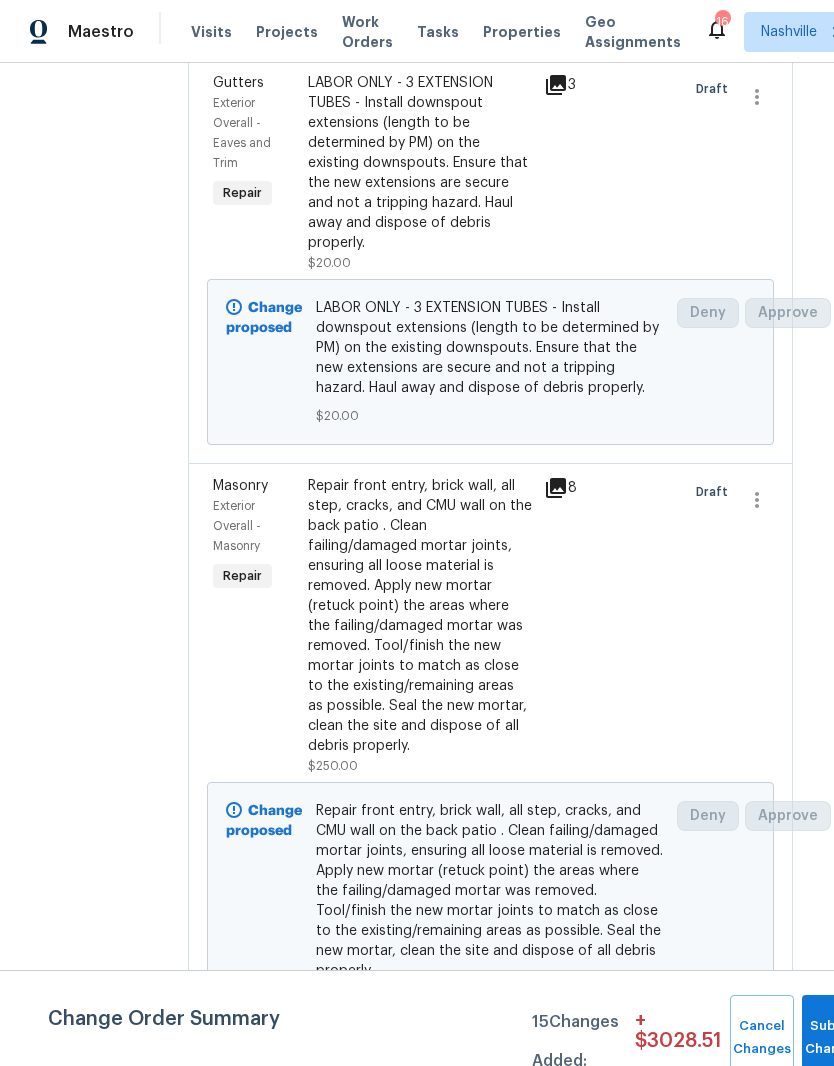 scroll, scrollTop: 3915, scrollLeft: 8, axis: both 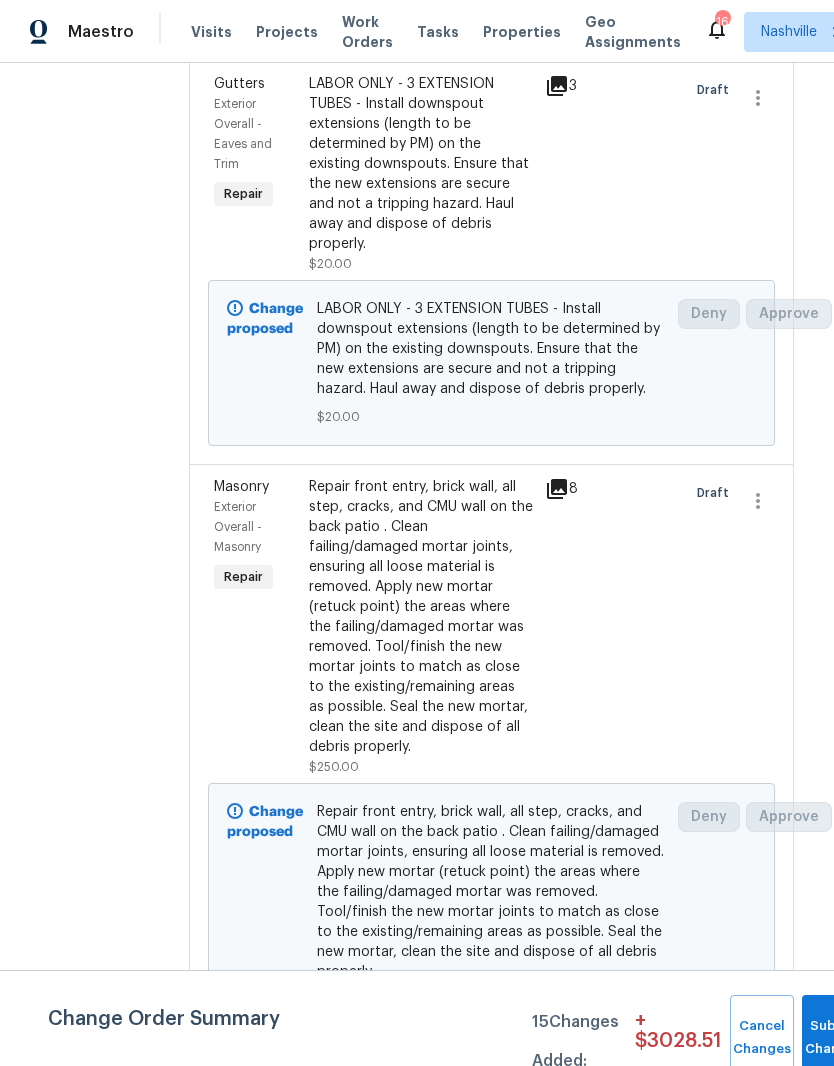 click on "LABOR ONLY - 3 EXTENSION TUBES - Install downspout extensions (length to be determined by PM) on the existing downspouts. Ensure that the new extensions are secure and not a tripping hazard. Haul away and dispose of debris properly." at bounding box center [421, 164] 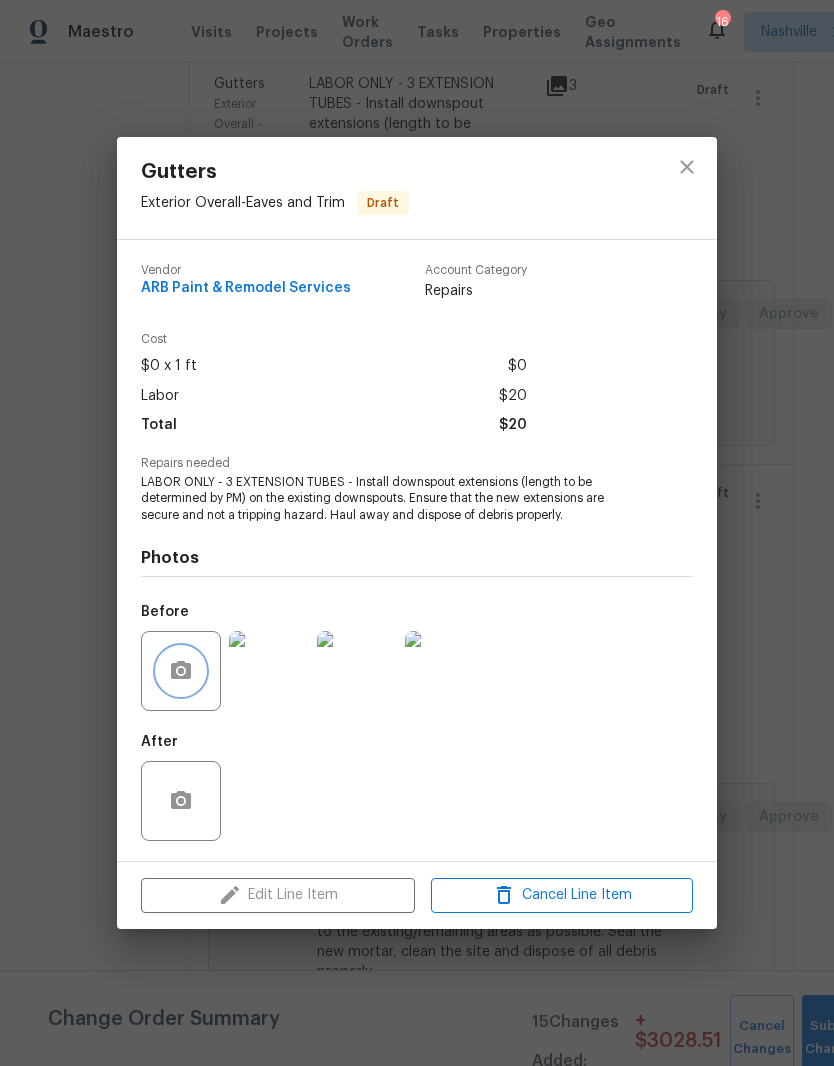 click at bounding box center [181, 671] 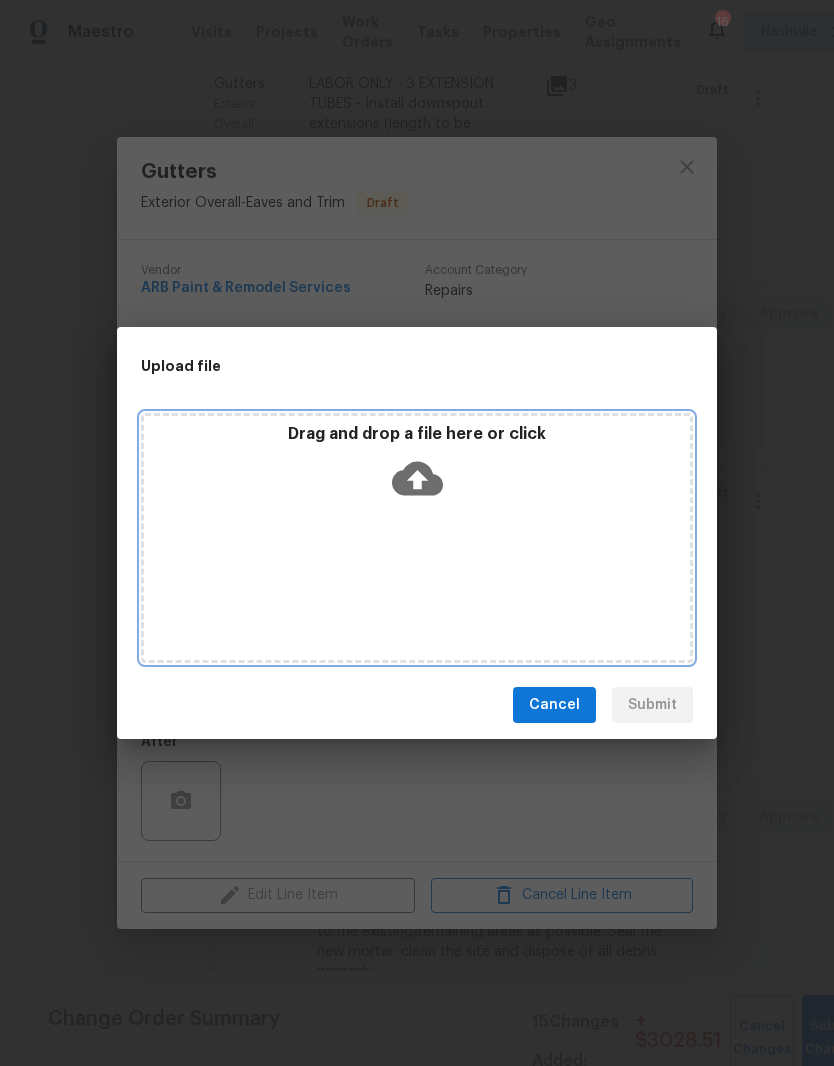 click on "Drag and drop a file here or click" at bounding box center [417, 467] 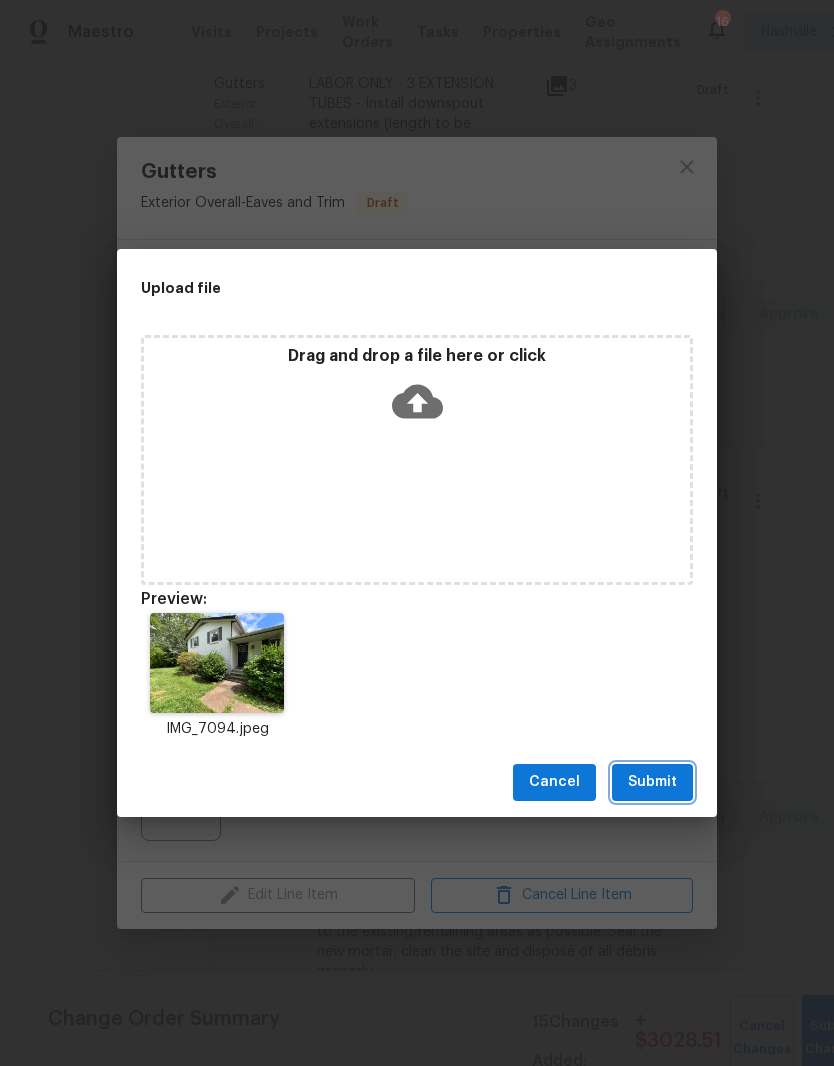 click on "Submit" at bounding box center [652, 782] 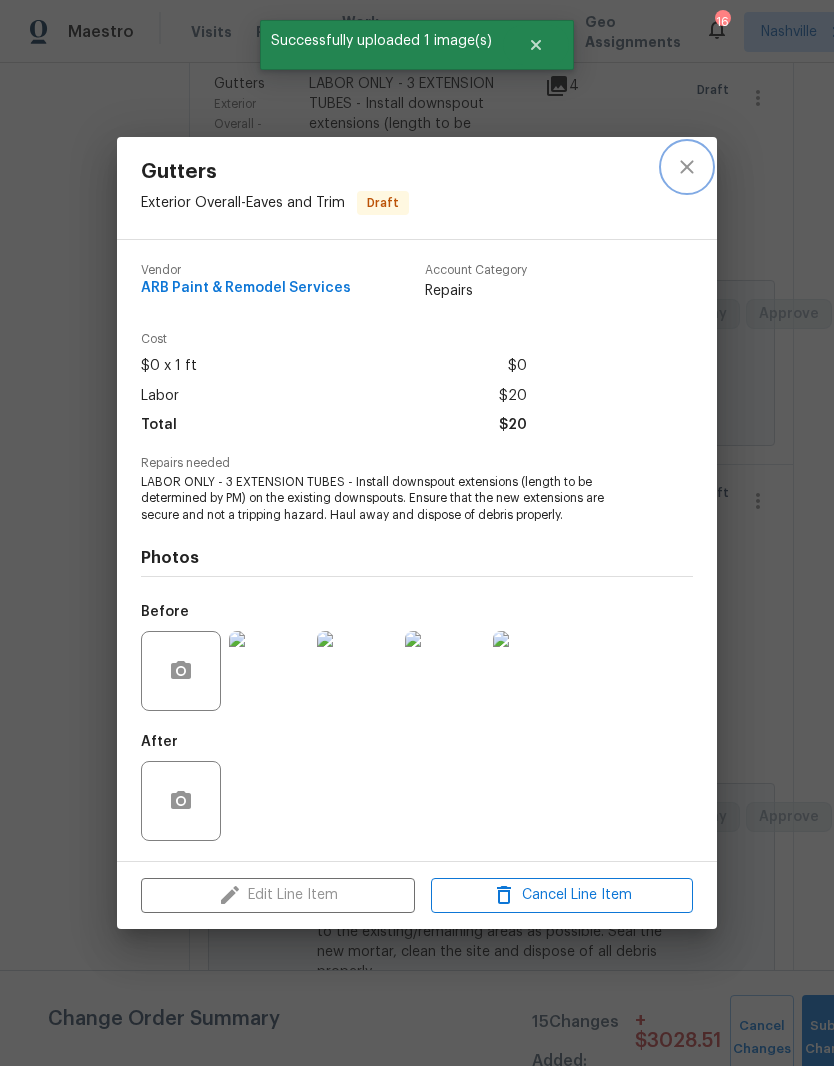 click 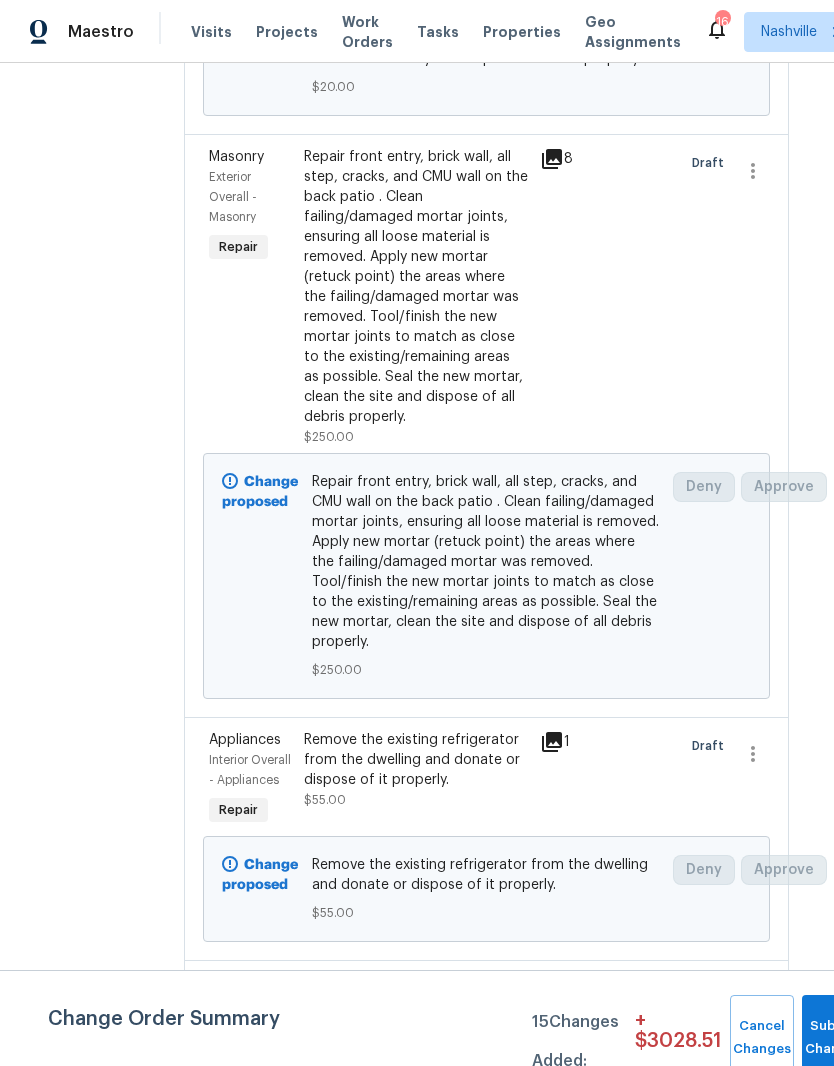 scroll, scrollTop: 4255, scrollLeft: 16, axis: both 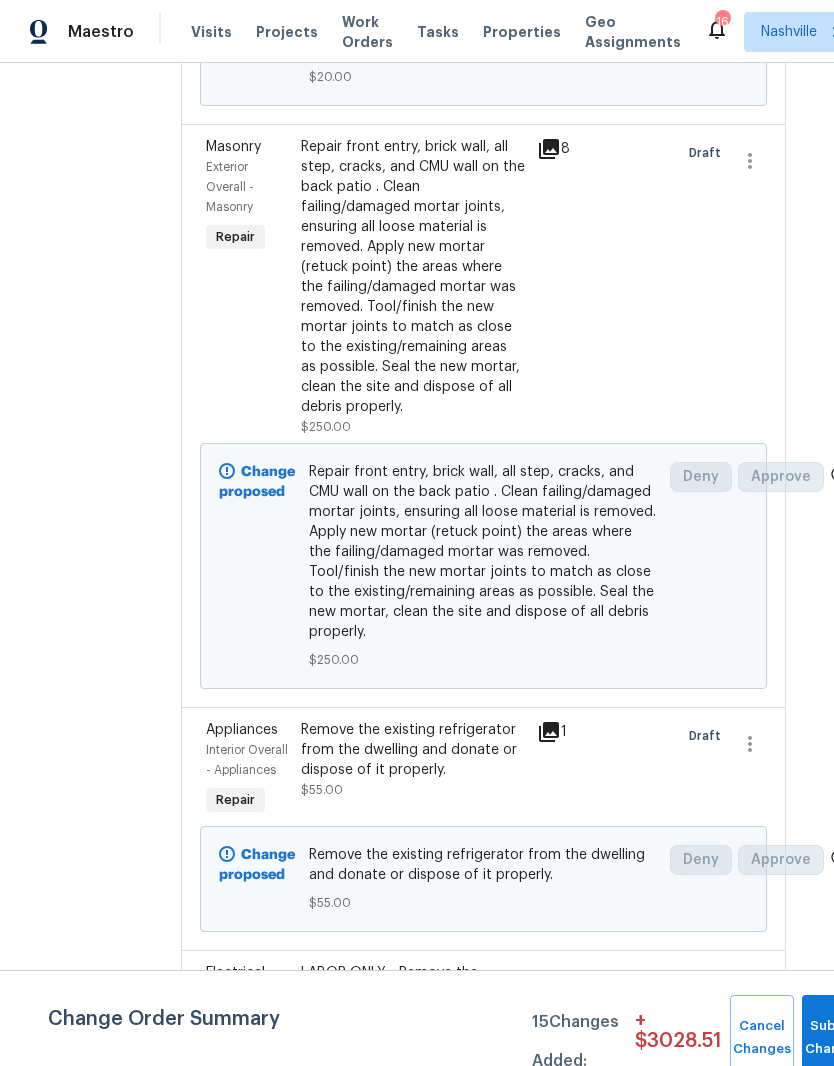 click on "Repair front entry, brick wall, all step, cracks, and CMU wall on the back patio .
Clean failing/damaged mortar joints, ensuring all loose material is removed. Apply new mortar (retuck point) the areas where the failing/damaged mortar was removed. Tool/finish the new mortar joints to match as close to the existing/remaining areas as possible. Seal the new mortar, clean the site and dispose of all debris properly." at bounding box center (413, 277) 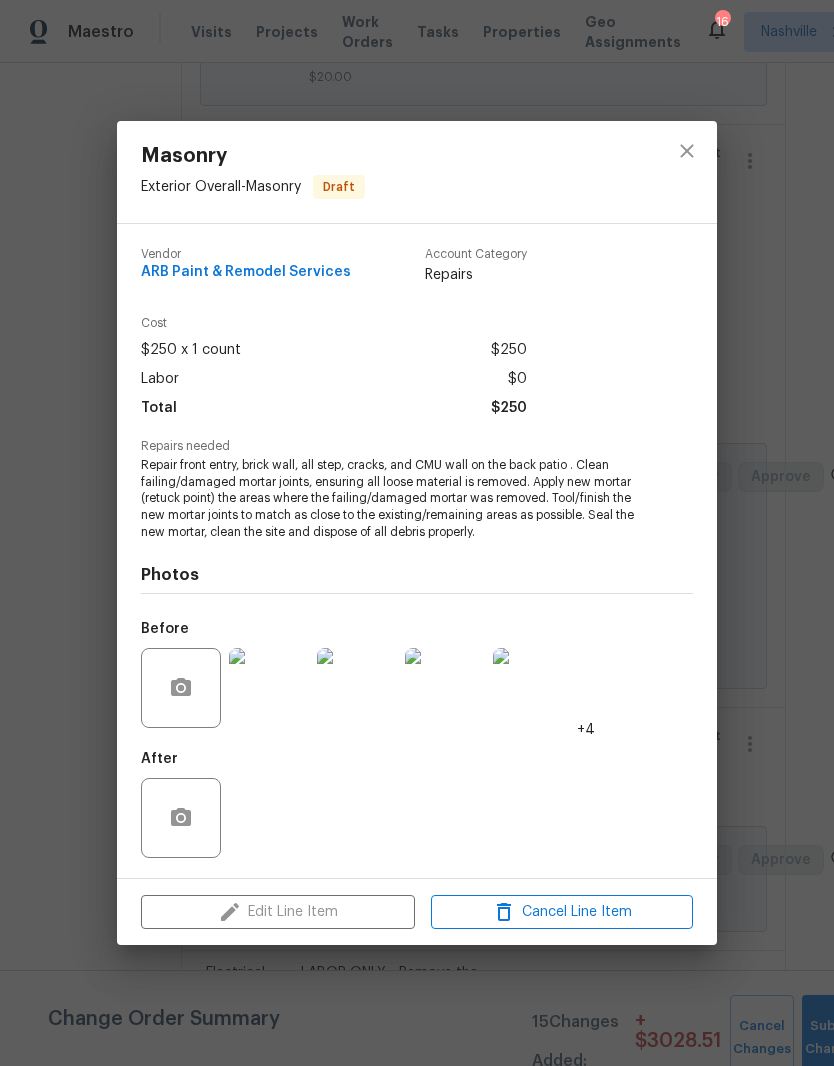 click at bounding box center (269, 688) 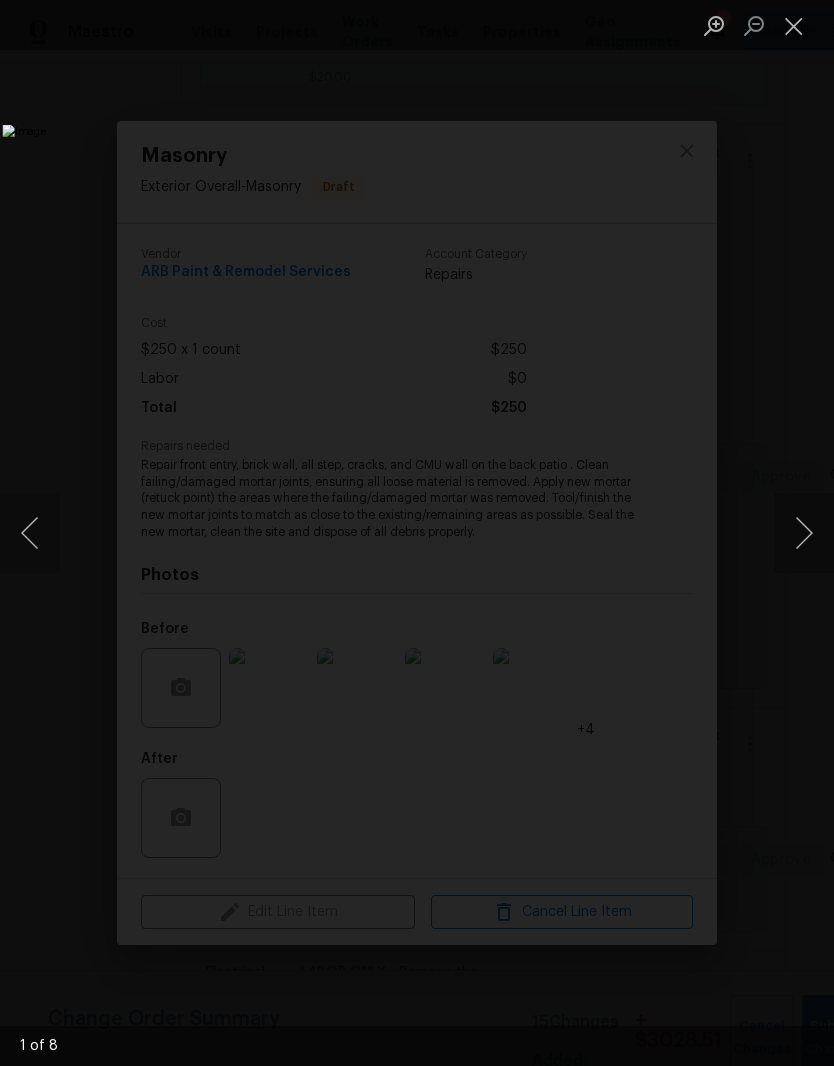 click at bounding box center (804, 533) 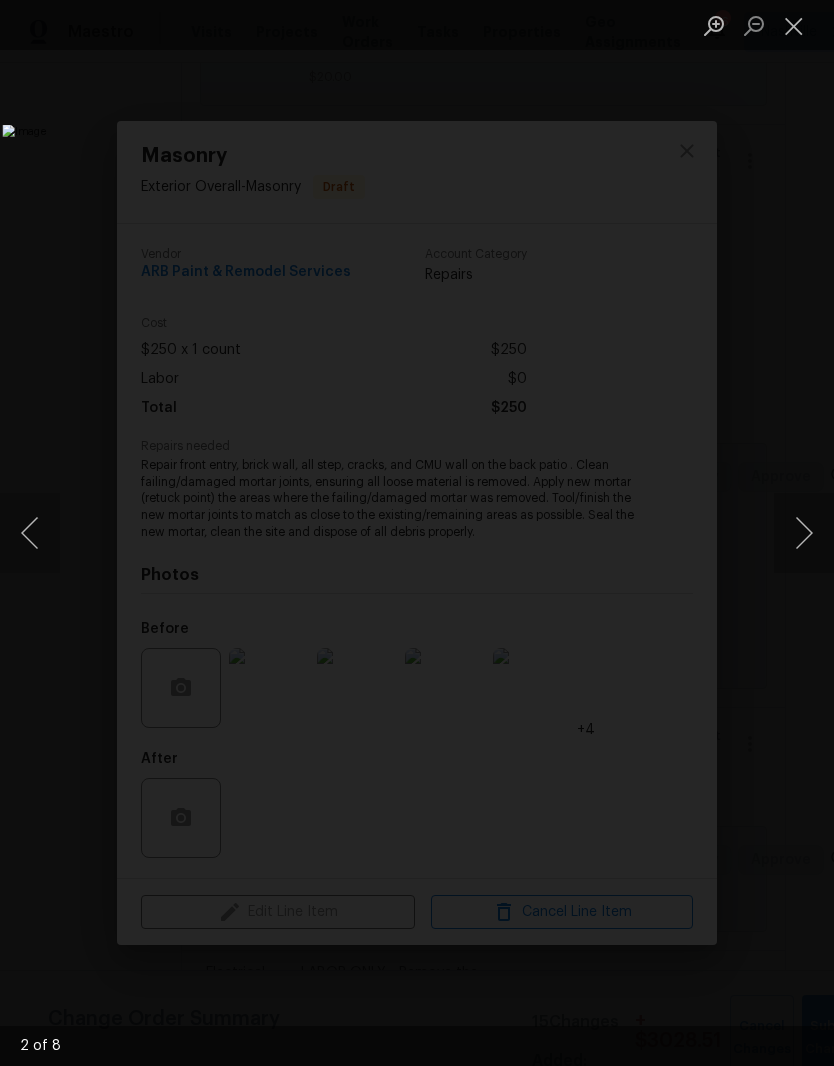 click at bounding box center (804, 533) 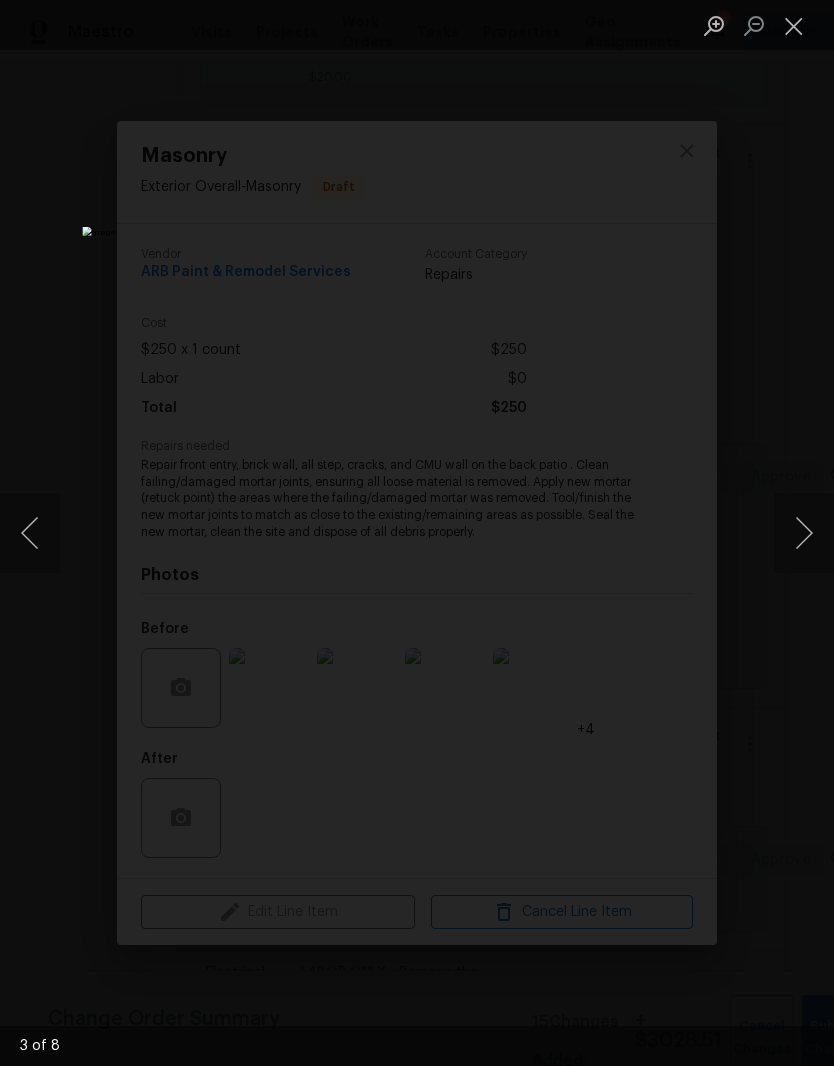 click at bounding box center [804, 533] 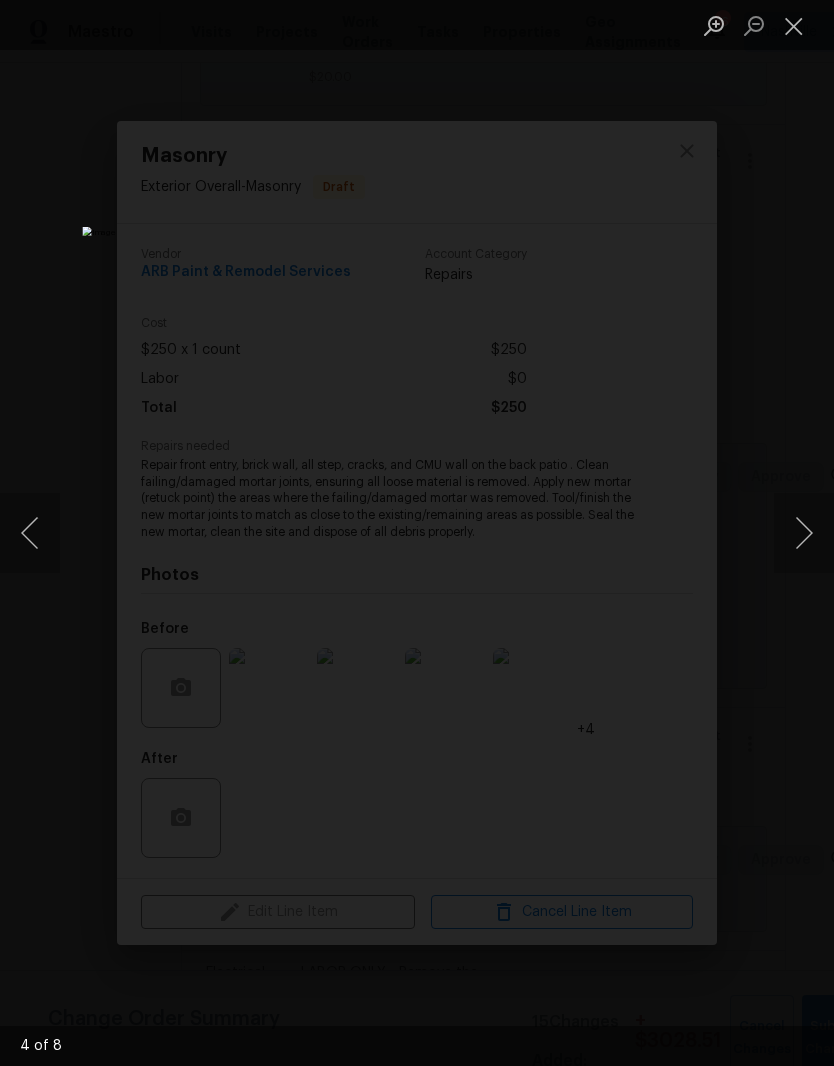 click at bounding box center (804, 533) 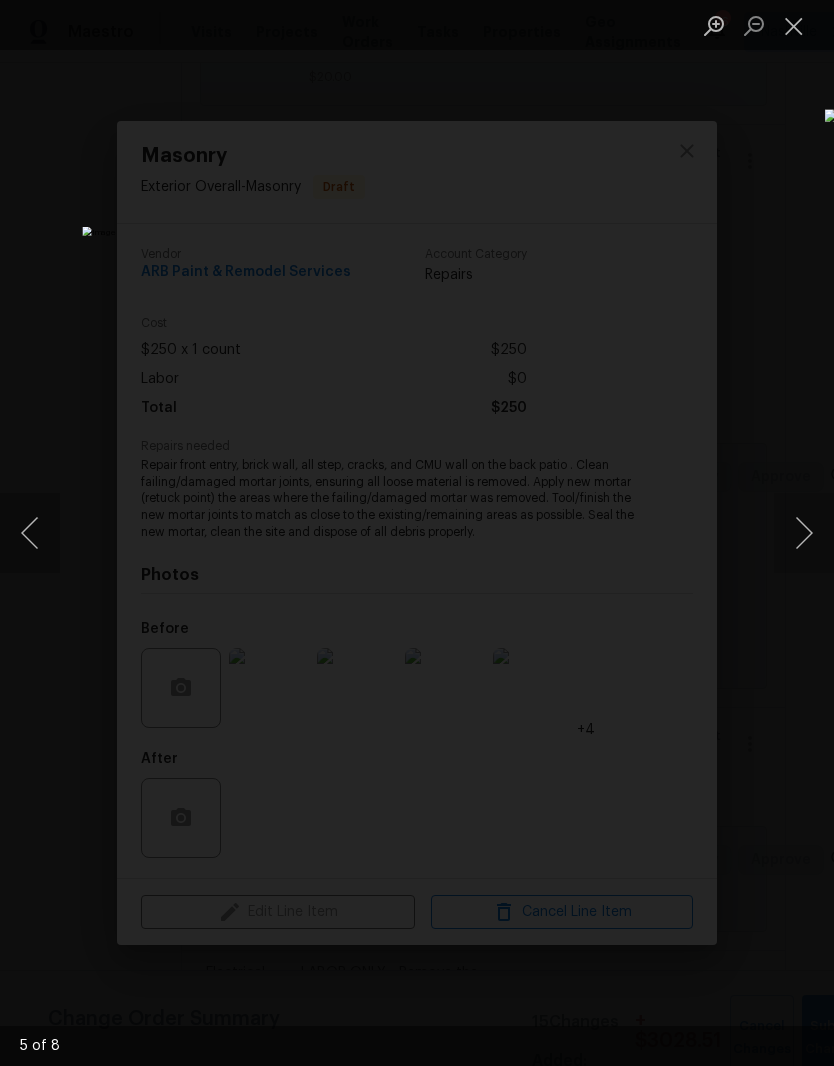 click at bounding box center [804, 533] 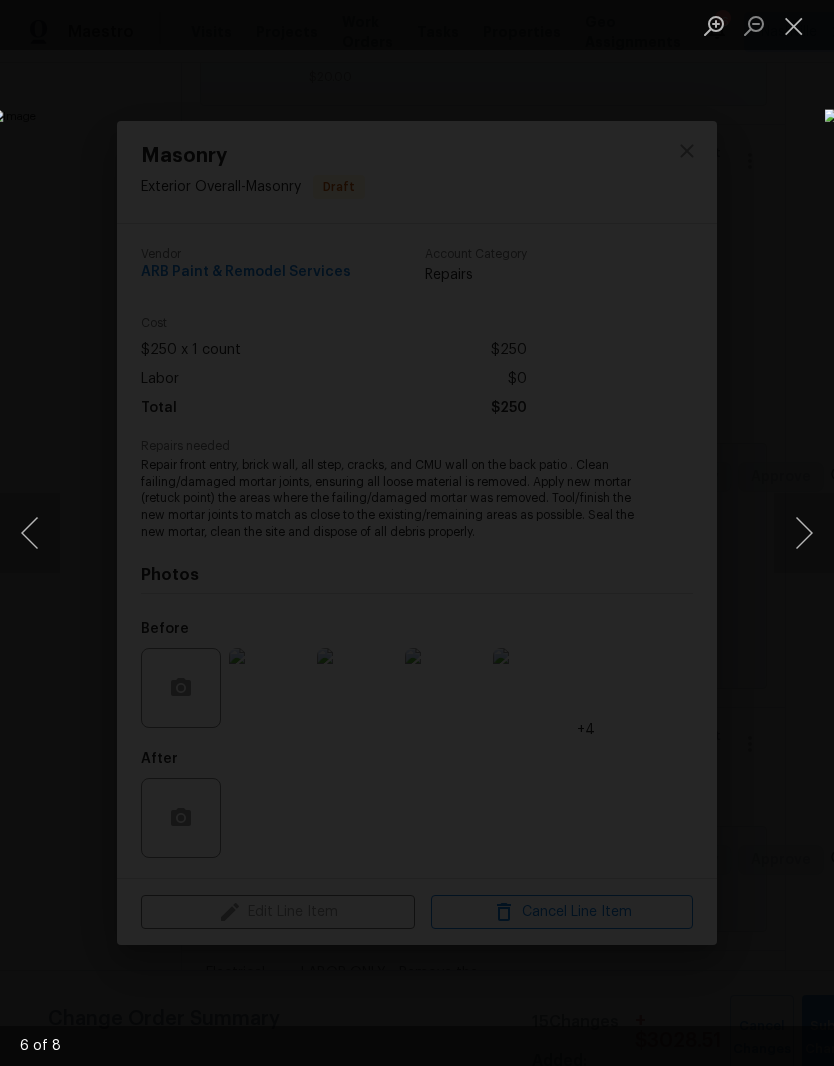 click at bounding box center (804, 533) 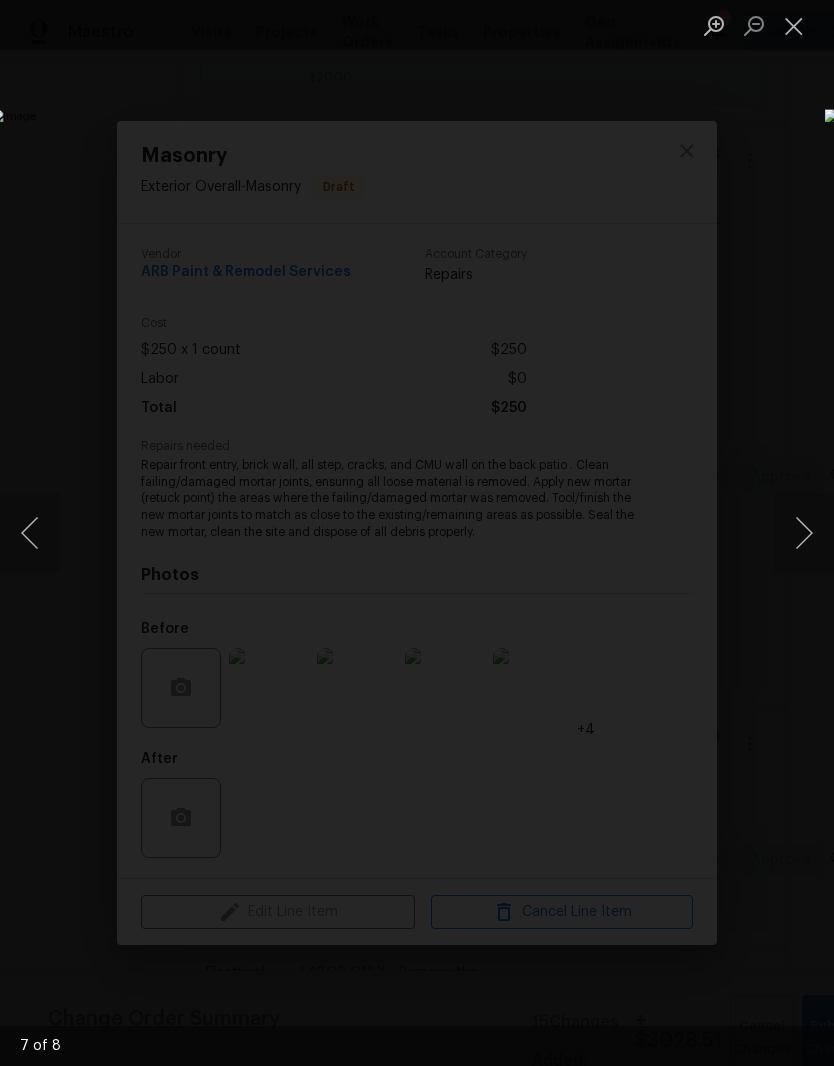 click at bounding box center (804, 533) 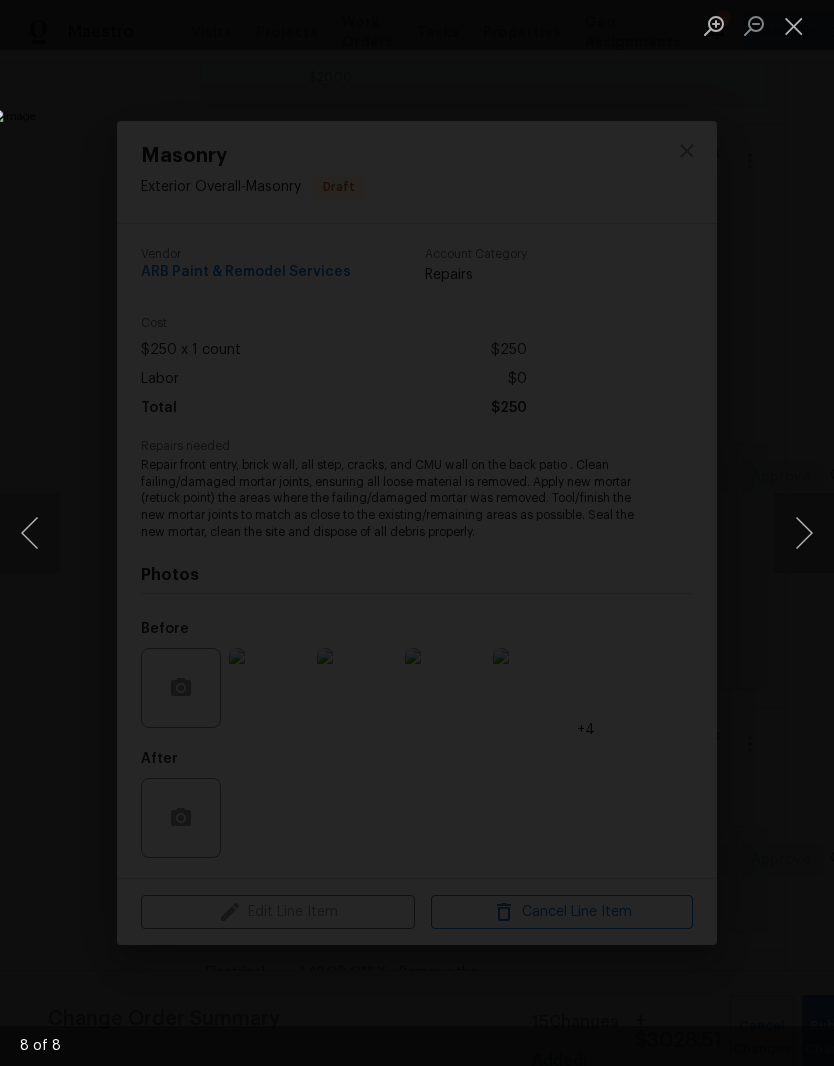 click at bounding box center (804, 533) 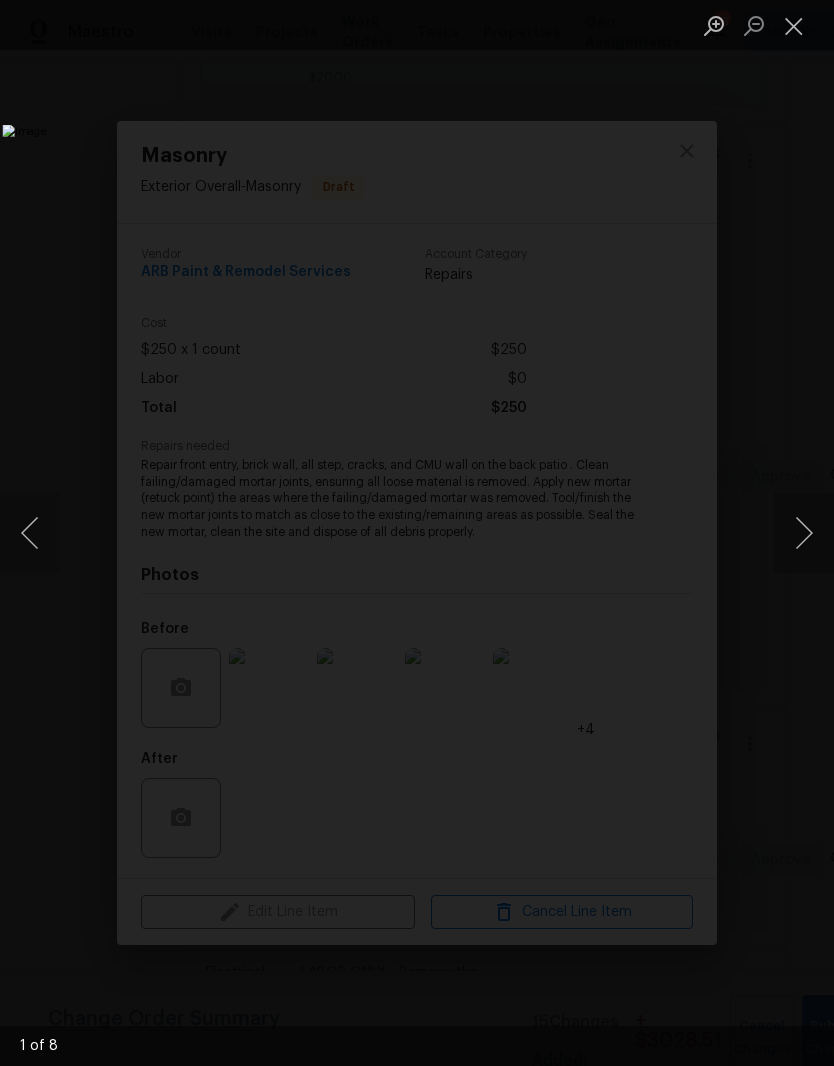 click at bounding box center [804, 533] 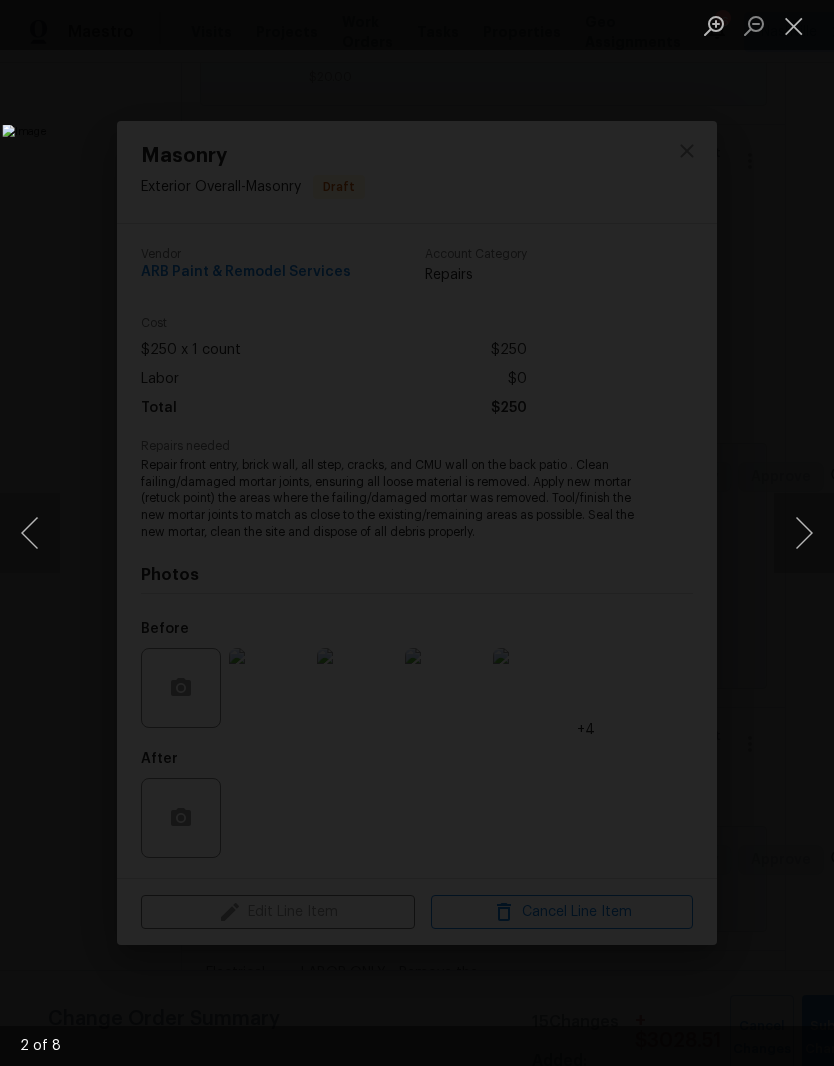 click at bounding box center [804, 533] 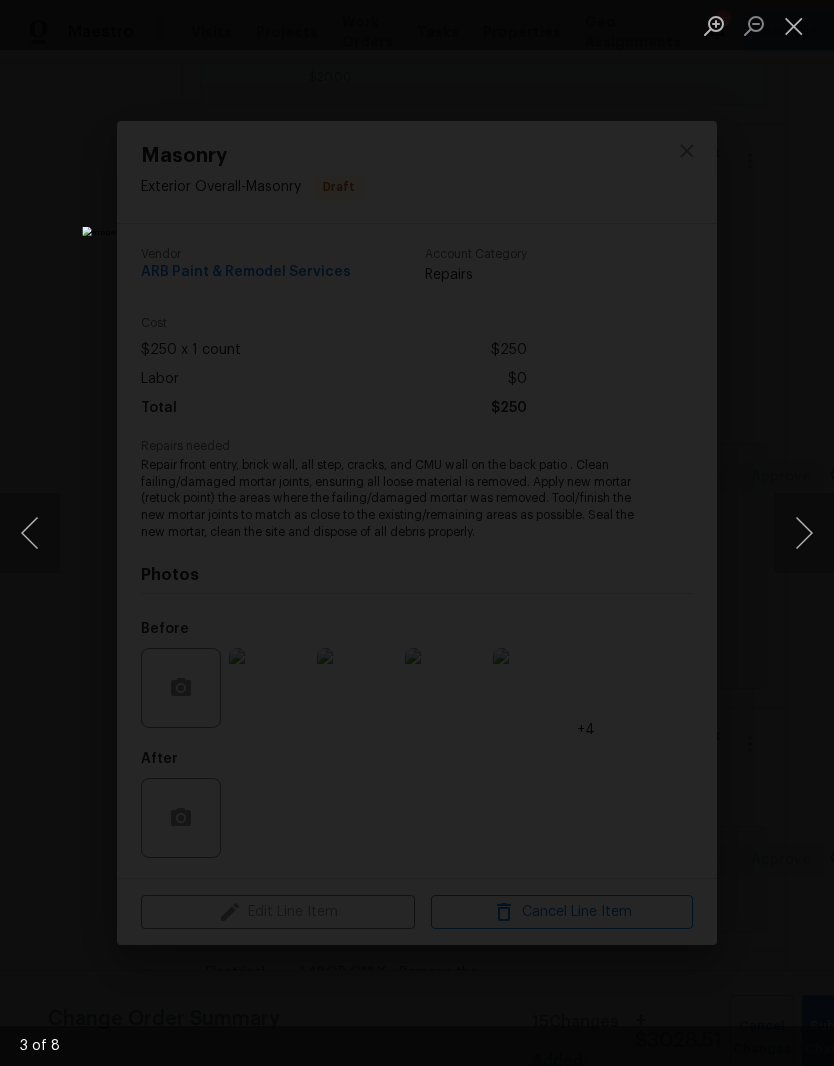 click at bounding box center [794, 25] 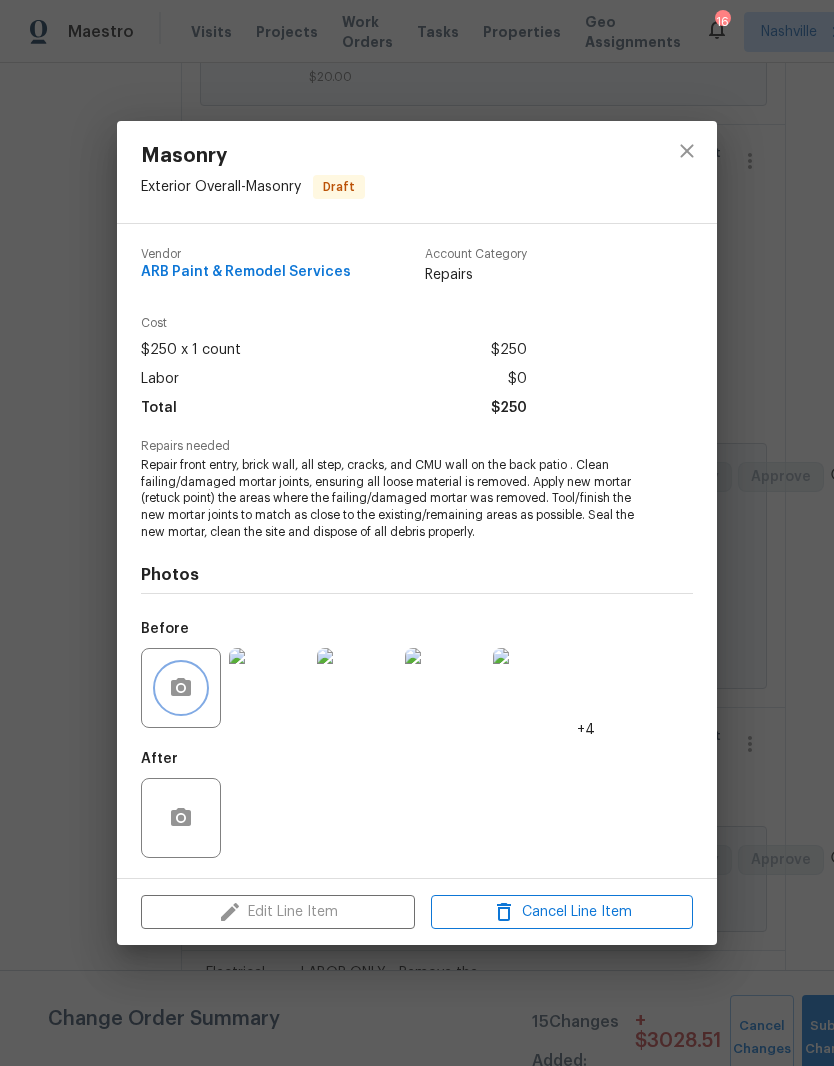 click 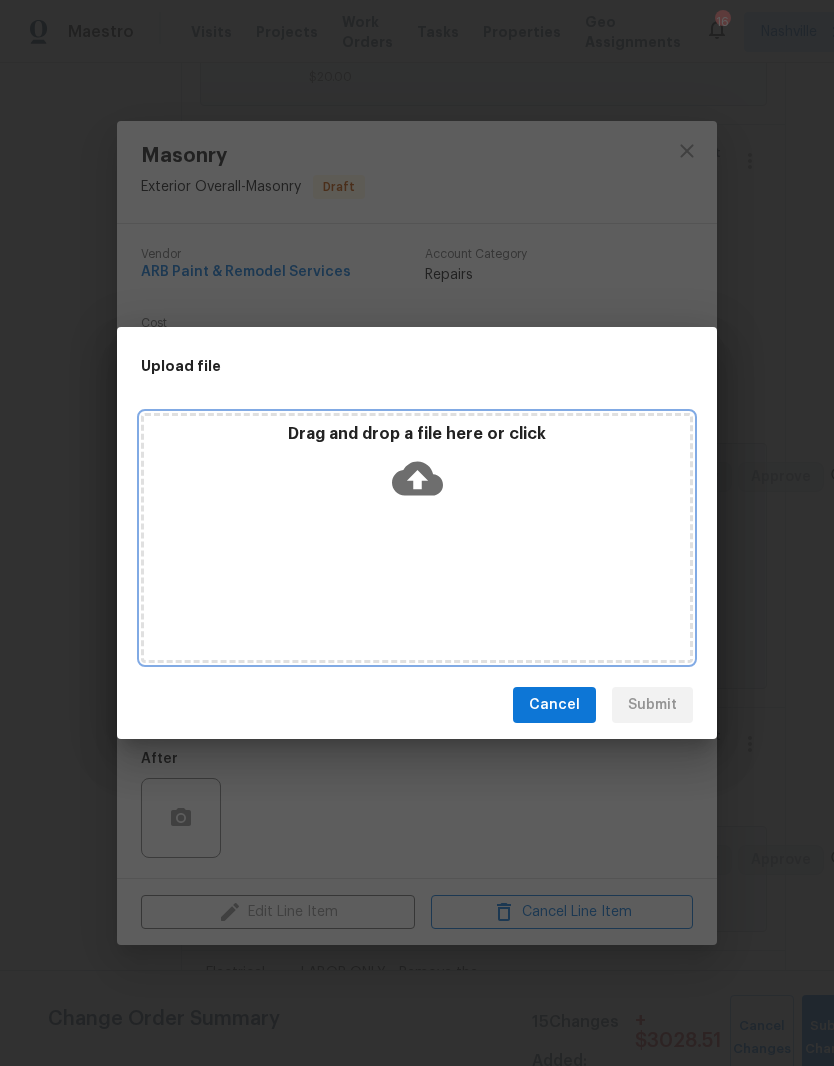 click on "Drag and drop a file here or click" at bounding box center (417, 467) 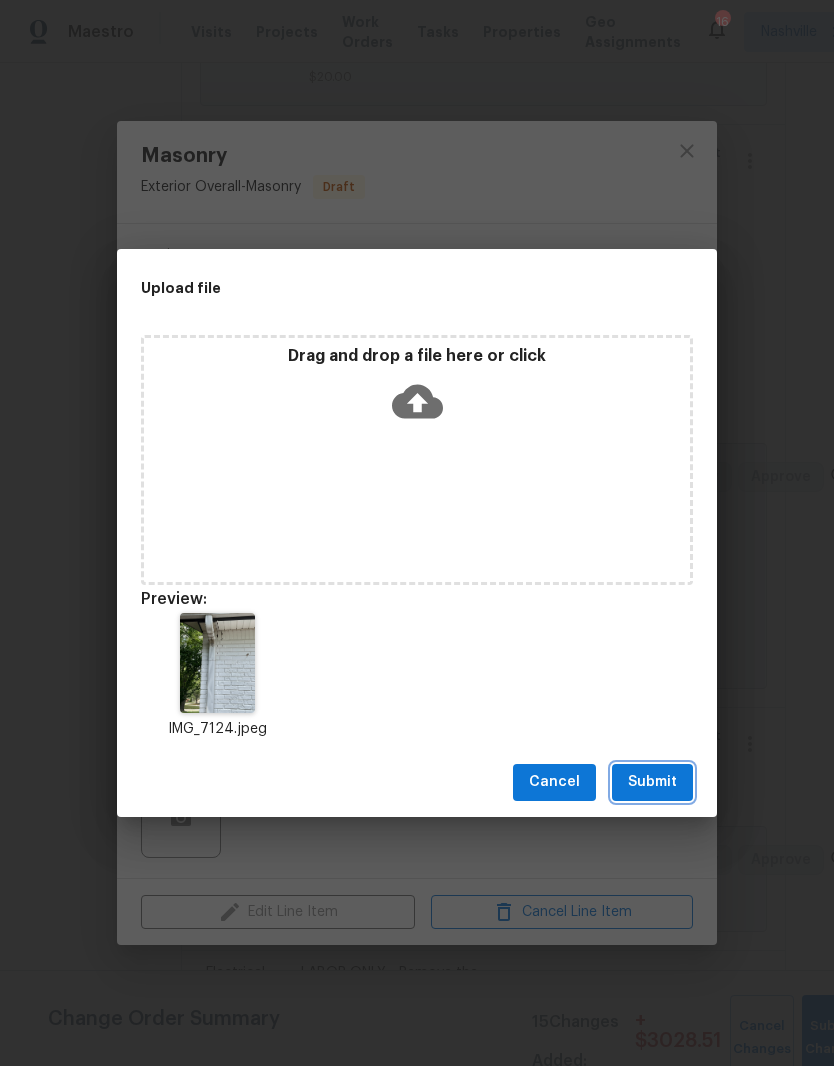 click on "Submit" at bounding box center (652, 782) 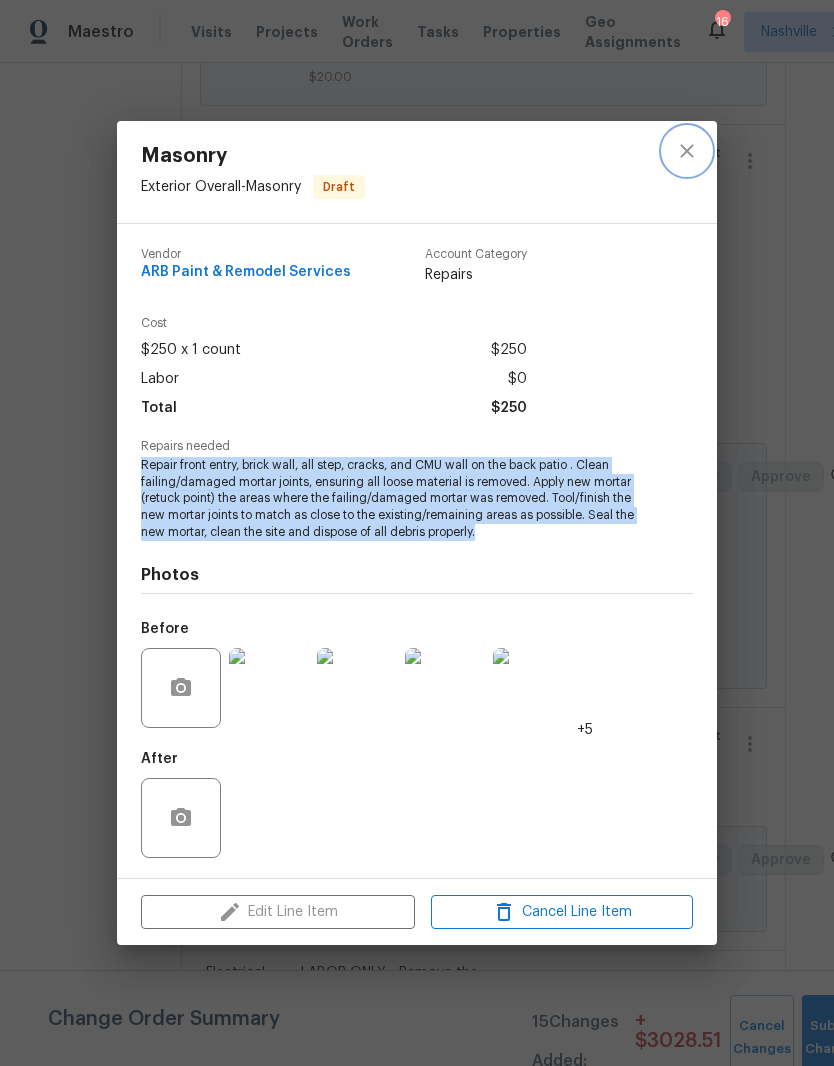 click 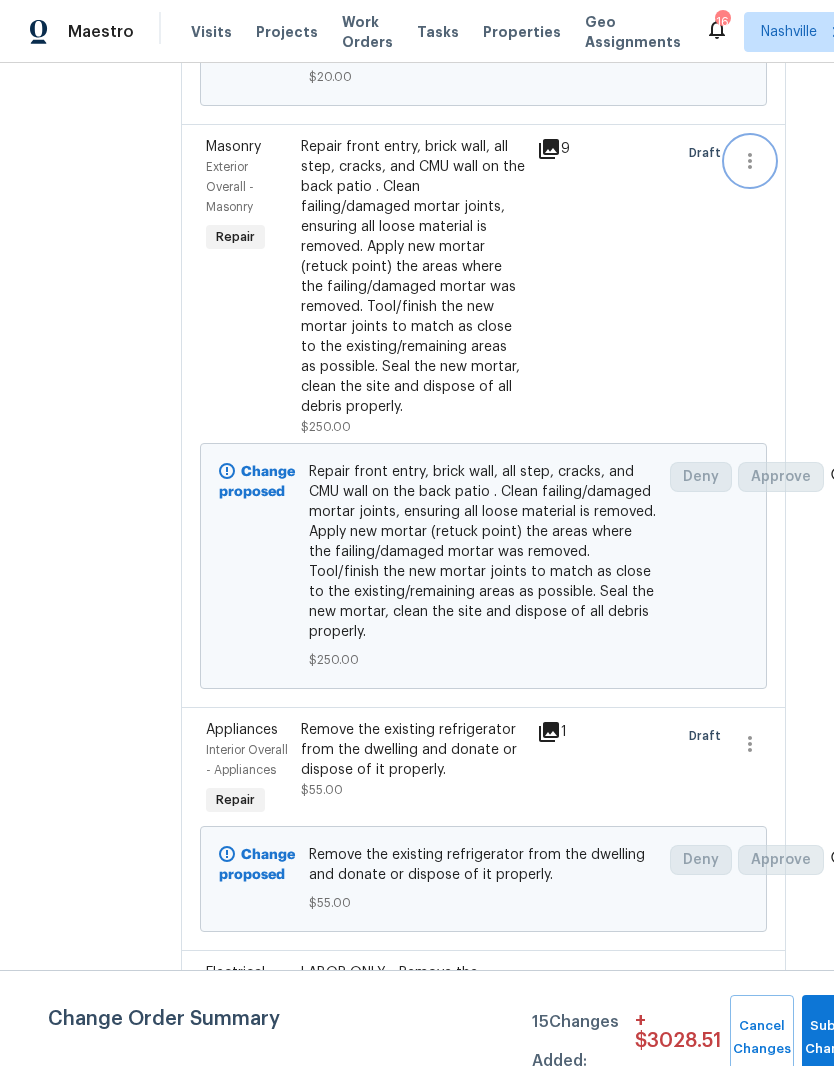 click 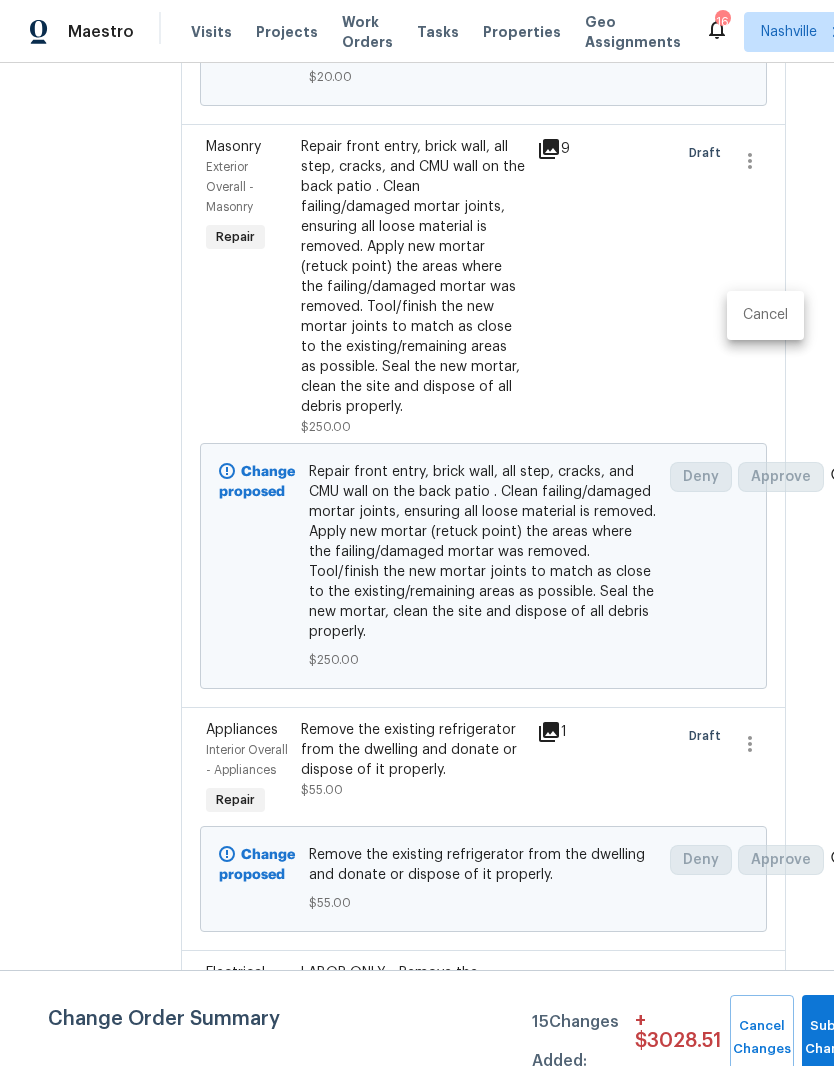 click on "Cancel" at bounding box center [765, 315] 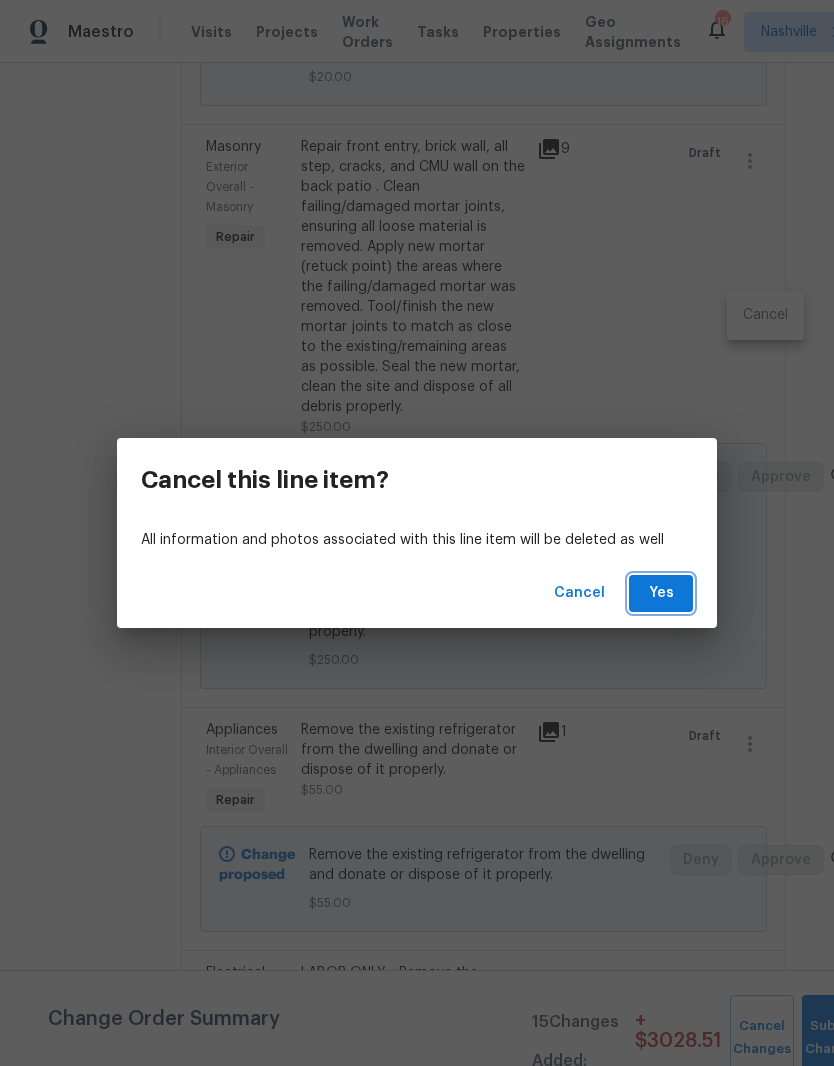 click on "Yes" at bounding box center [661, 593] 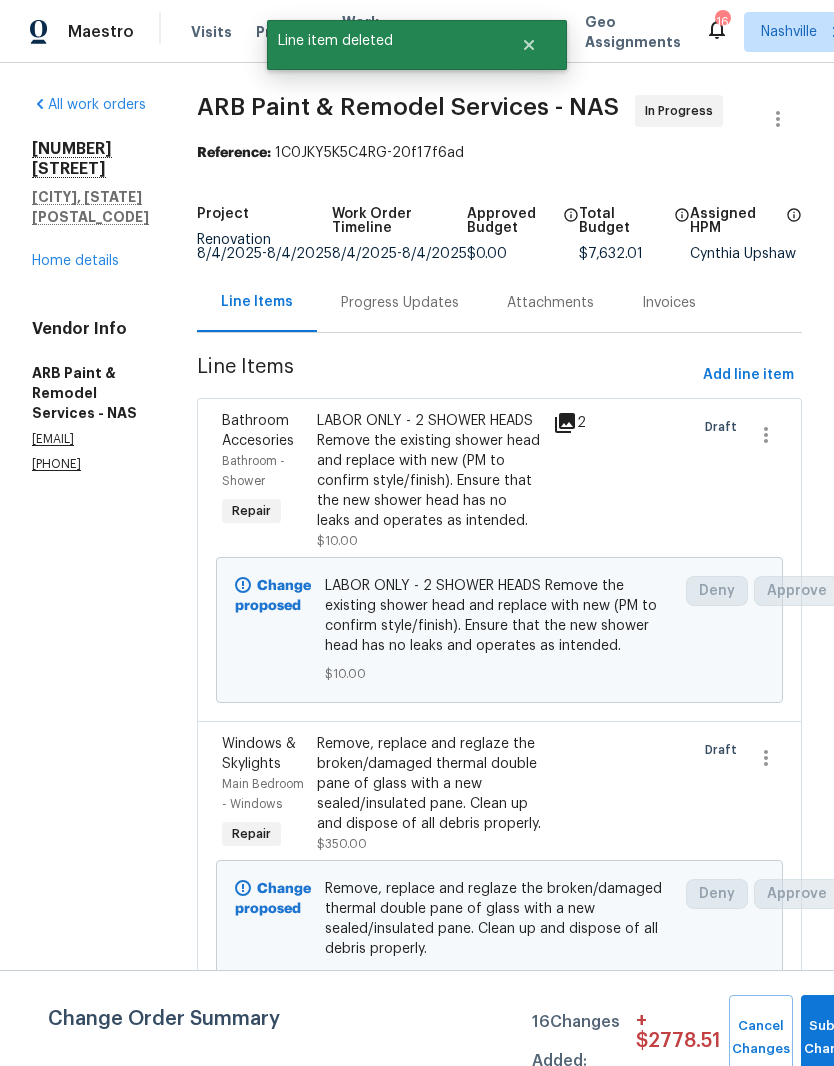 scroll, scrollTop: 0, scrollLeft: 0, axis: both 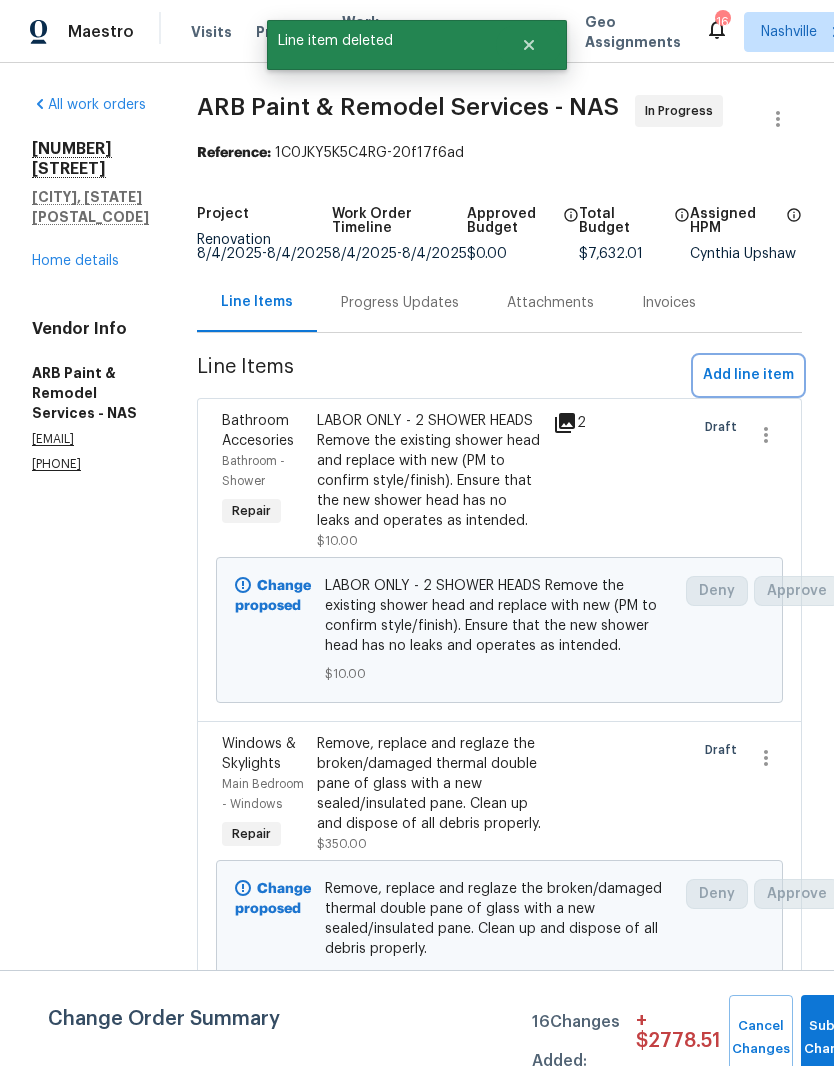 click on "Add line item" at bounding box center [748, 375] 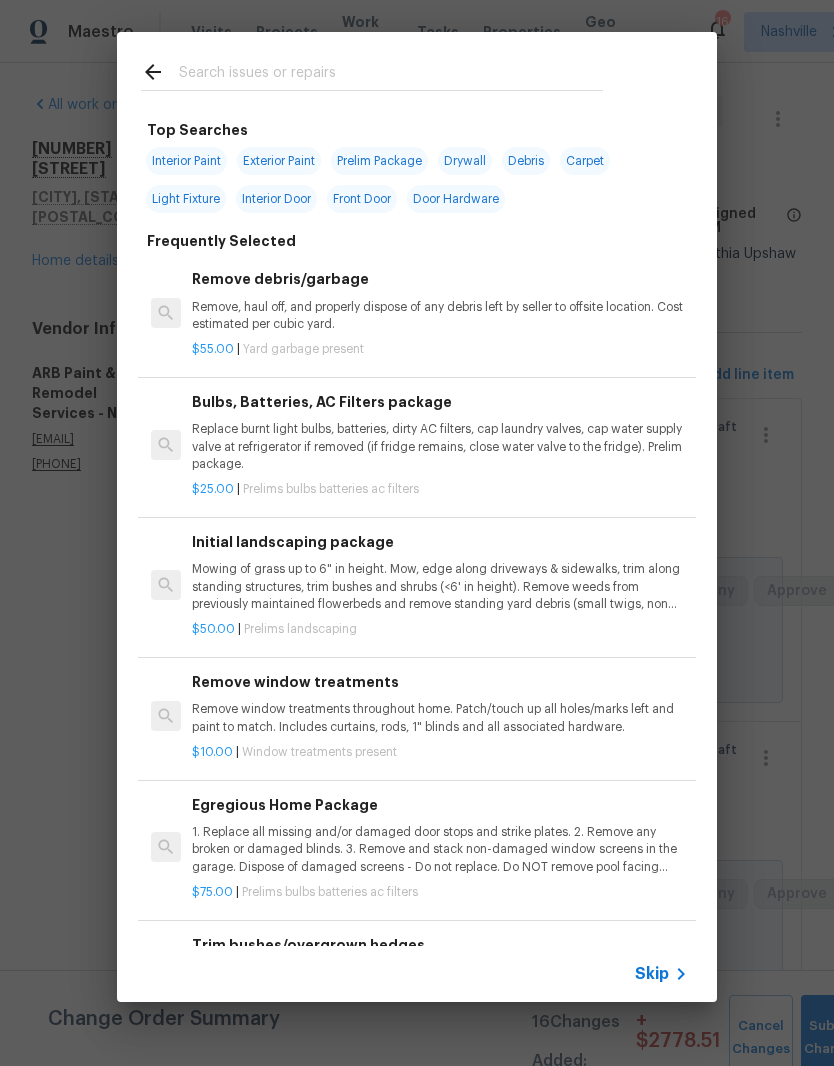 click at bounding box center [391, 75] 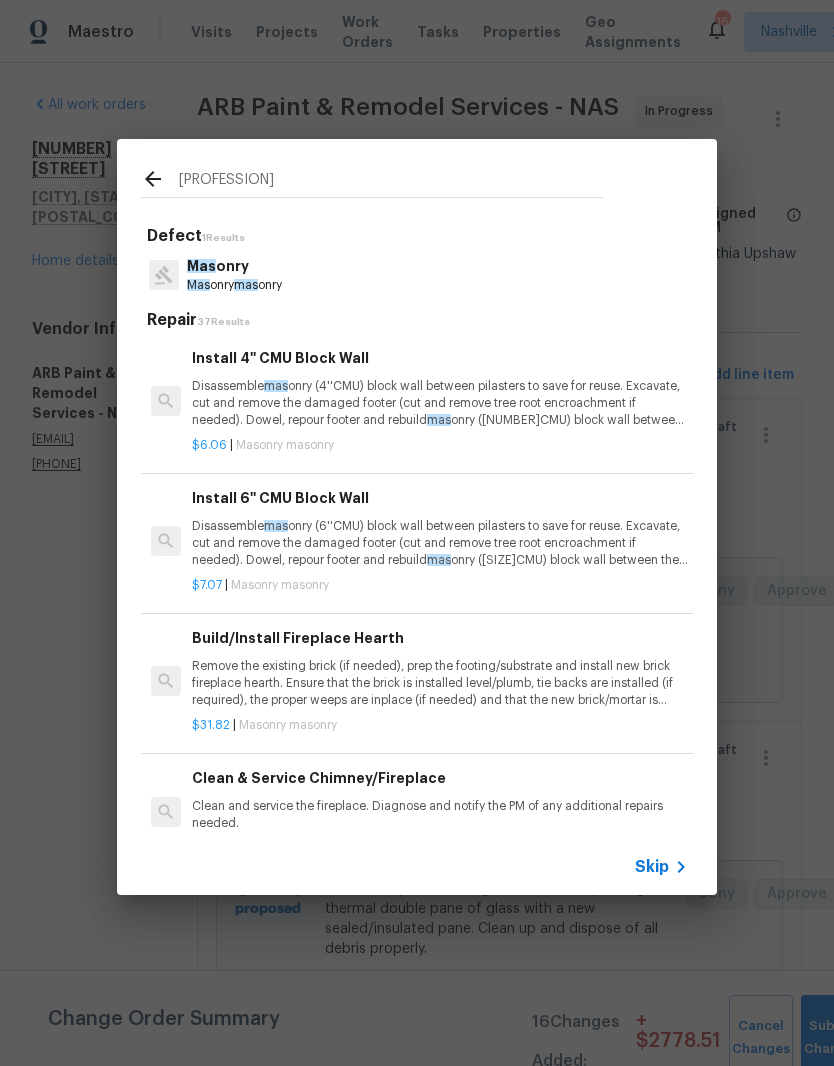type on "Mason" 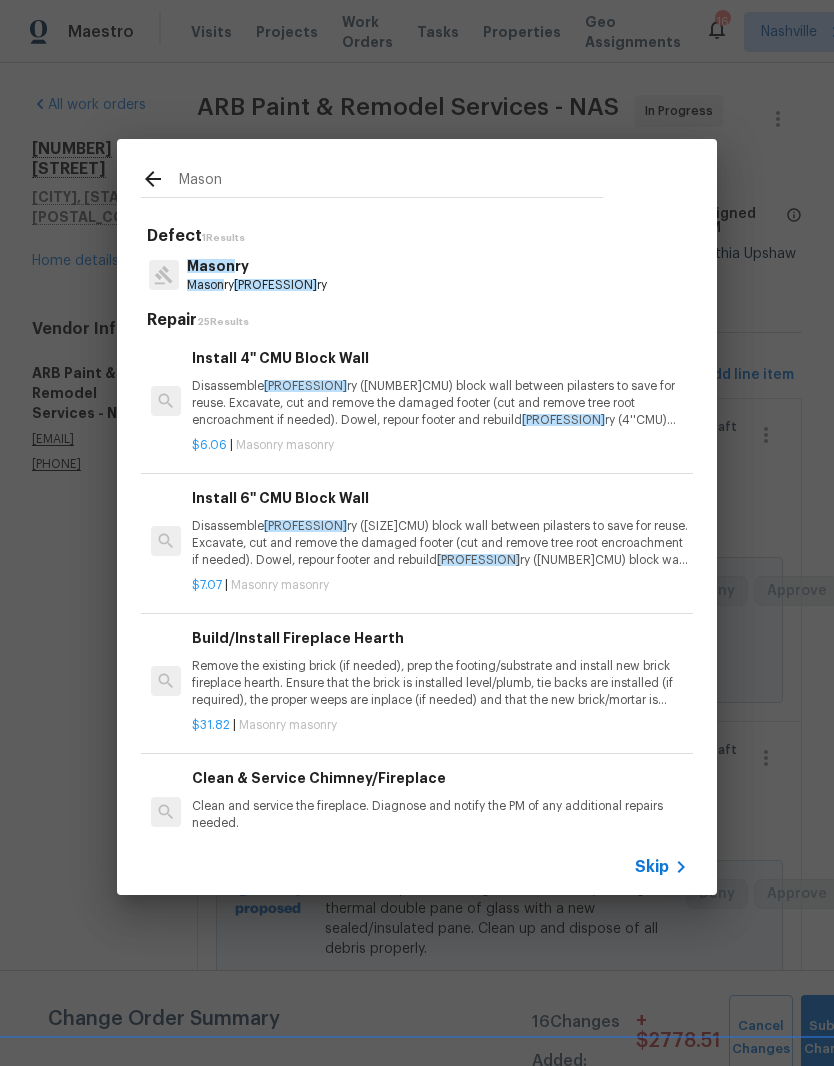 click on "Mason ry" at bounding box center [257, 266] 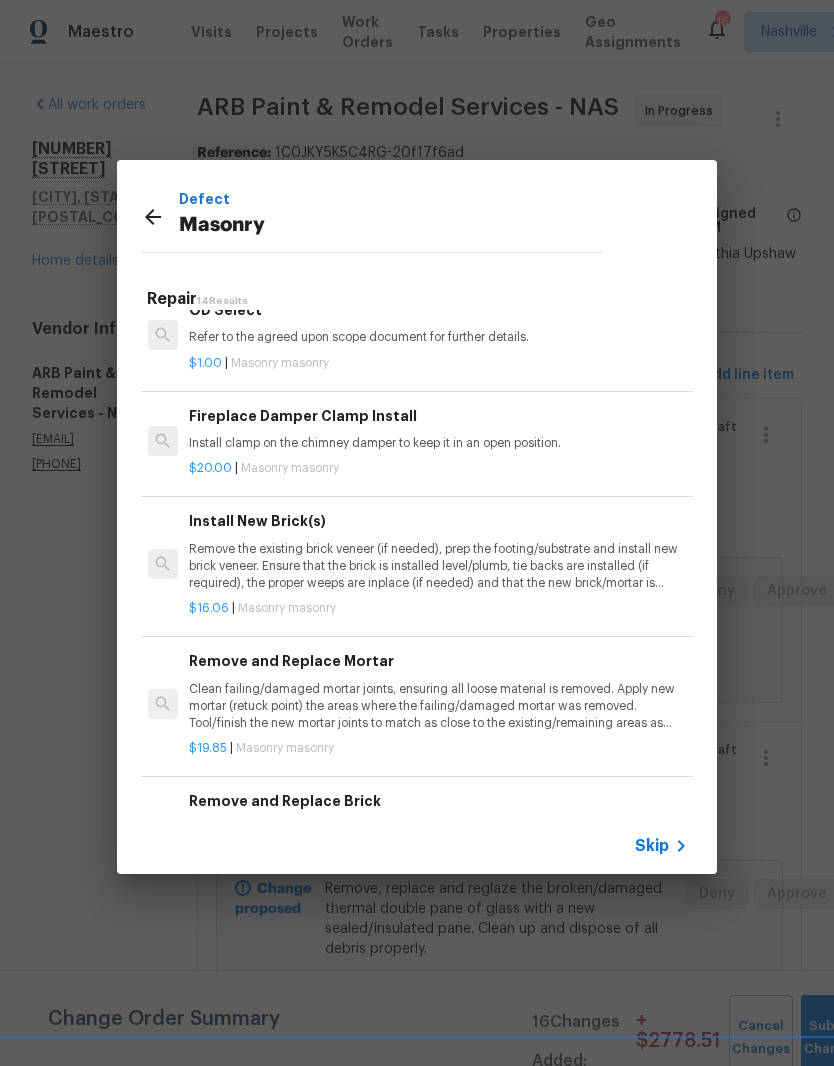 scroll, scrollTop: 958, scrollLeft: 3, axis: both 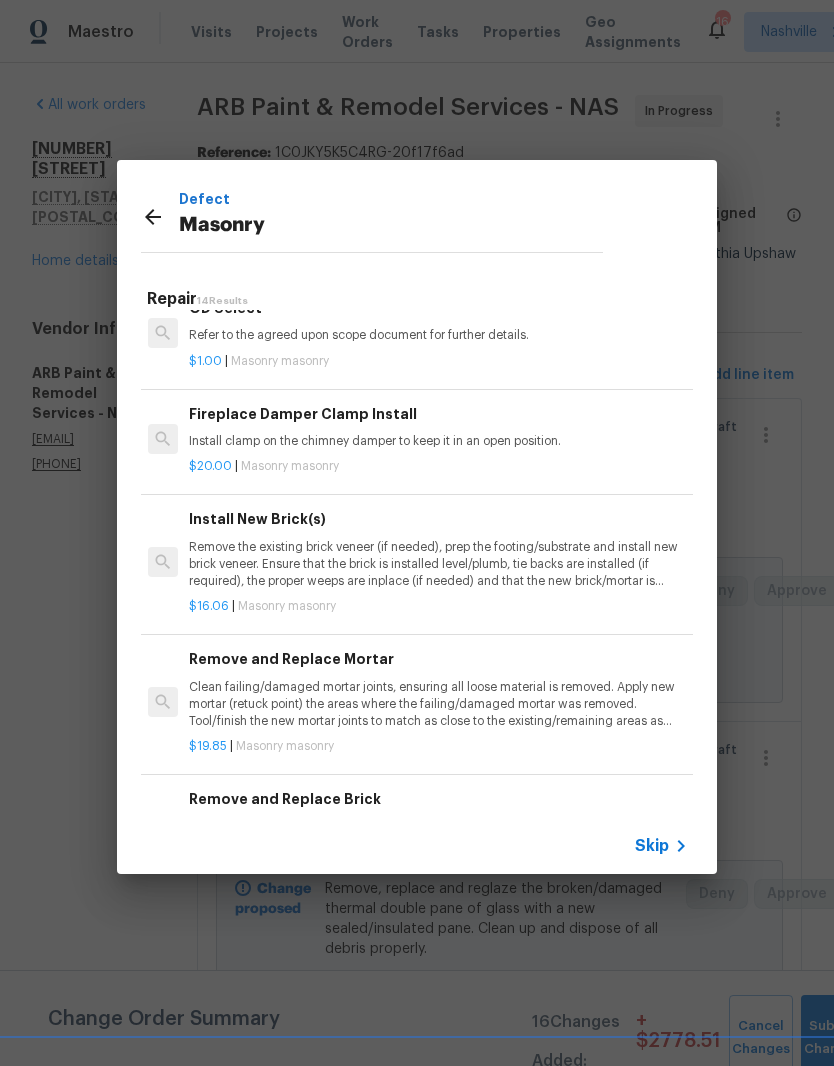 click on "Remove and Replace Mortar Clean failing/damaged mortar joints, ensuring all loose material is removed. Apply new mortar (retuck point) the areas where the failing/damaged mortar was removed. Tool/finish the new mortar joints to match as close to the existing/remaining areas as possible. Seal the new mortar, clean the site and dispose of all debris properly." at bounding box center [437, 689] 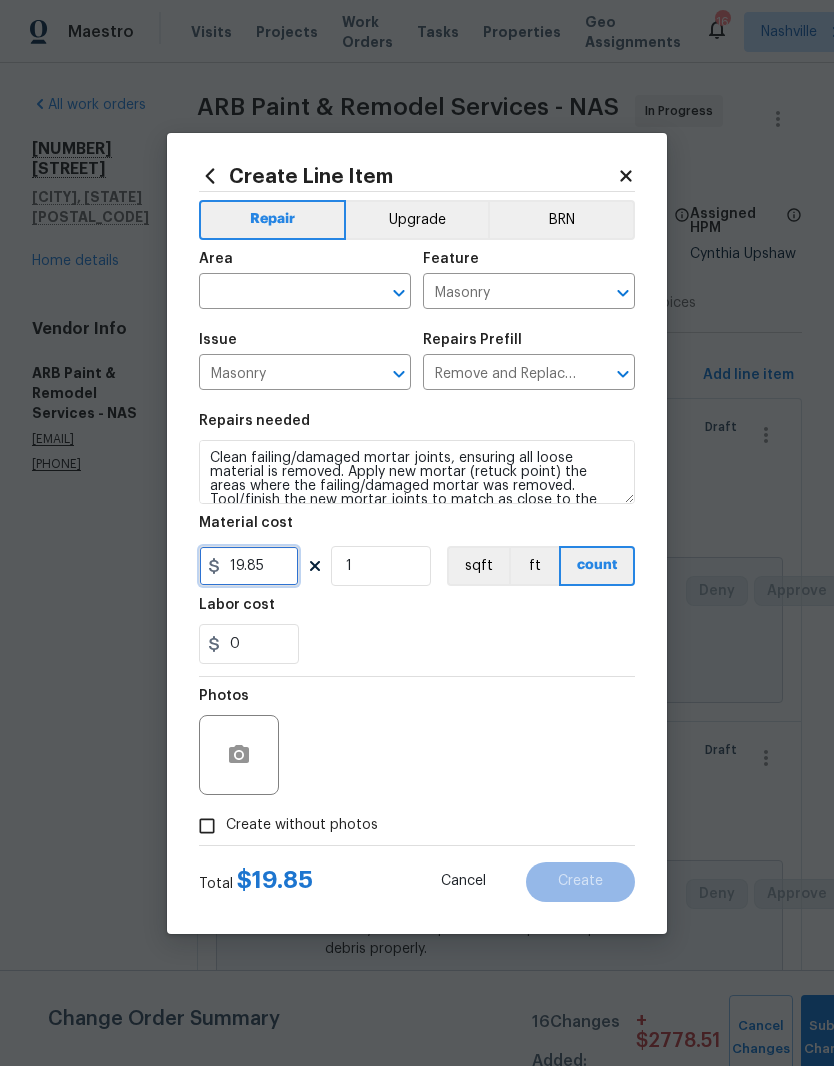 click on "19.85" at bounding box center (249, 566) 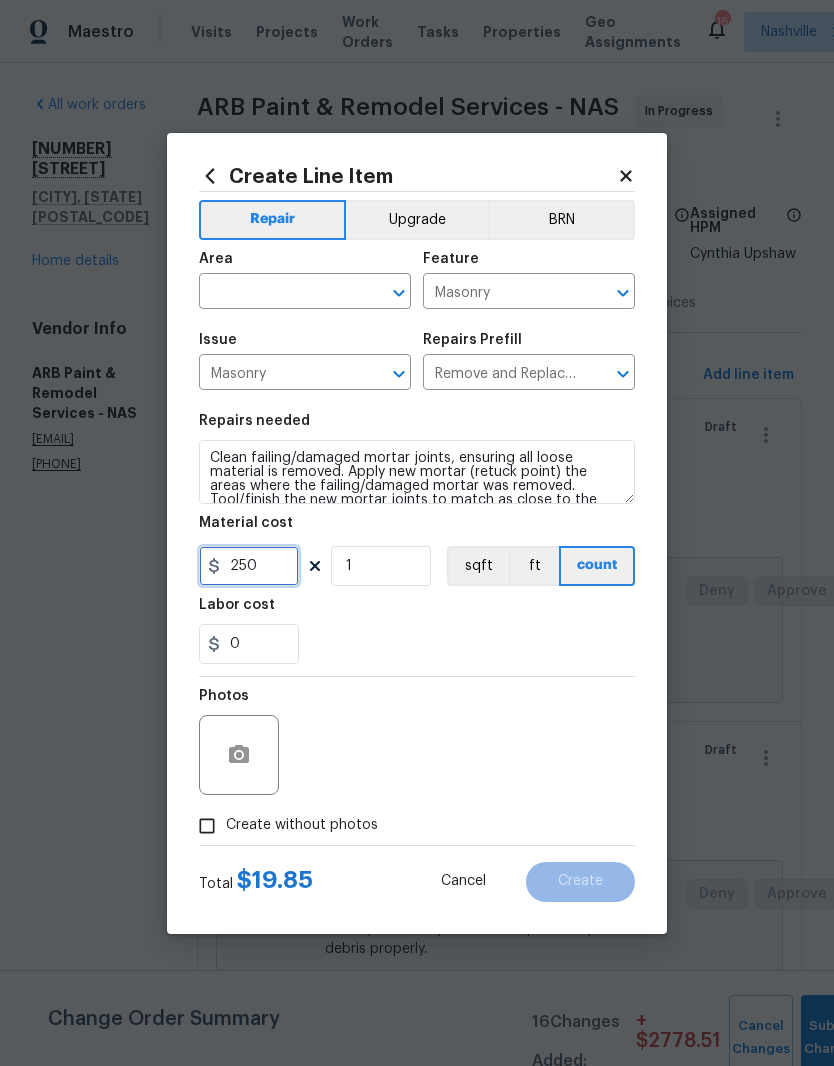 type on "250" 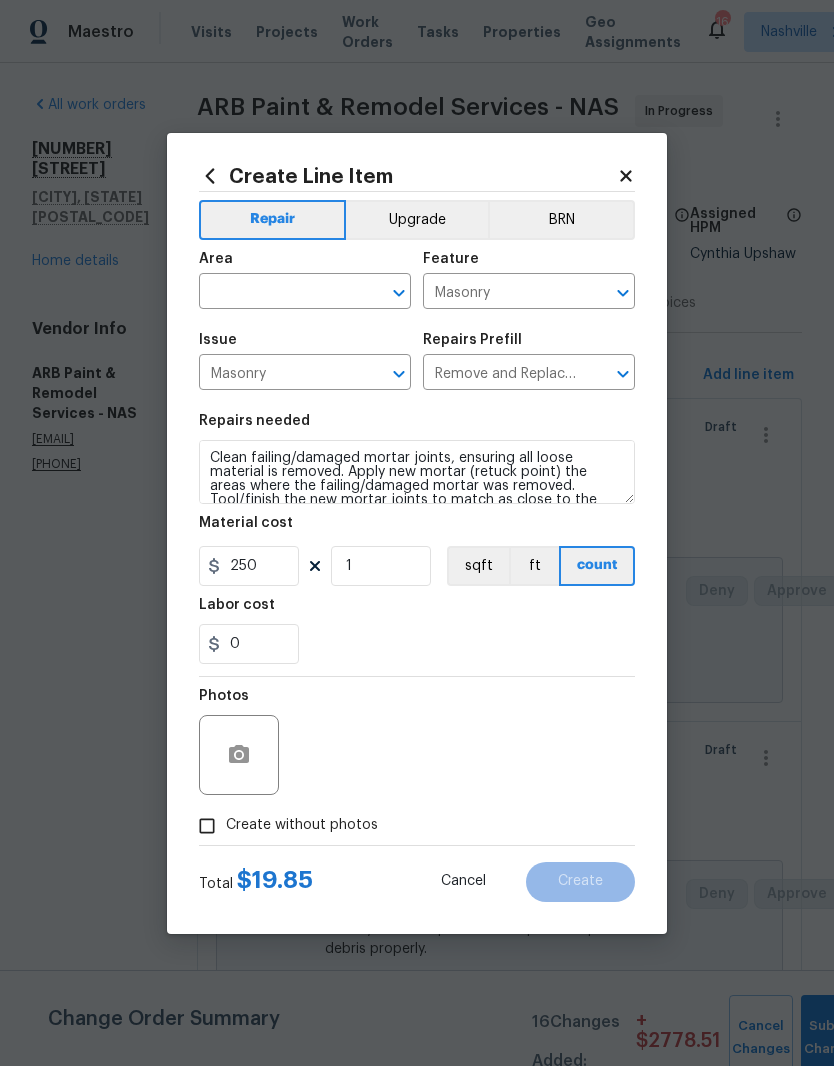 click on "Clean failing/damaged mortar joints, ensuring all loose material is removed. Apply new mortar (retuck point) the areas where the failing/damaged mortar was removed. Tool/finish the new mortar joints to match as close to the existing/remaining areas as possible. Seal the new mortar, clean the site and dispose of all debris properly." at bounding box center (417, 472) 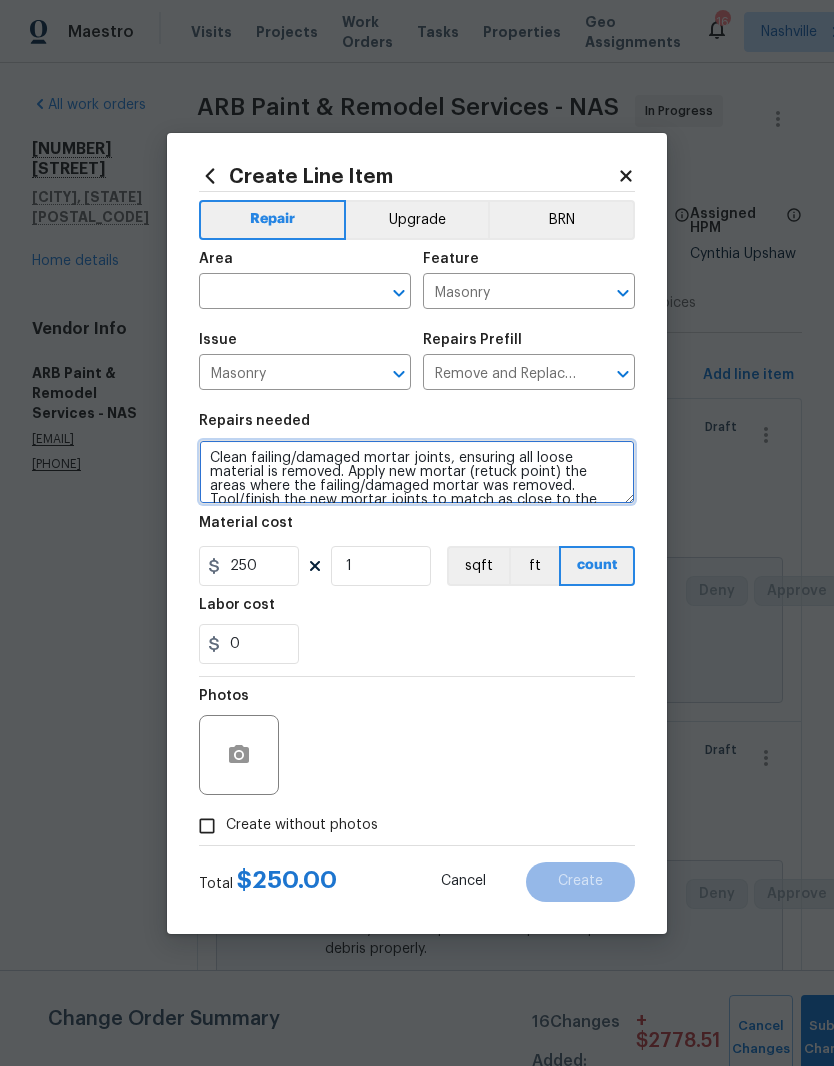 click on "Clean failing/damaged mortar joints, ensuring all loose material is removed. Apply new mortar (retuck point) the areas where the failing/damaged mortar was removed. Tool/finish the new mortar joints to match as close to the existing/remaining areas as possible. Seal the new mortar, clean the site and dispose of all debris properly." at bounding box center [417, 472] 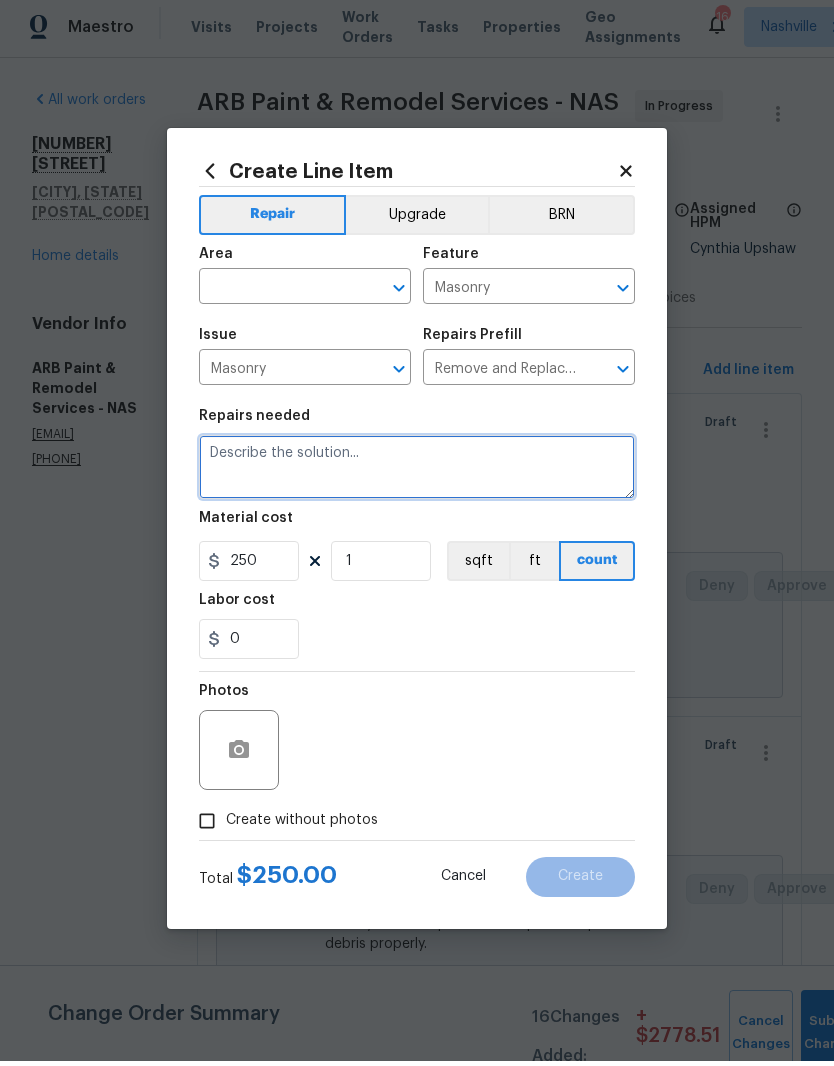 scroll, scrollTop: 0, scrollLeft: 0, axis: both 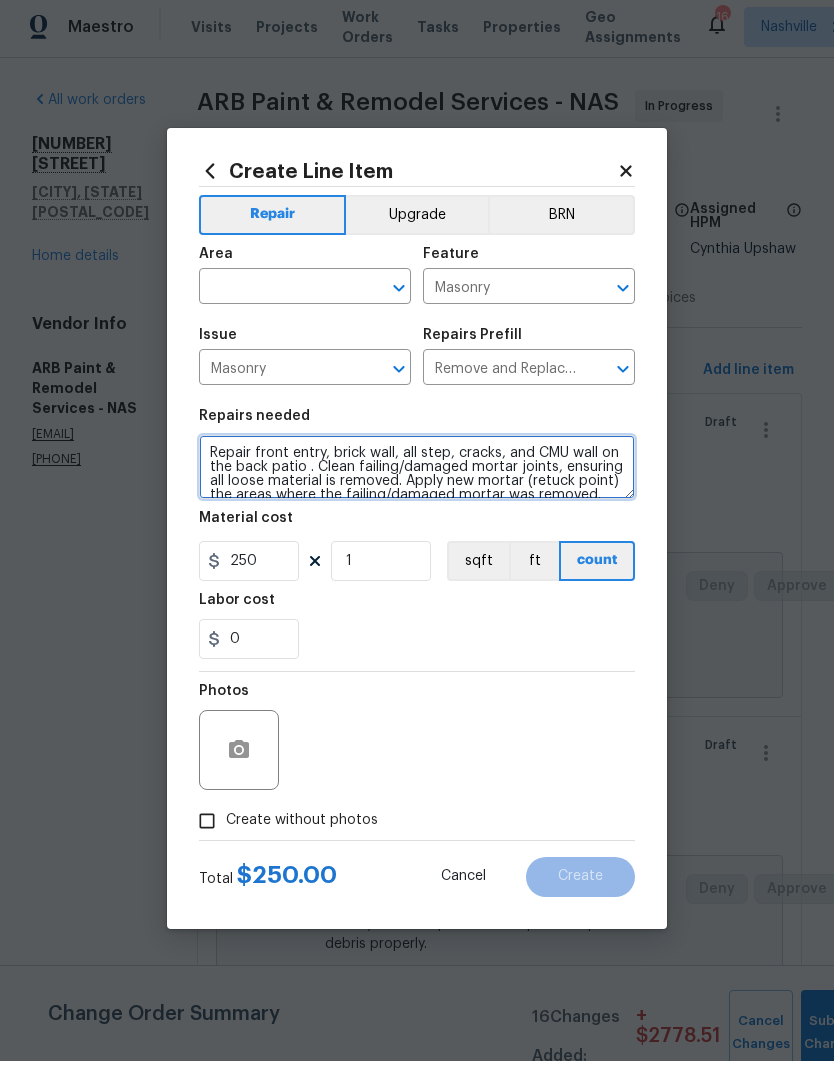 click on "Repair front entry, brick wall, all step, cracks, and CMU wall on the back patio . Clean failing/damaged mortar joints, ensuring all loose material is removed. Apply new mortar (retuck point) the areas where the failing/damaged mortar was removed. Tool/finish the new mortar joints to match as close to the existing/remaining areas as possible. Seal the new mortar, clean the site and dispose of all debris properly." at bounding box center (417, 472) 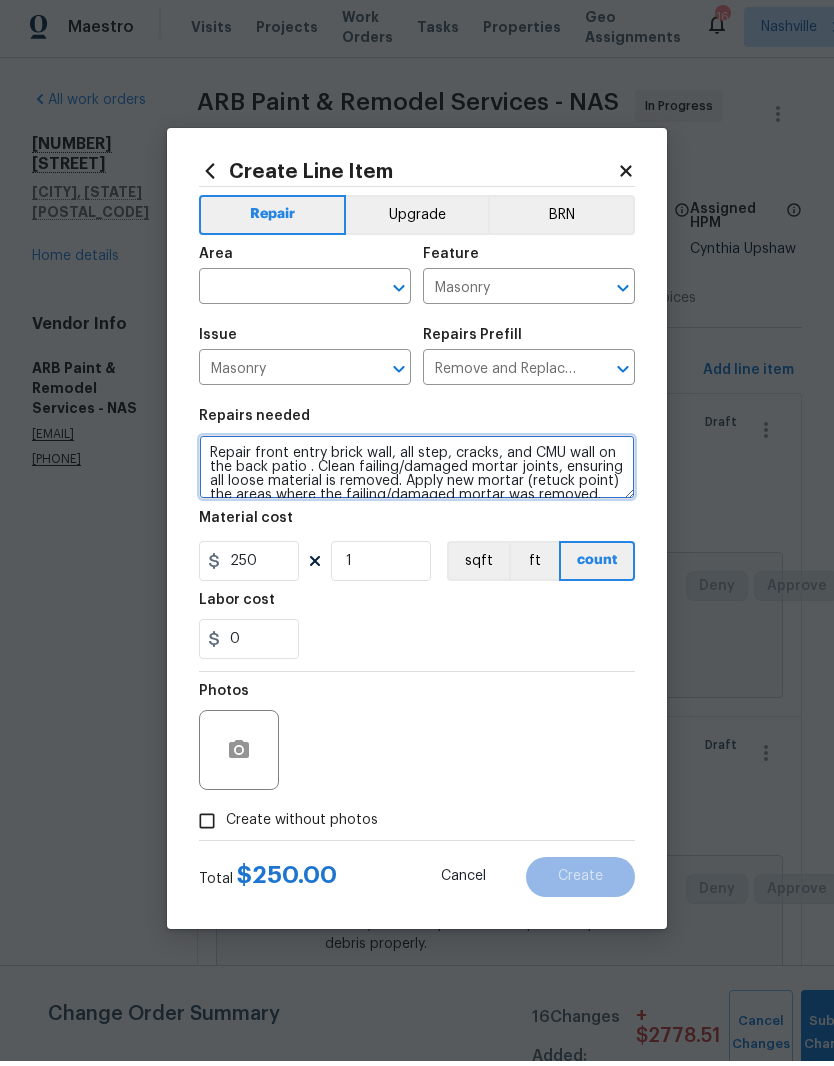click on "Repair front entry brick wall, all step, cracks, and CMU wall on the back patio . Clean failing/damaged mortar joints, ensuring all loose material is removed. Apply new mortar (retuck point) the areas where the failing/damaged mortar was removed. Tool/finish the new mortar joints to match as close to the existing/remaining areas as possible. Seal the new mortar, clean the site and dispose of all debris properly." at bounding box center [417, 472] 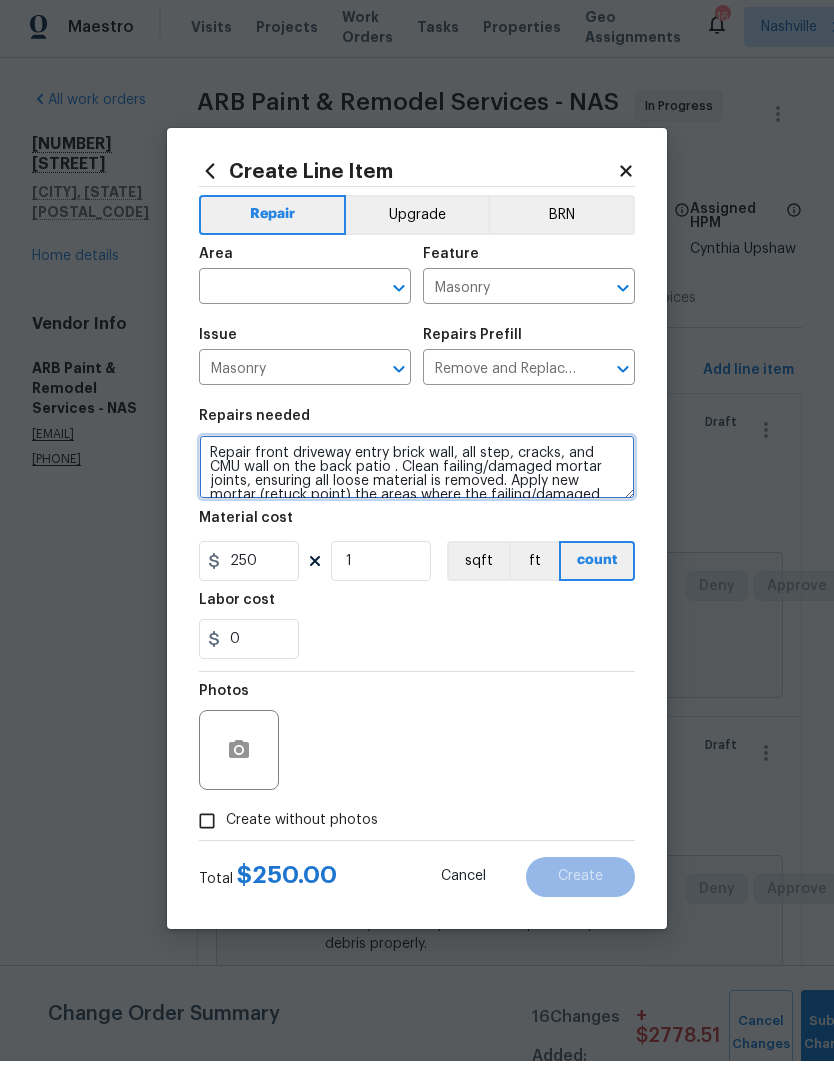 click on "Repair front driveway entry brick wall, all step, cracks, and CMU wall on the back patio . Clean failing/damaged mortar joints, ensuring all loose material is removed. Apply new mortar (retuck point) the areas where the failing/damaged mortar was removed. Tool/finish the new mortar joints to match as close to the existing/remaining areas as possible. Seal the new mortar, clean the site and dispose of all debris properly." at bounding box center [417, 472] 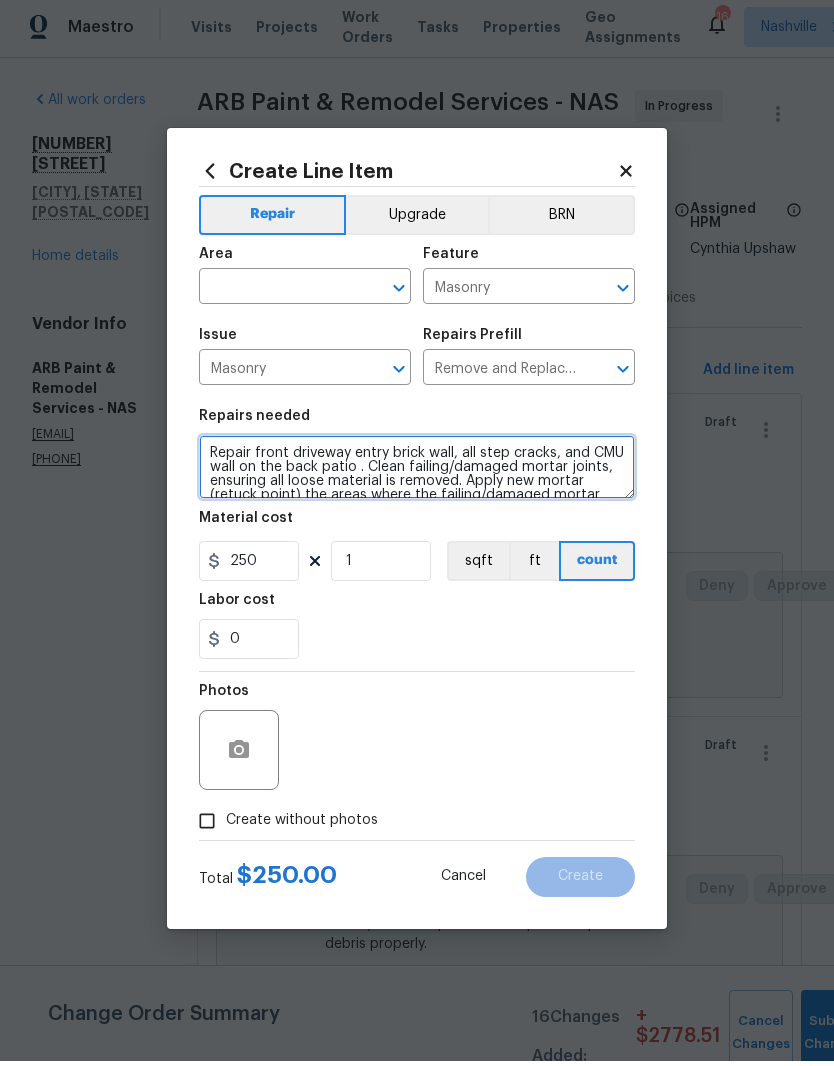 click on "Repair front driveway entry brick wall, all step cracks, and CMU wall on the back patio . Clean failing/damaged mortar joints, ensuring all loose material is removed. Apply new mortar (retuck point) the areas where the failing/damaged mortar was removed. Tool/finish the new mortar joints to match as close to the existing/remaining areas as possible. Seal the new mortar, clean the site and dispose of all debris properly." at bounding box center [417, 472] 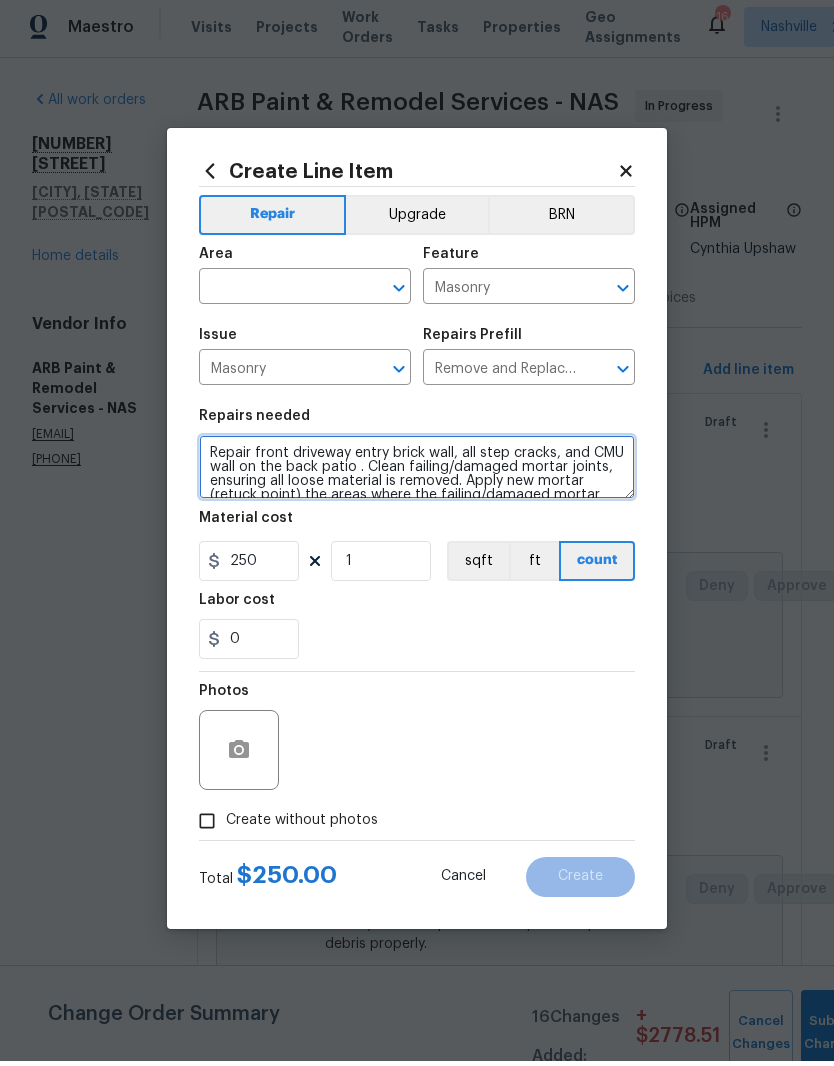 click on "Repair front driveway entry brick wall, all step cracks, and CMU wall on the back patio . Clean failing/damaged mortar joints, ensuring all loose material is removed. Apply new mortar (retuck point) the areas where the failing/damaged mortar was removed. Tool/finish the new mortar joints to match as close to the existing/remaining areas as possible. Seal the new mortar, clean the site and dispose of all debris properly." at bounding box center (417, 472) 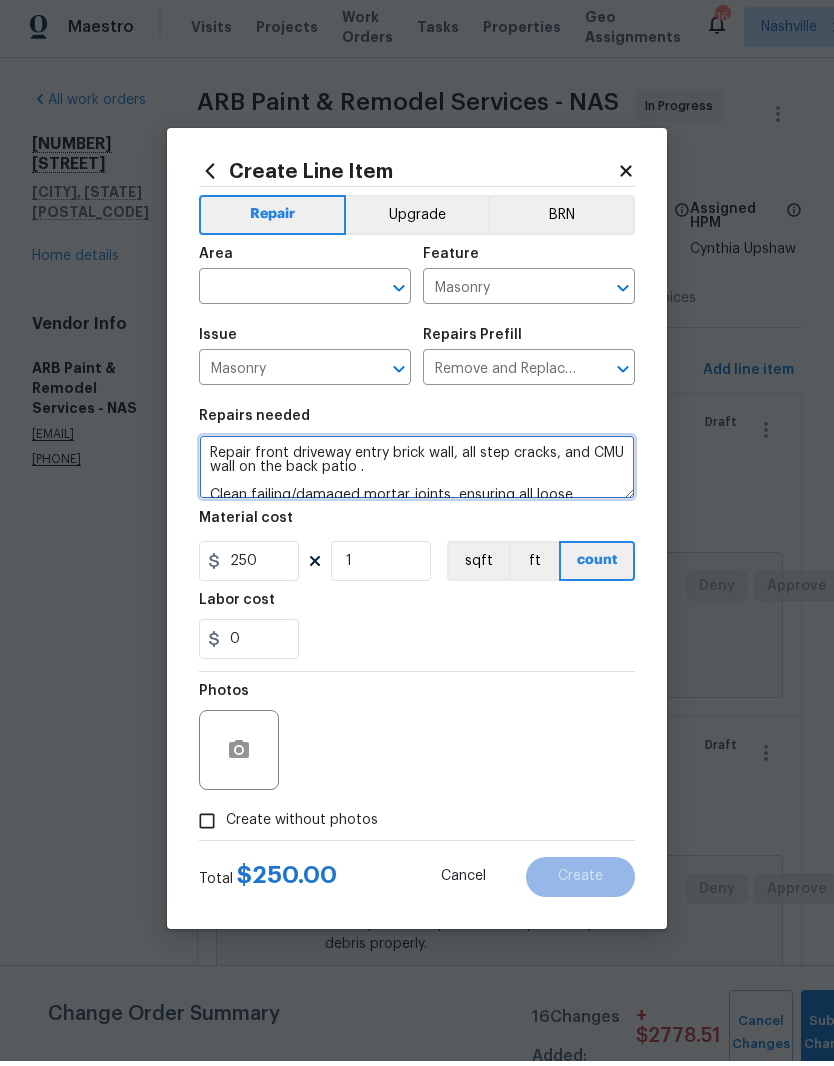 scroll, scrollTop: 5, scrollLeft: 0, axis: vertical 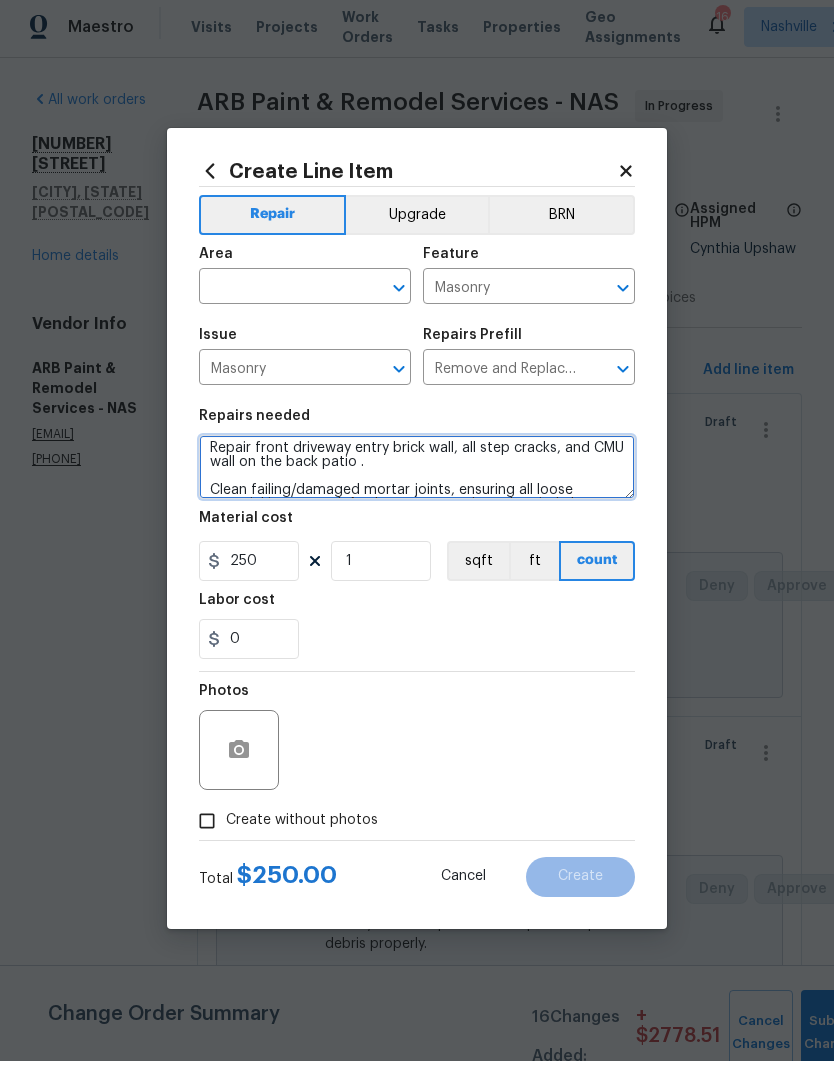 click on "Repair front driveway entry brick wall, all step cracks, and CMU wall on the back patio .
Clean failing/damaged mortar joints, ensuring all loose material is removed. Apply new mortar (retuck point) the areas where the failing/damaged mortar was removed. Tool/finish the new mortar joints to match as close to the existing/remaining areas as possible. Seal the new mortar, clean the site and dispose of all debris properly." at bounding box center (417, 472) 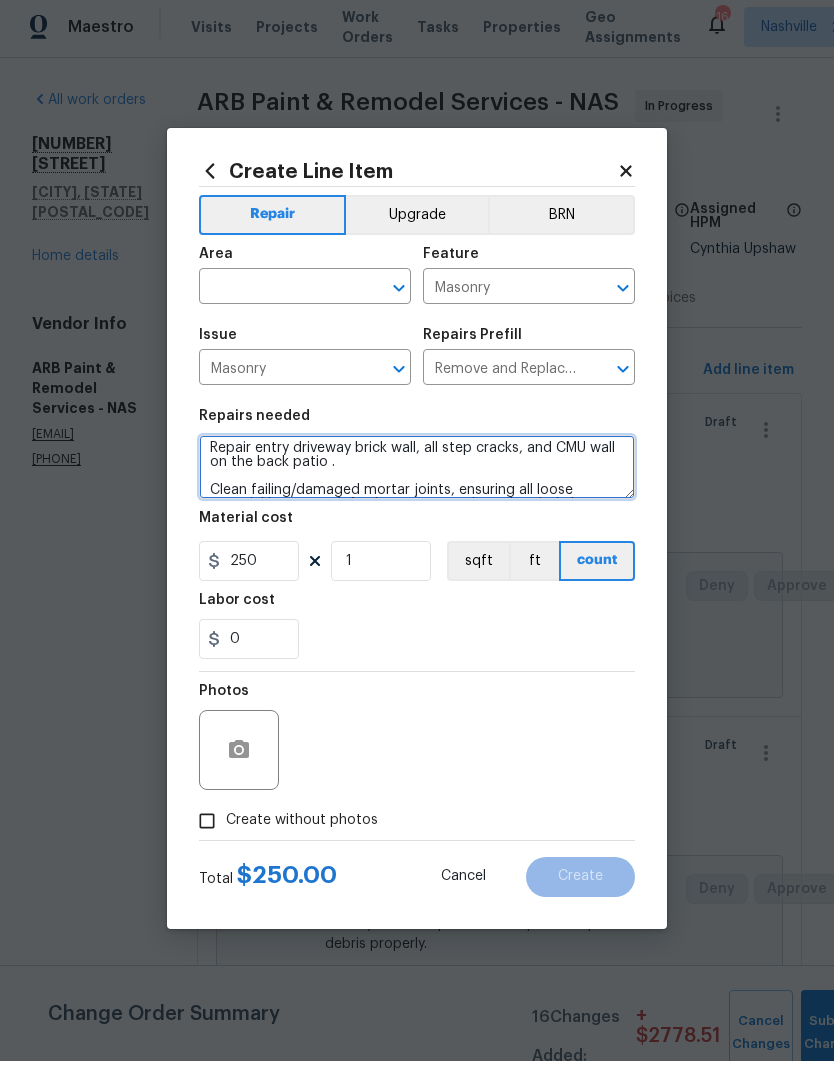 click on "Repair entry driveway brick wall, all step cracks, and CMU wall on the back patio .
Clean failing/damaged mortar joints, ensuring all loose material is removed. Apply new mortar (retuck point) the areas where the failing/damaged mortar was removed. Tool/finish the new mortar joints to match as close to the existing/remaining areas as possible. Seal the new mortar, clean the site and dispose of all debris properly." at bounding box center [417, 472] 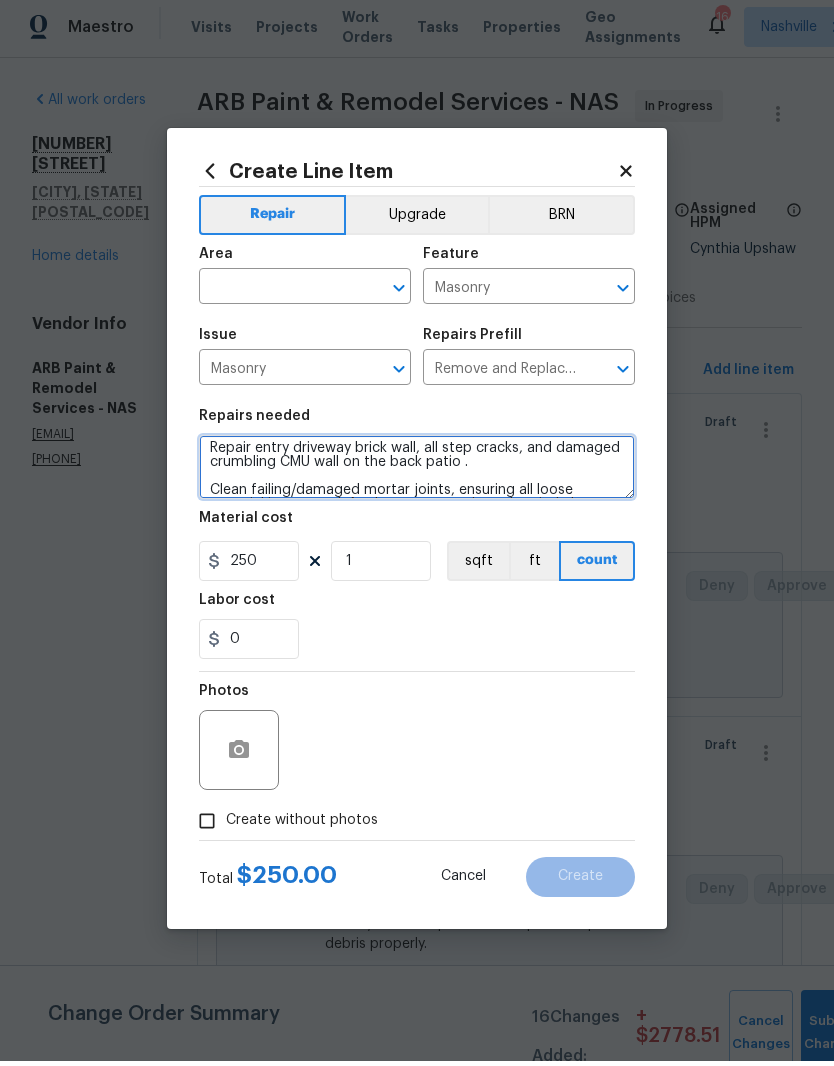 click on "Repair entry driveway brick wall, all step cracks, and damaged crumbling CMU wall on the back patio .
Clean failing/damaged mortar joints, ensuring all loose material is removed. Apply new mortar (retuck point) the areas where the failing/damaged mortar was removed. Tool/finish the new mortar joints to match as close to the existing/remaining areas as possible. Seal the new mortar, clean the site and dispose of all debris properly." at bounding box center [417, 472] 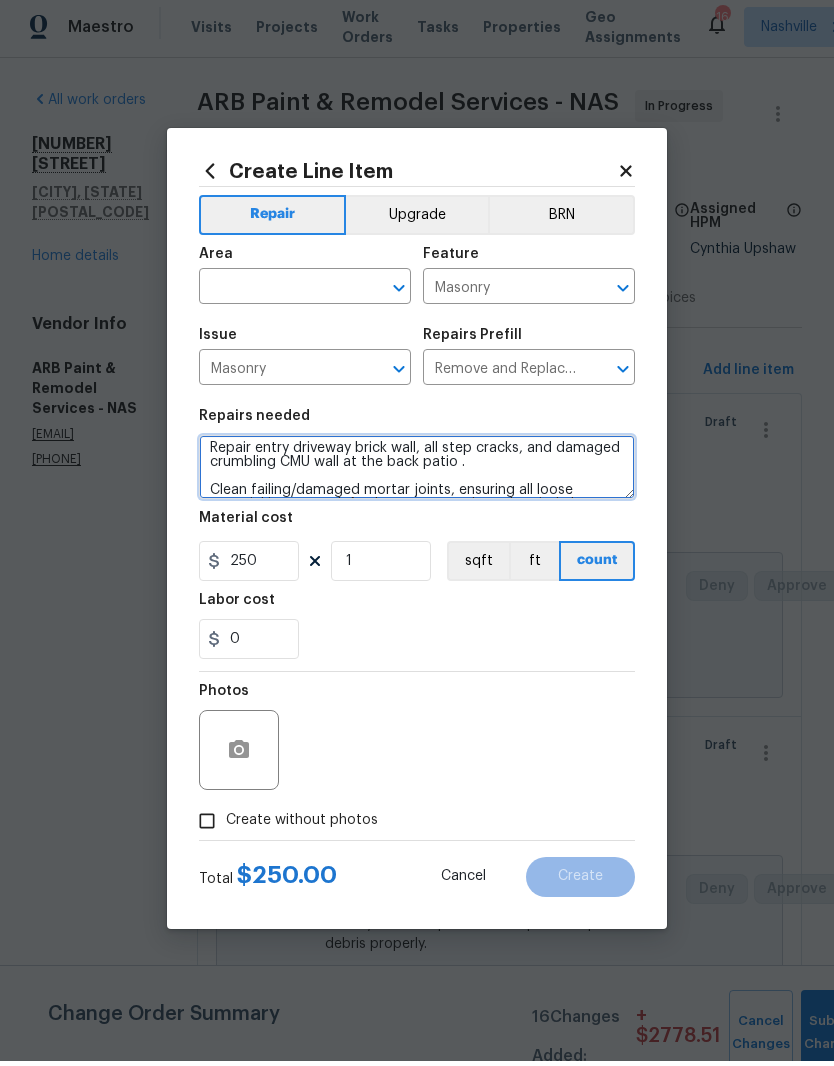 click on "Repair entry driveway brick wall, all step cracks, and damaged crumbling CMU wall at the back patio .
Clean failing/damaged mortar joints, ensuring all loose material is removed. Apply new mortar (retuck point) the areas where the failing/damaged mortar was removed. Tool/finish the new mortar joints to match as close to the existing/remaining areas as possible. Seal the new mortar, clean the site and dispose of all debris properly." at bounding box center [417, 472] 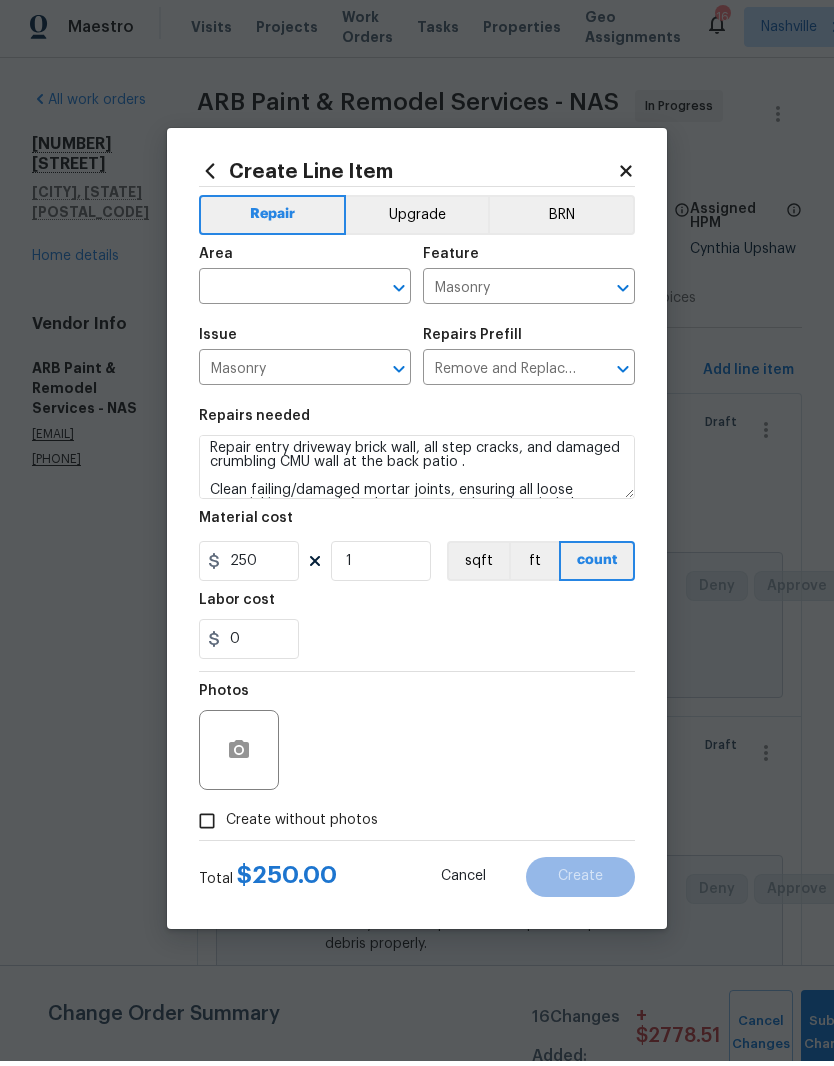 click at bounding box center (277, 293) 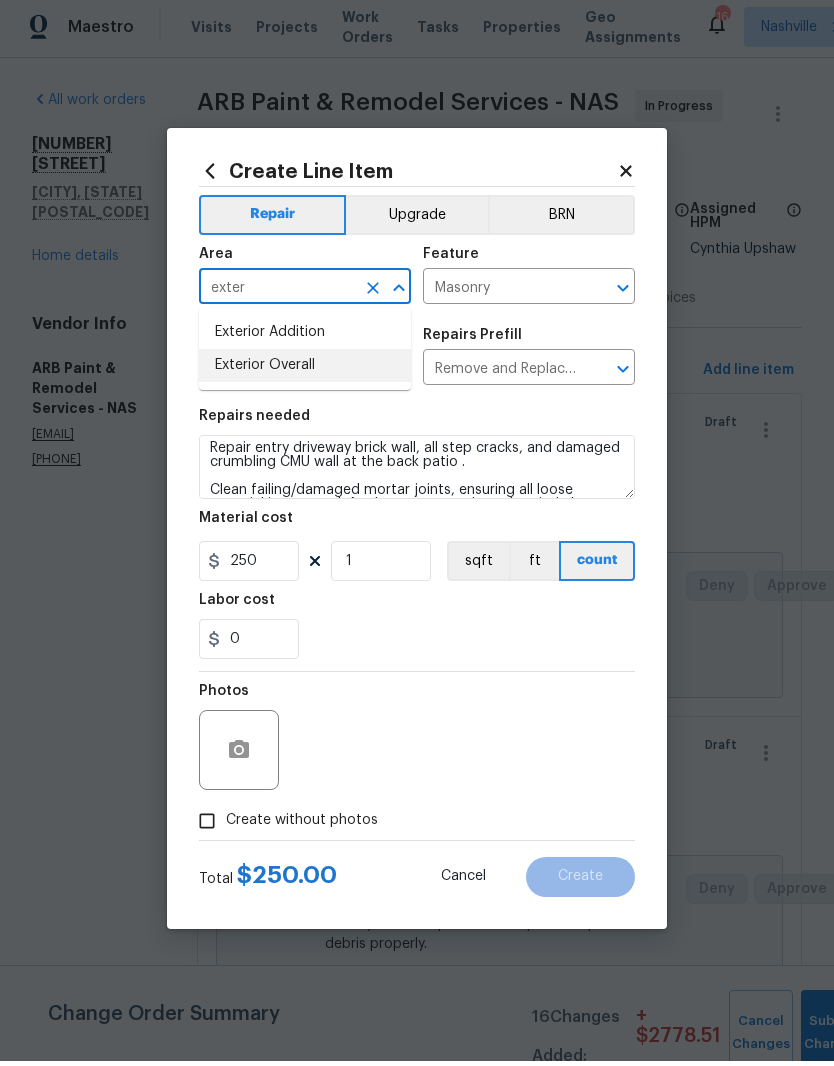 click on "Exterior Overall" at bounding box center [305, 370] 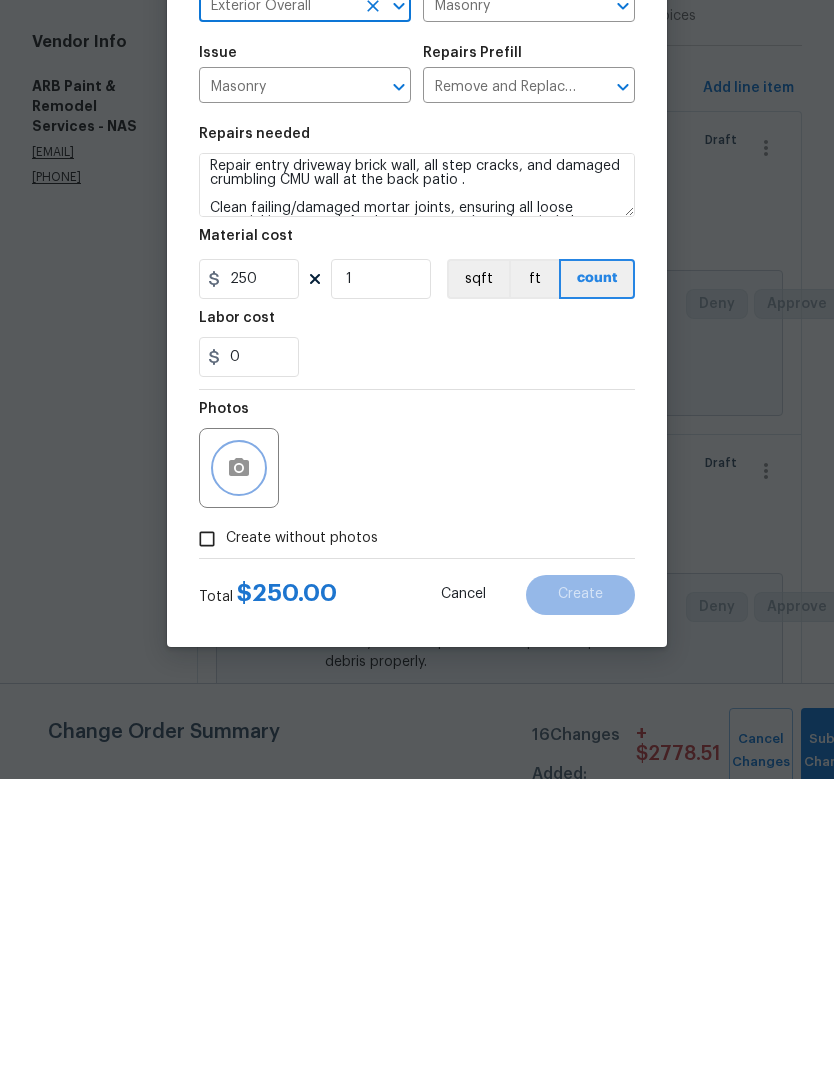 click 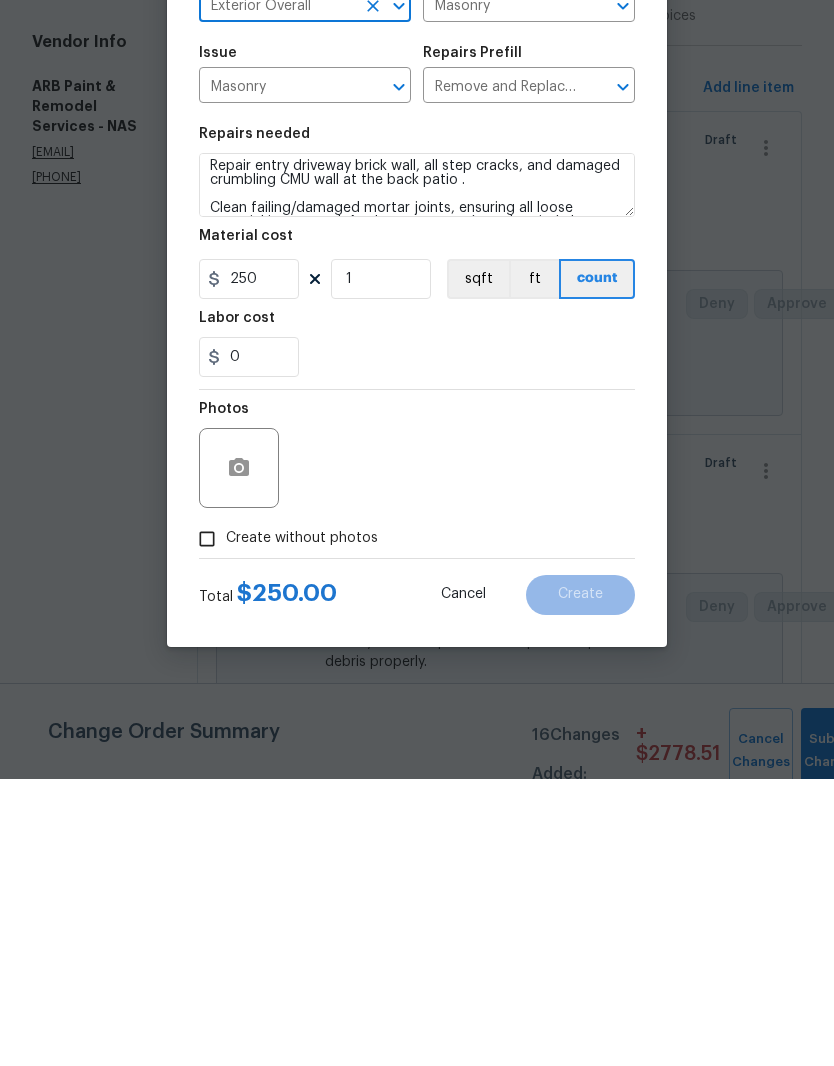 scroll, scrollTop: 82, scrollLeft: 0, axis: vertical 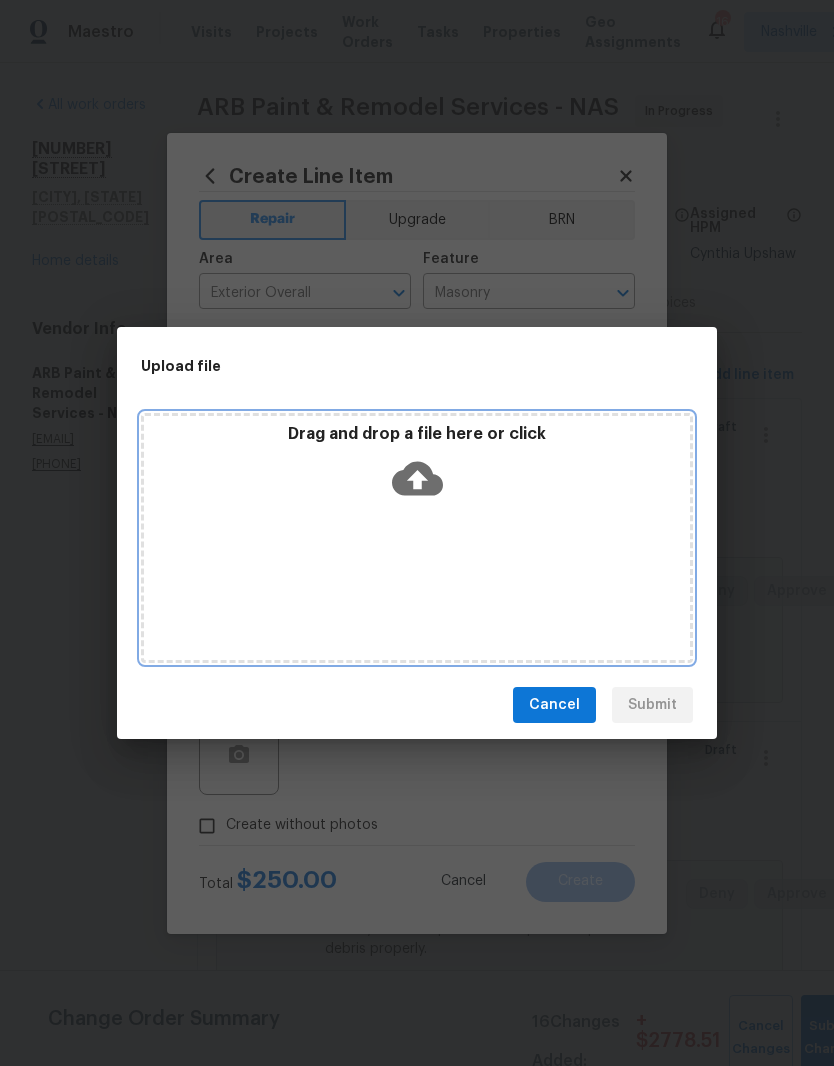 click on "Drag and drop a file here or click" at bounding box center [417, 467] 